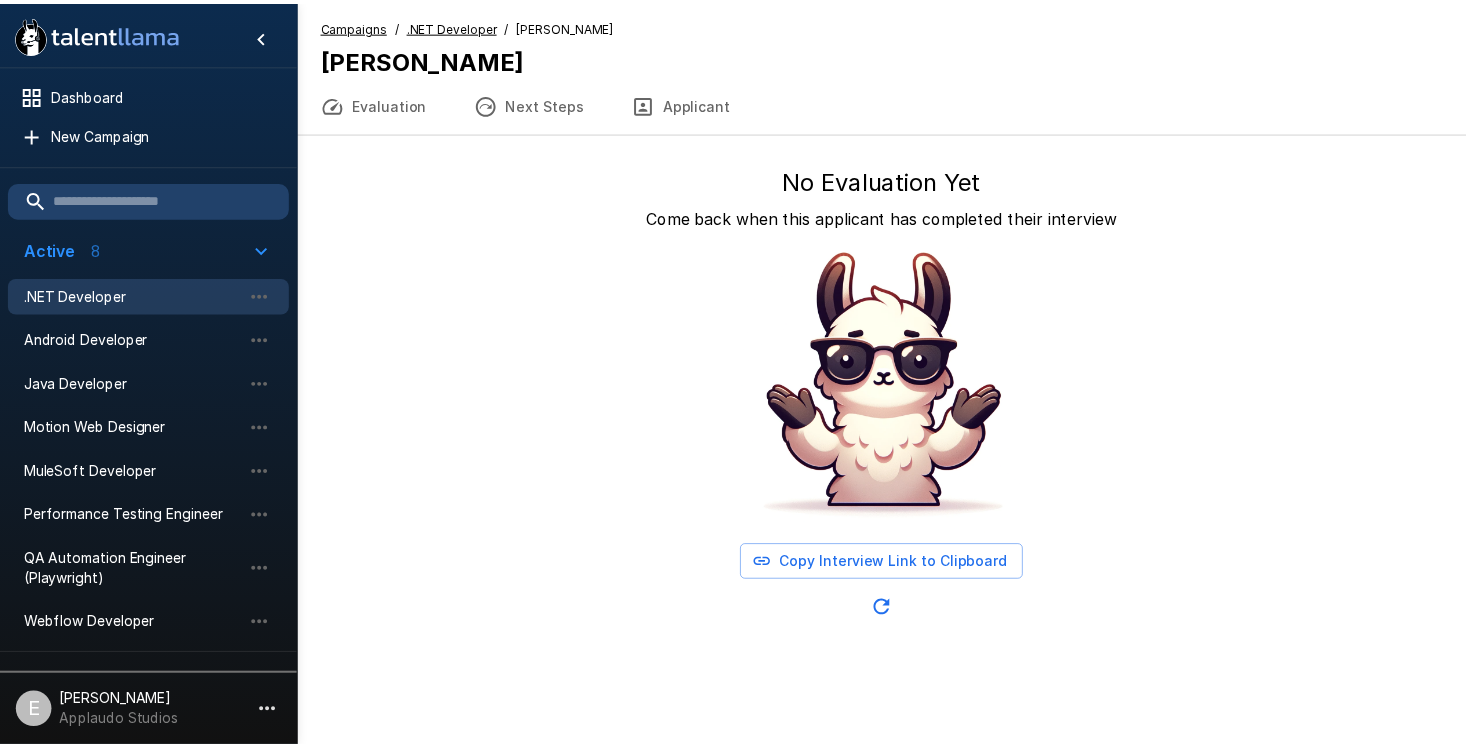 scroll, scrollTop: 0, scrollLeft: 0, axis: both 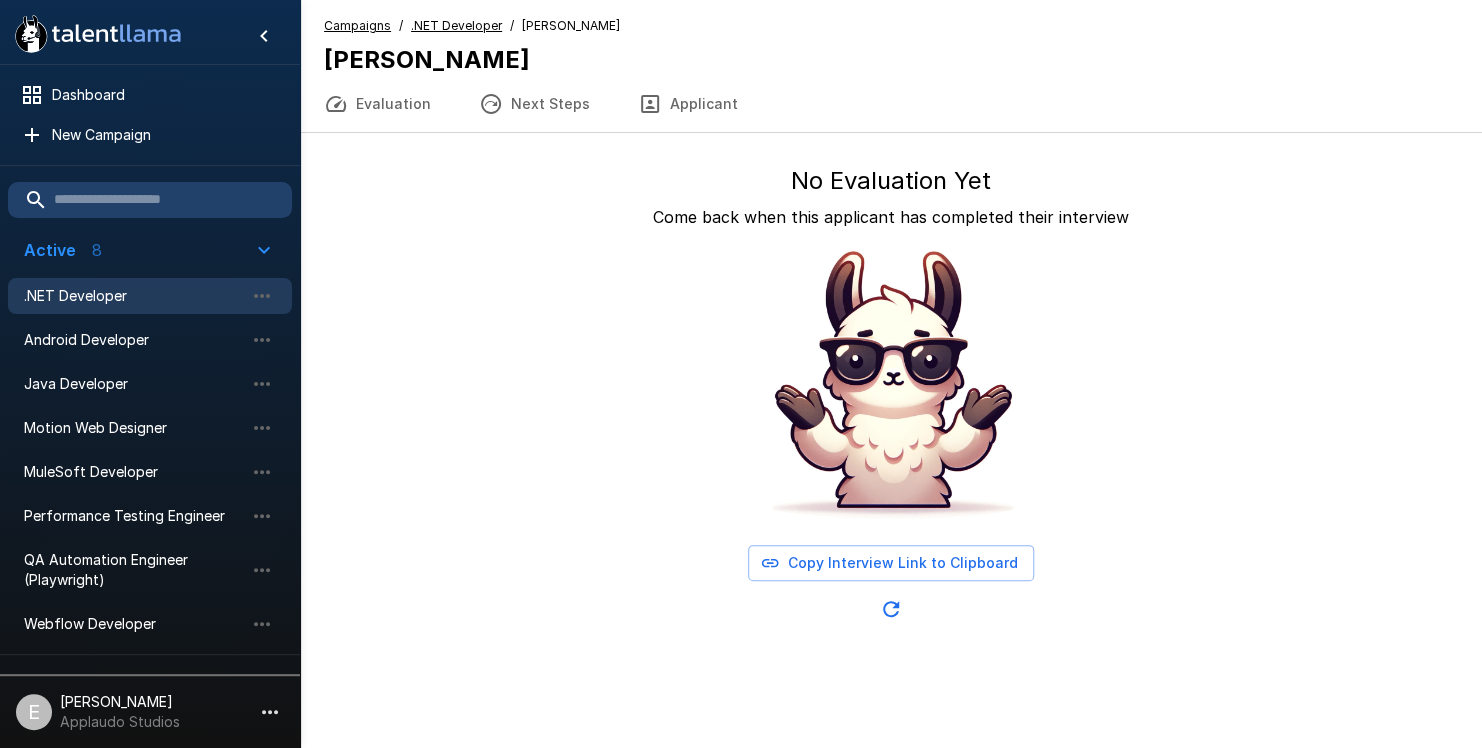 click on ".NET Developer" at bounding box center (134, 296) 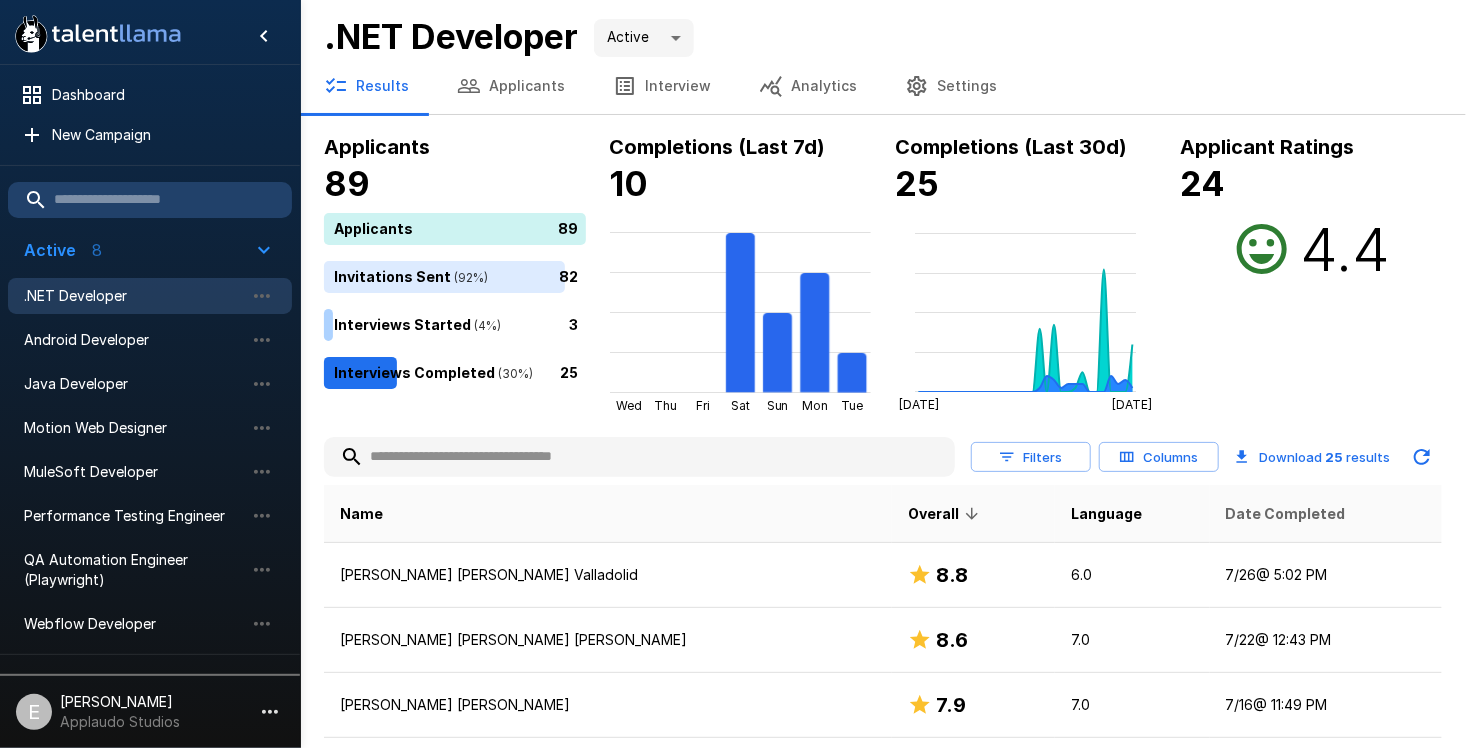click on "Date Completed" at bounding box center (1286, 514) 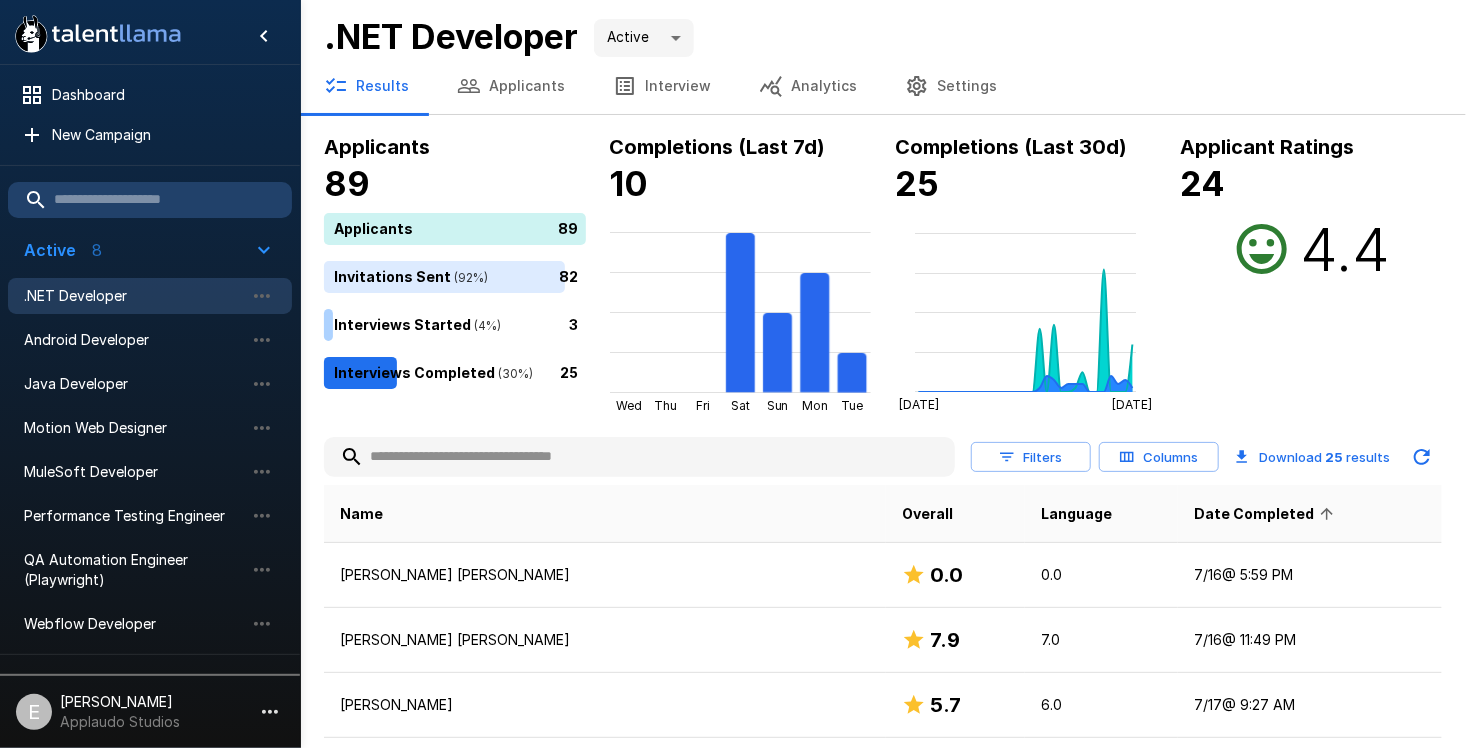 click on "Date Completed" at bounding box center [1267, 514] 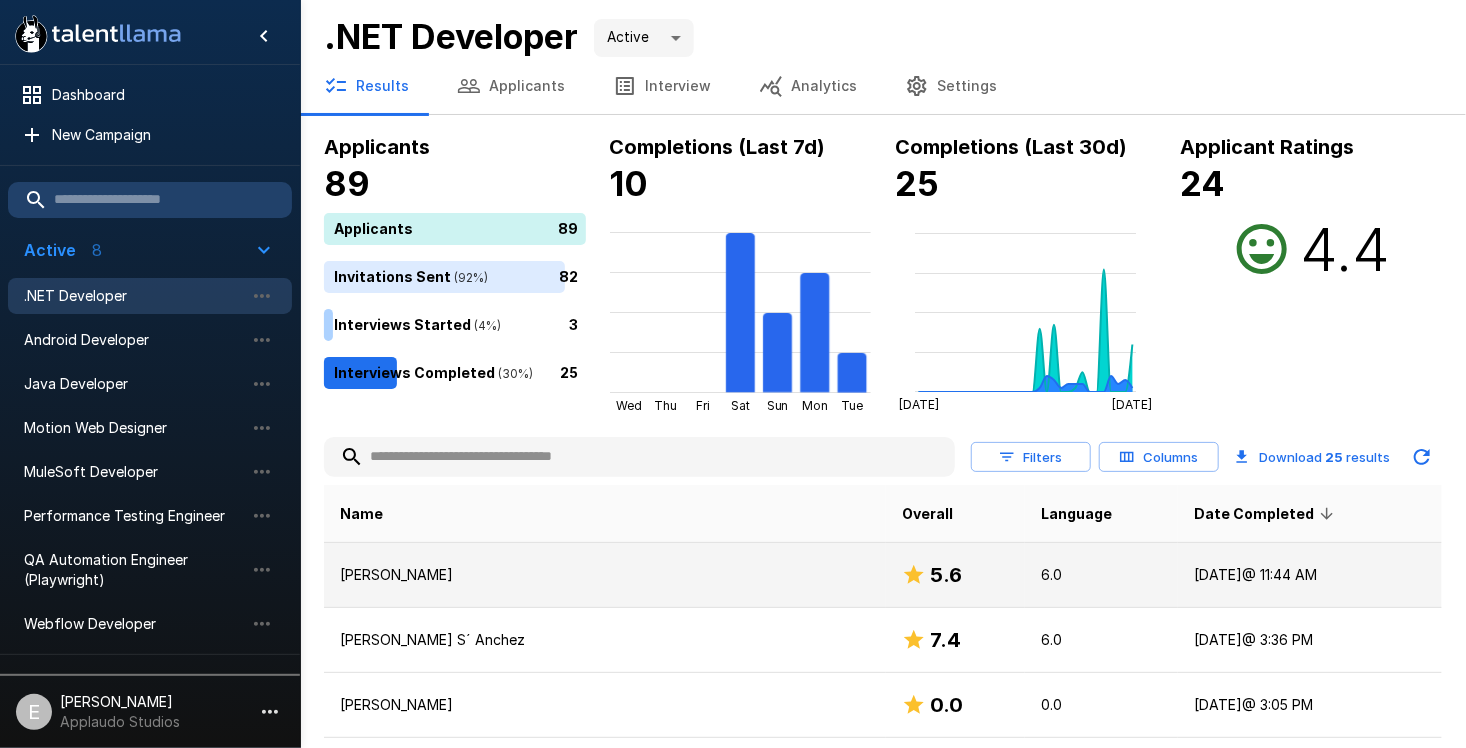 click on "Today  @   11:44 AM" at bounding box center [1310, 575] 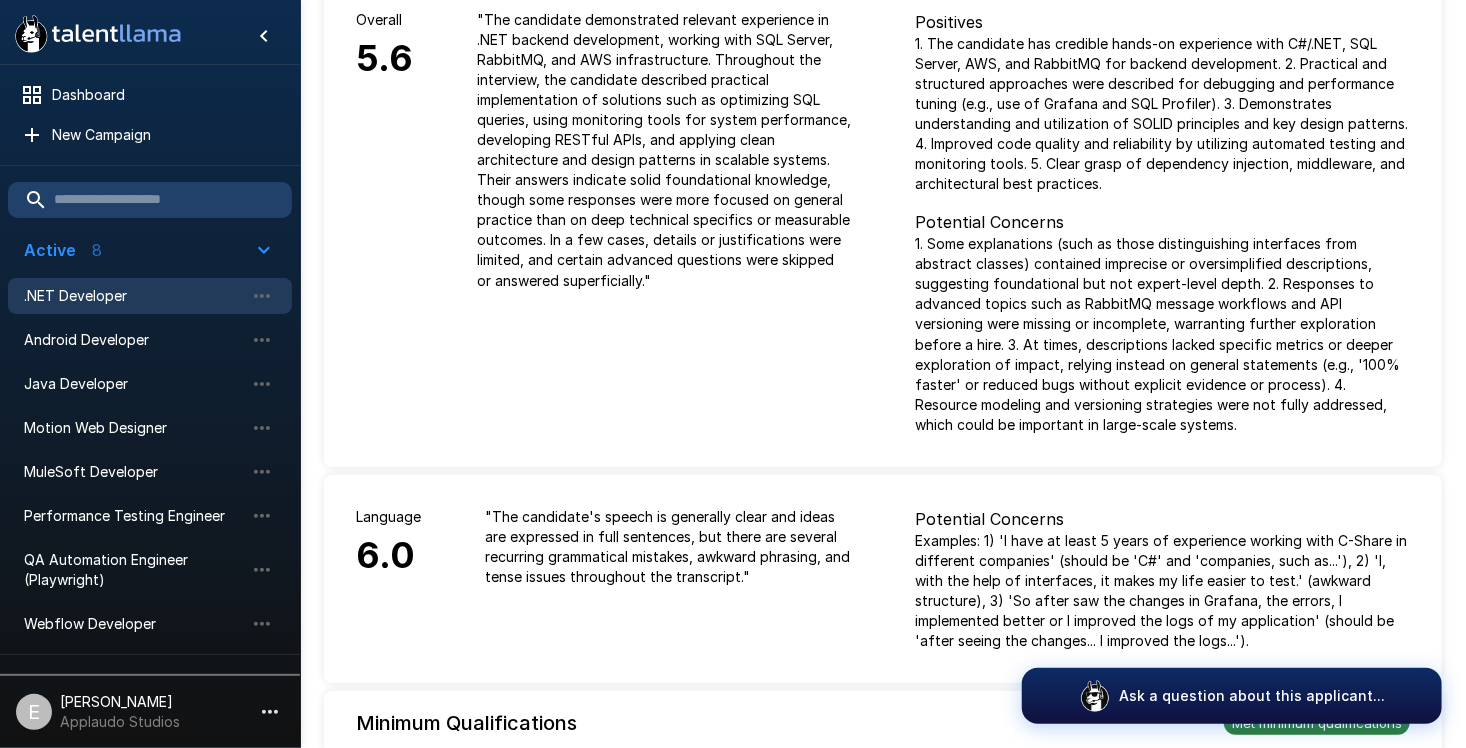 scroll, scrollTop: 500, scrollLeft: 0, axis: vertical 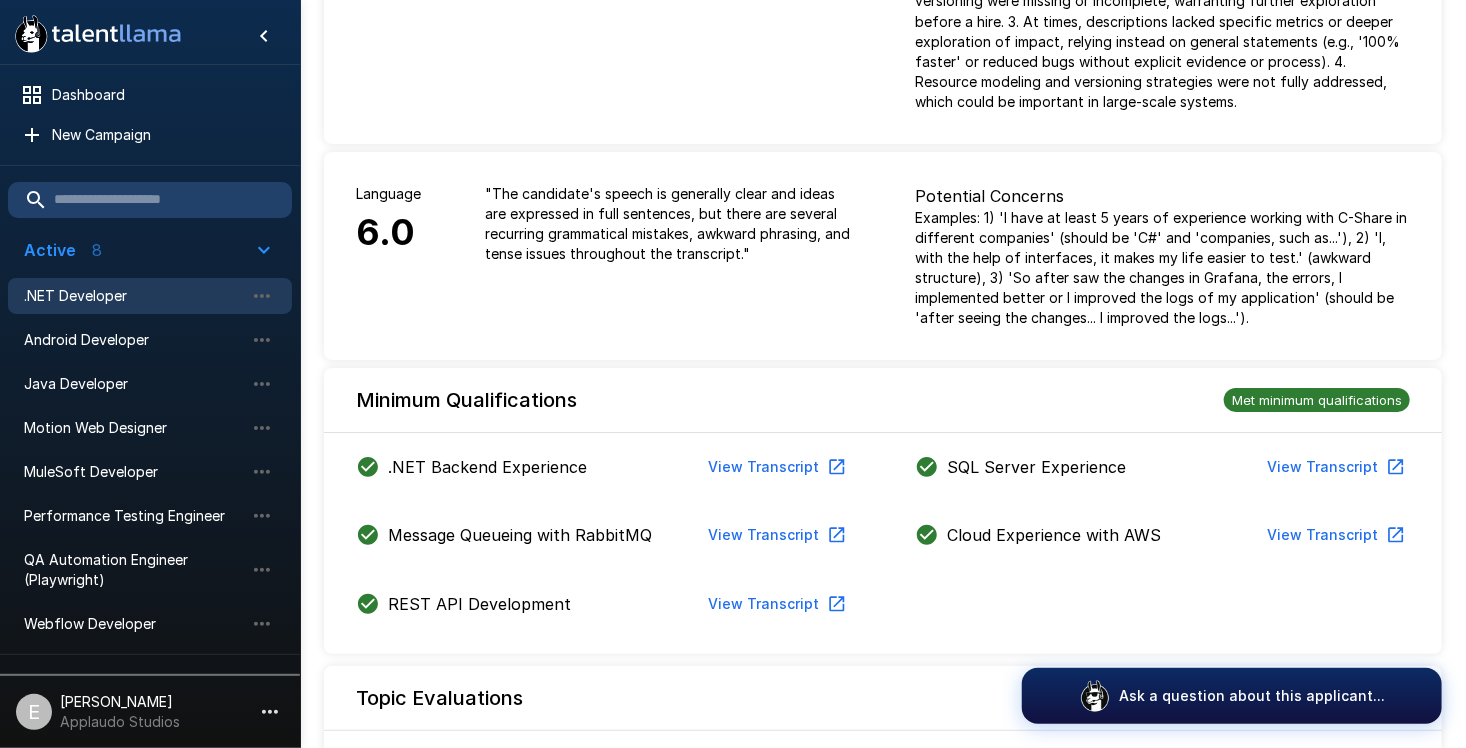 click on "View Transcript" at bounding box center [775, 467] 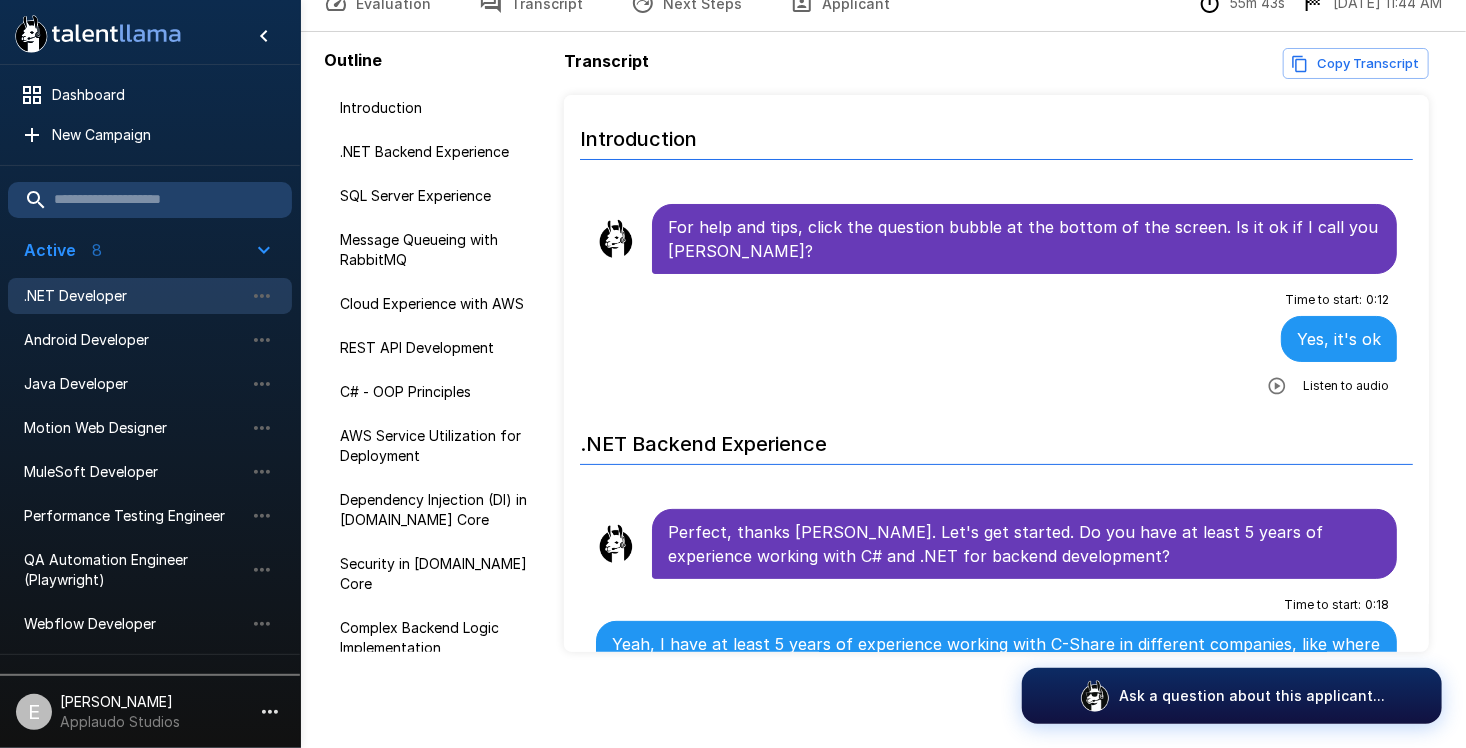 scroll, scrollTop: 107, scrollLeft: 0, axis: vertical 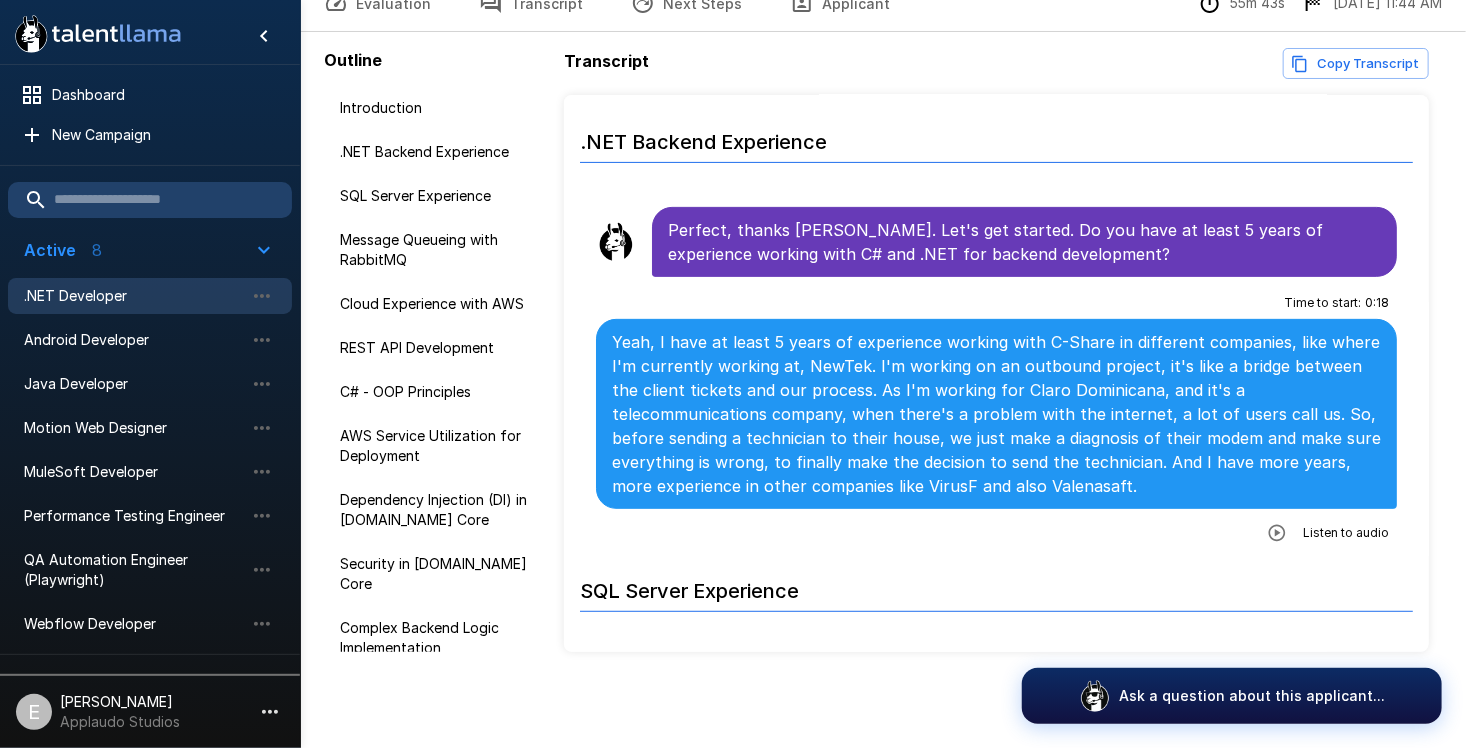 click on "Listen to audio" at bounding box center (1346, 533) 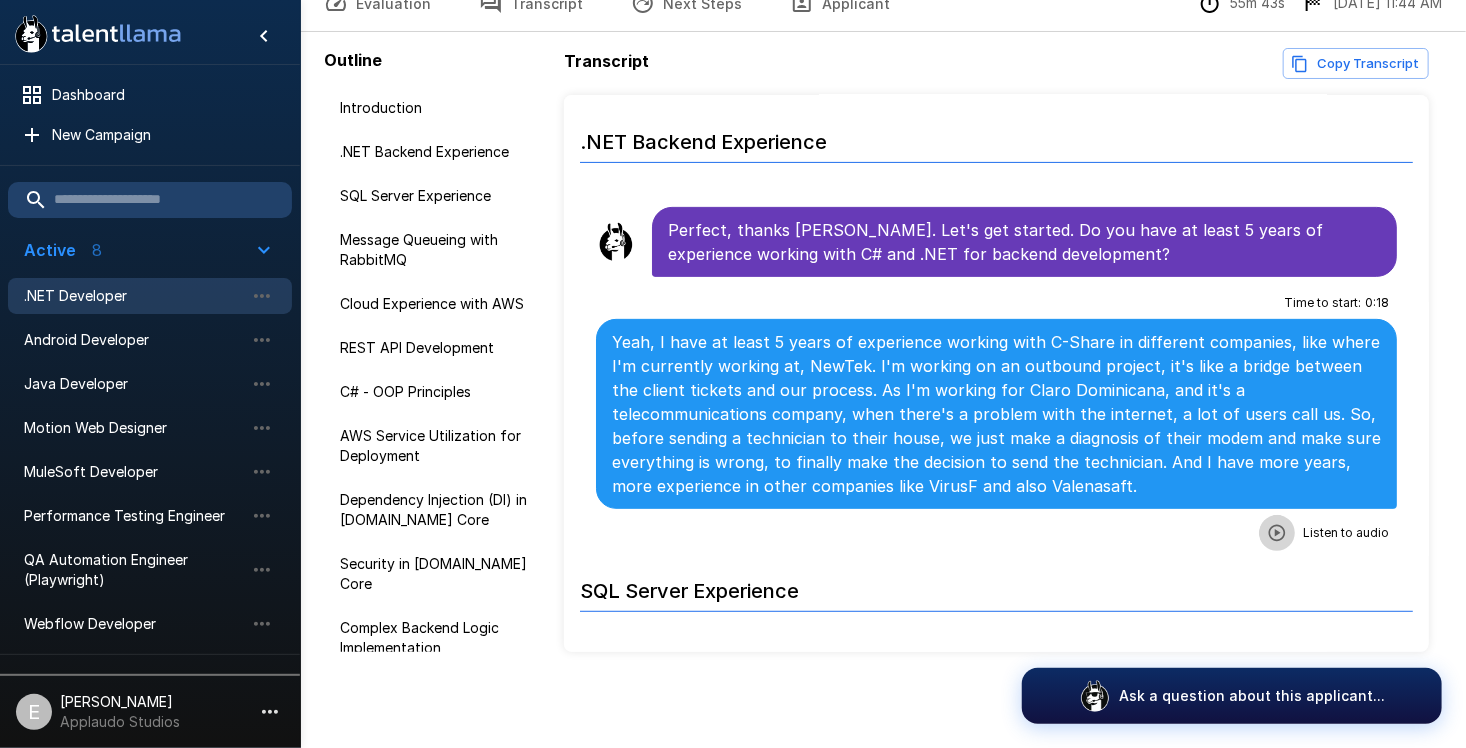 click 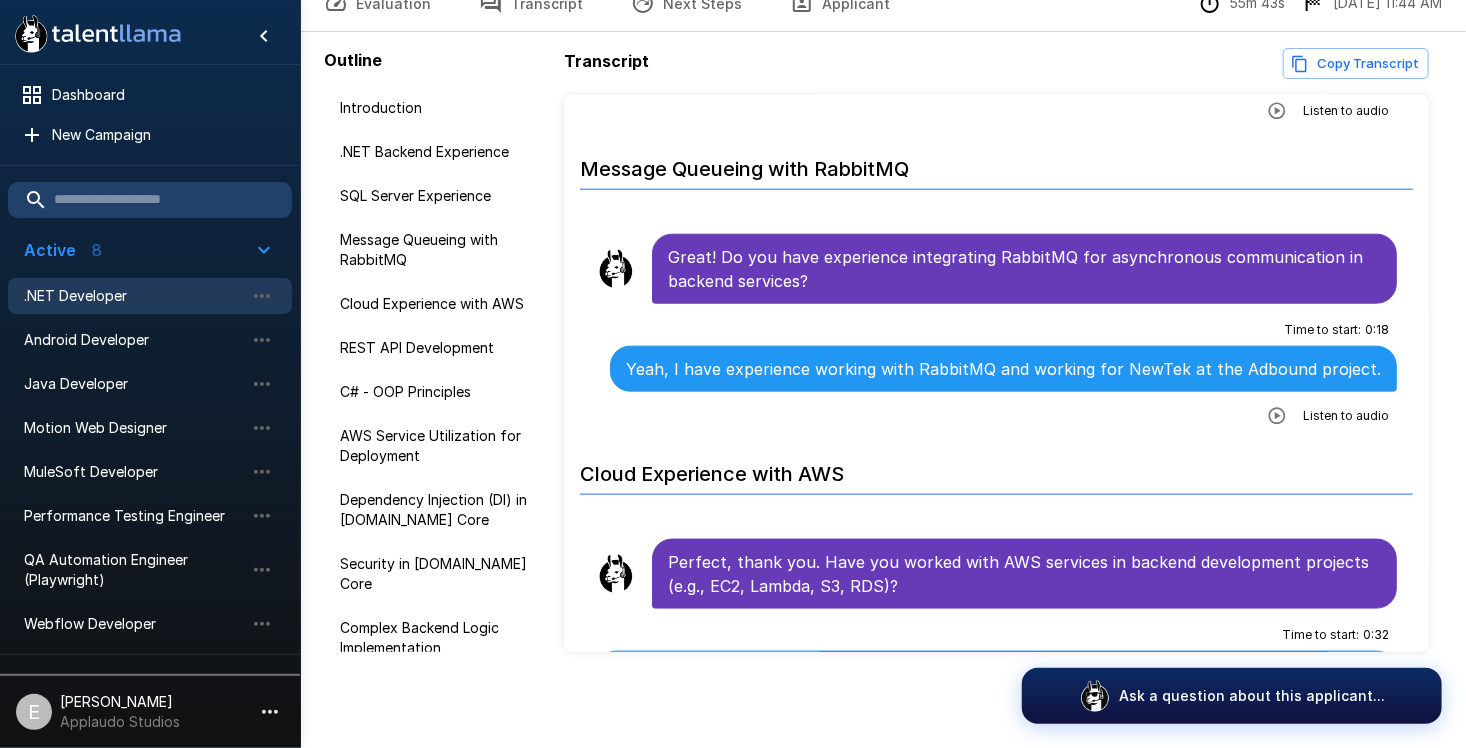 scroll, scrollTop: 1100, scrollLeft: 0, axis: vertical 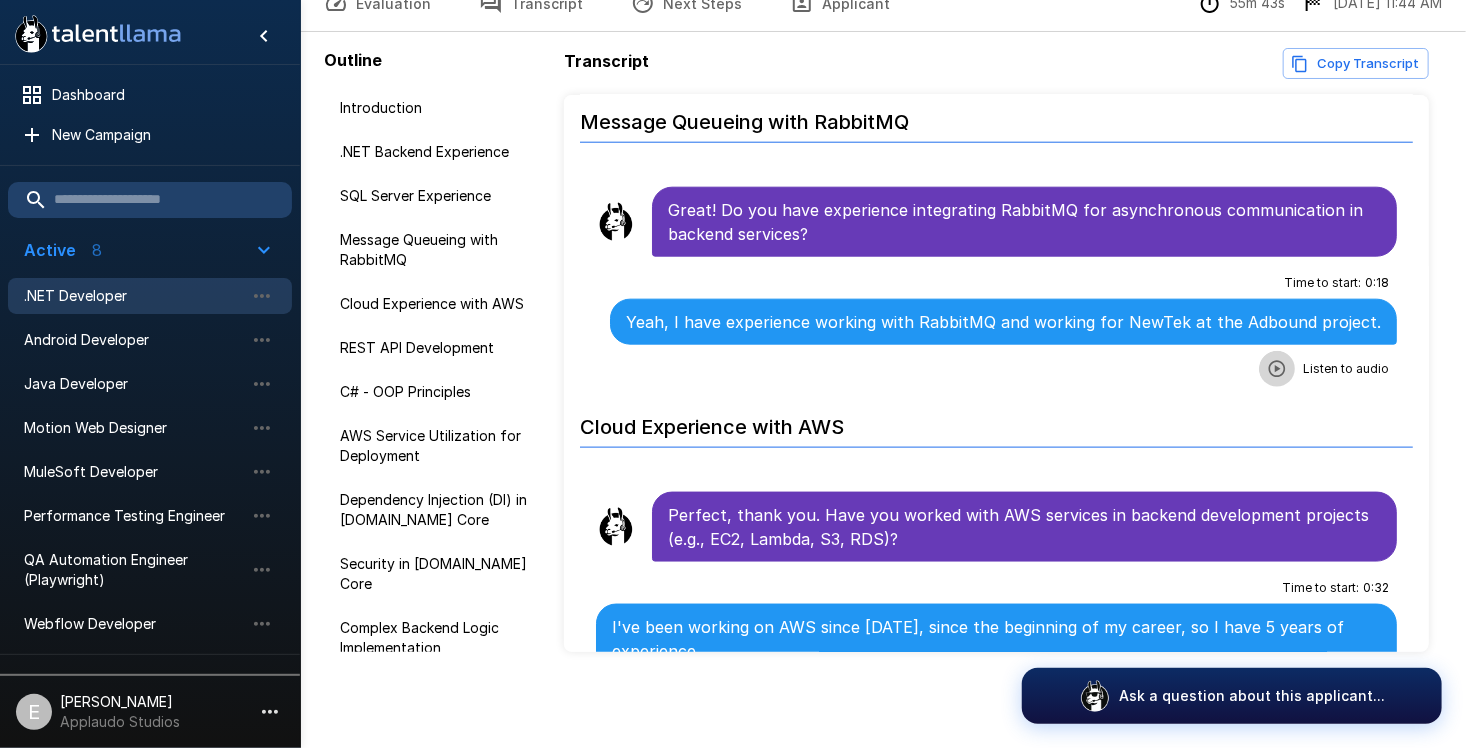click 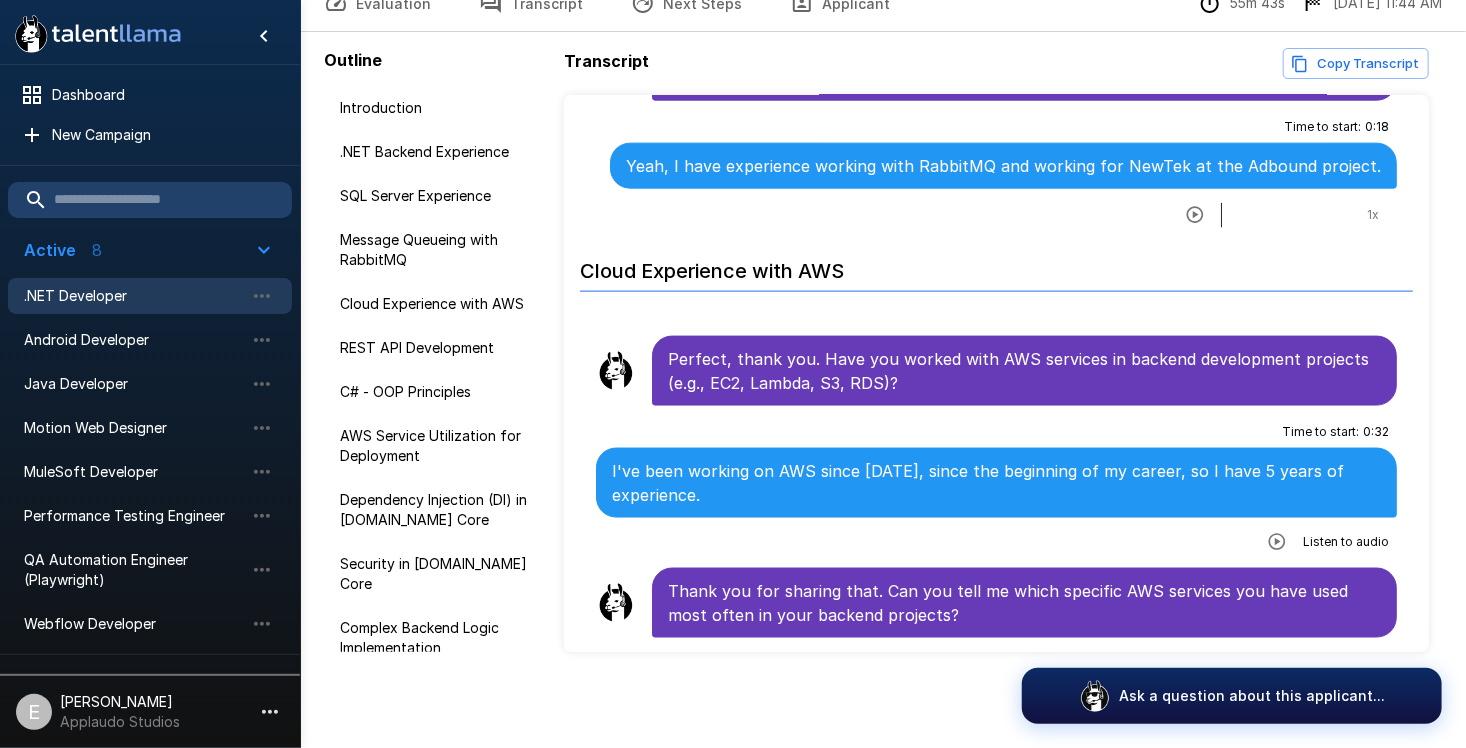 scroll, scrollTop: 1300, scrollLeft: 0, axis: vertical 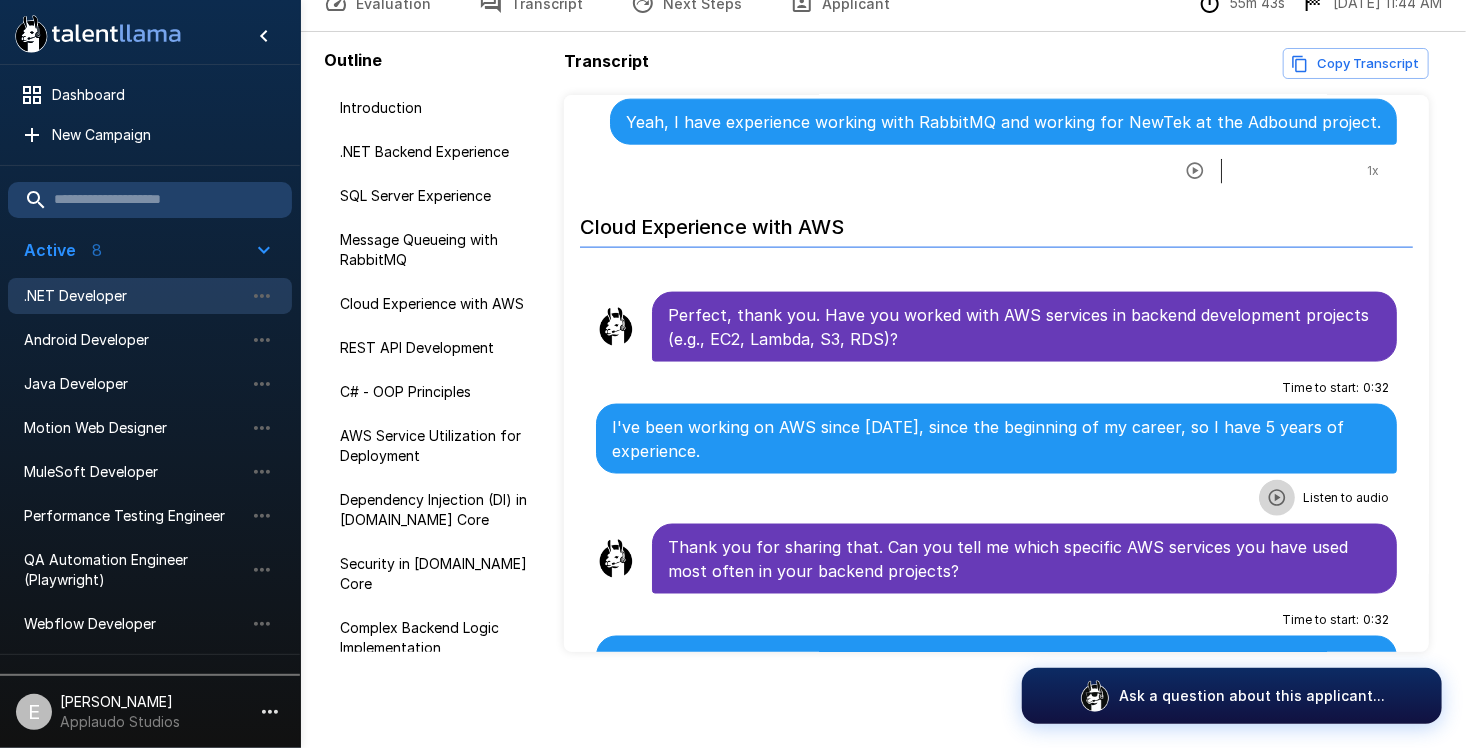 click 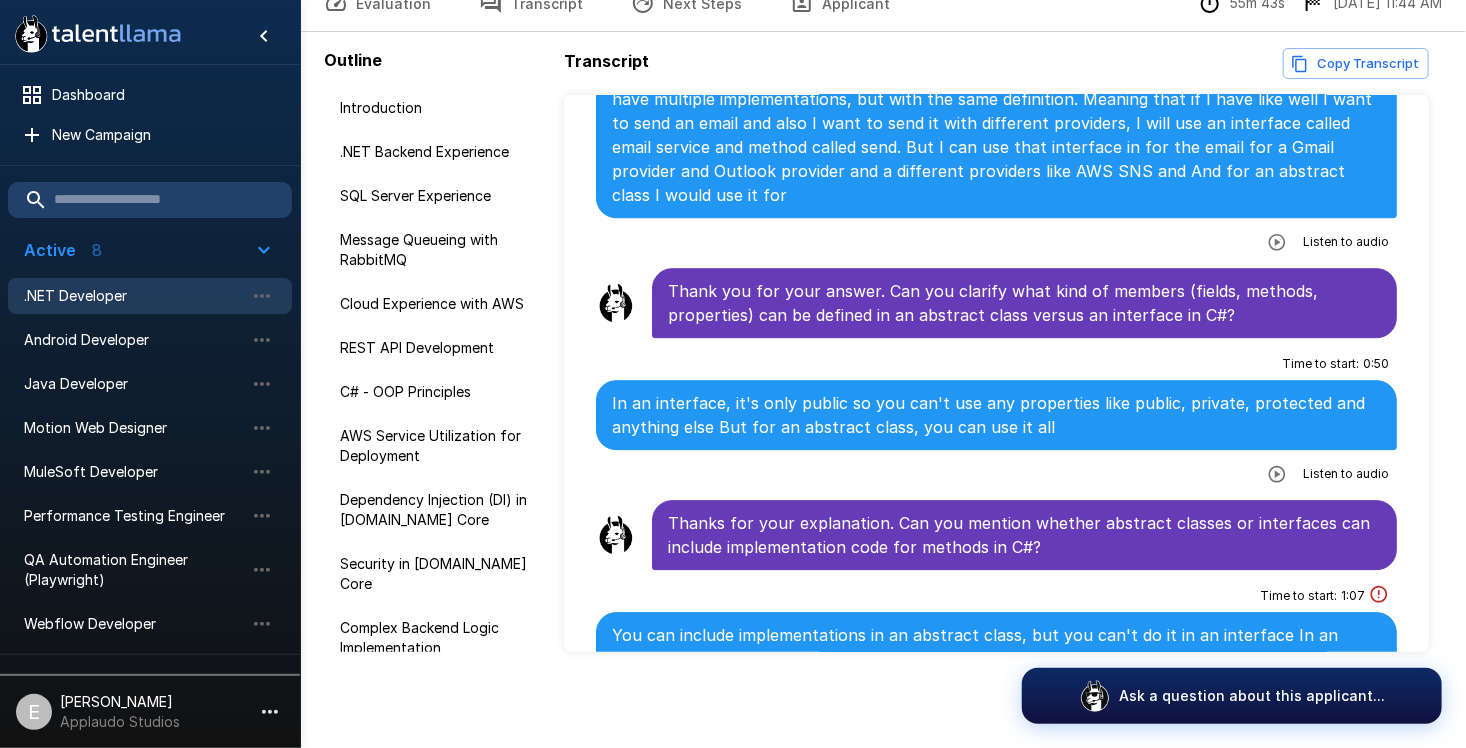 scroll, scrollTop: 2700, scrollLeft: 0, axis: vertical 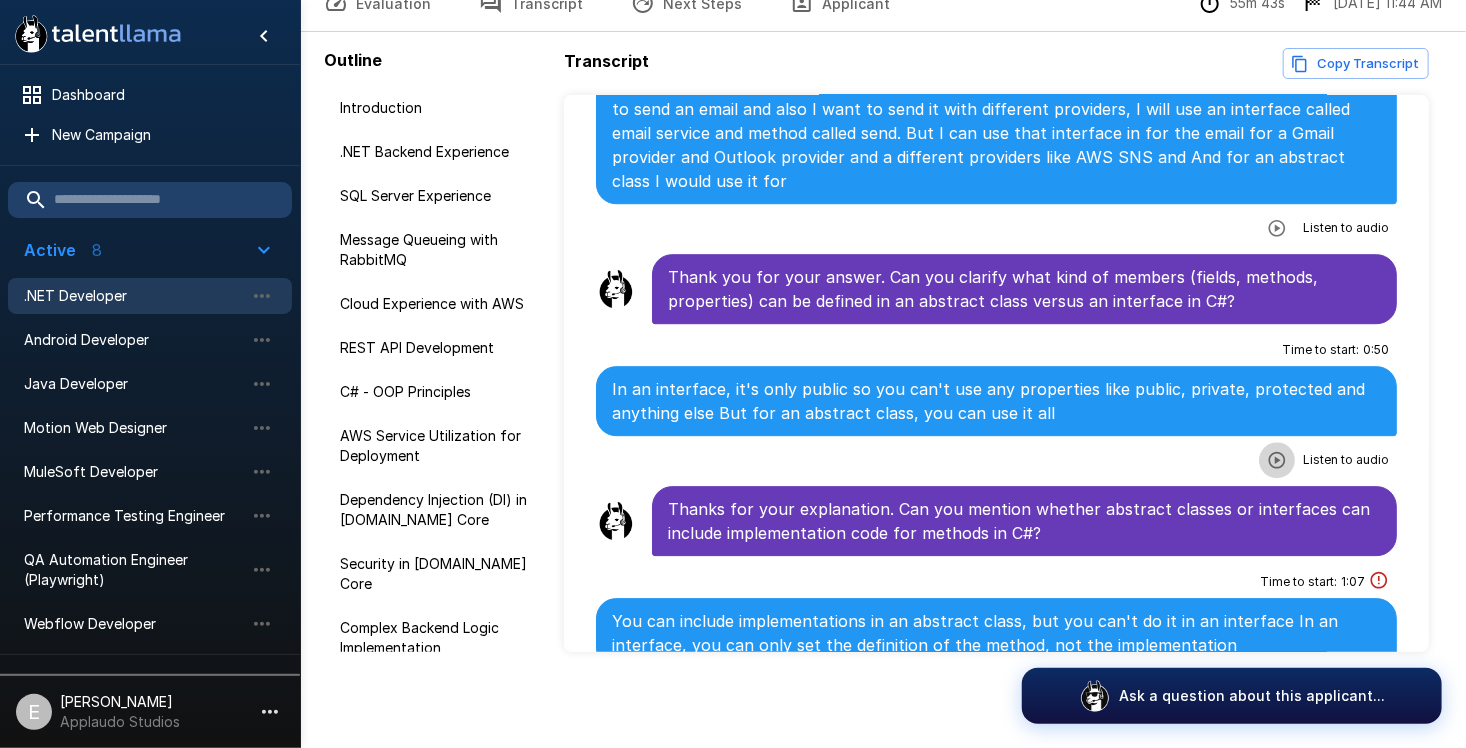 click 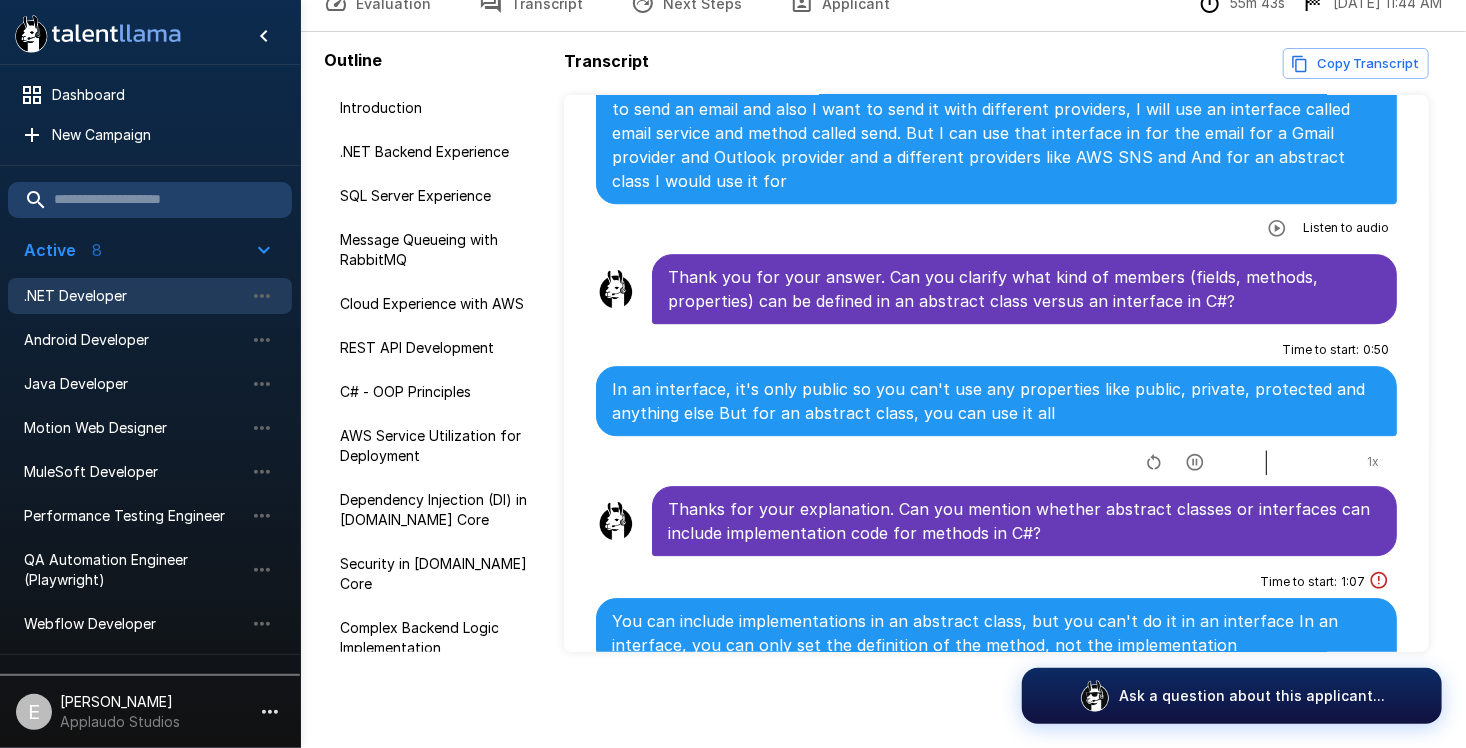 click 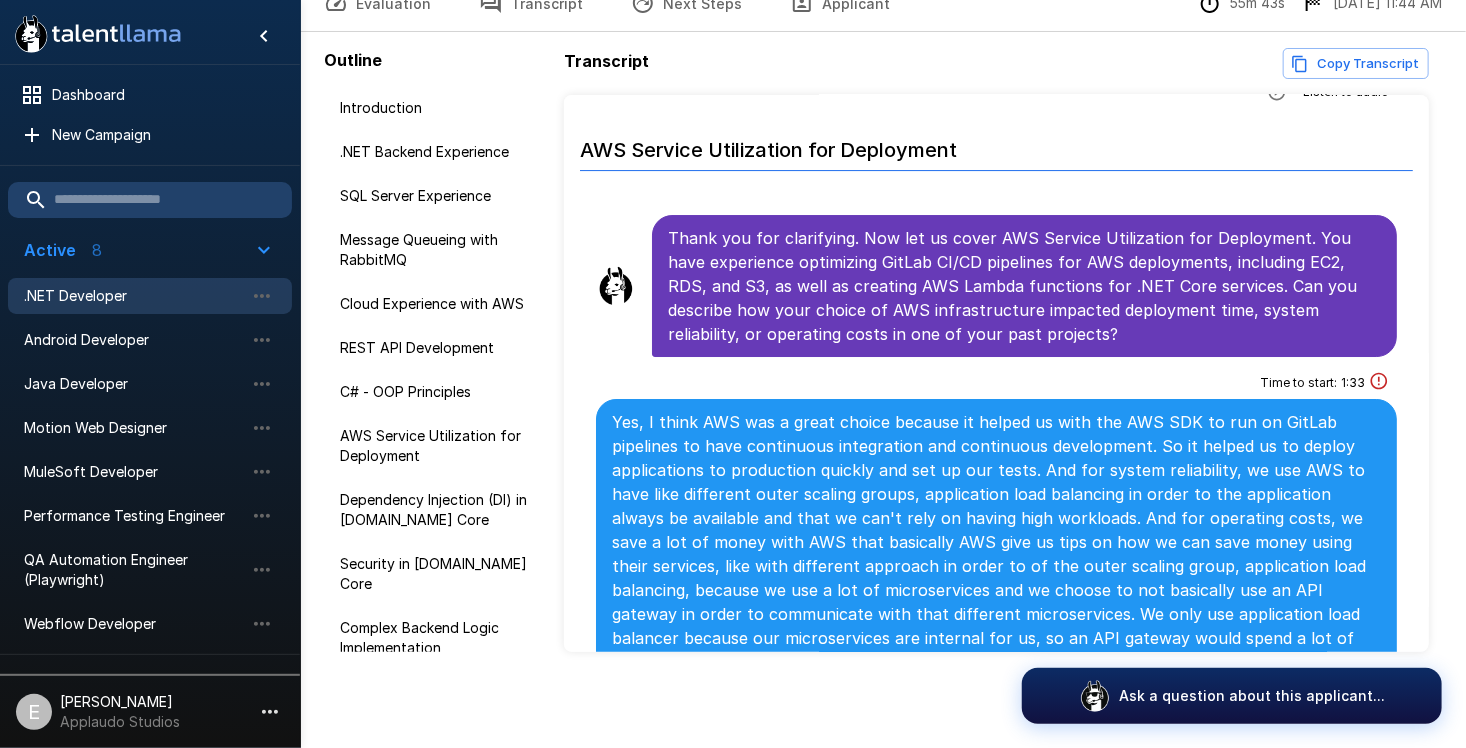 scroll, scrollTop: 3400, scrollLeft: 0, axis: vertical 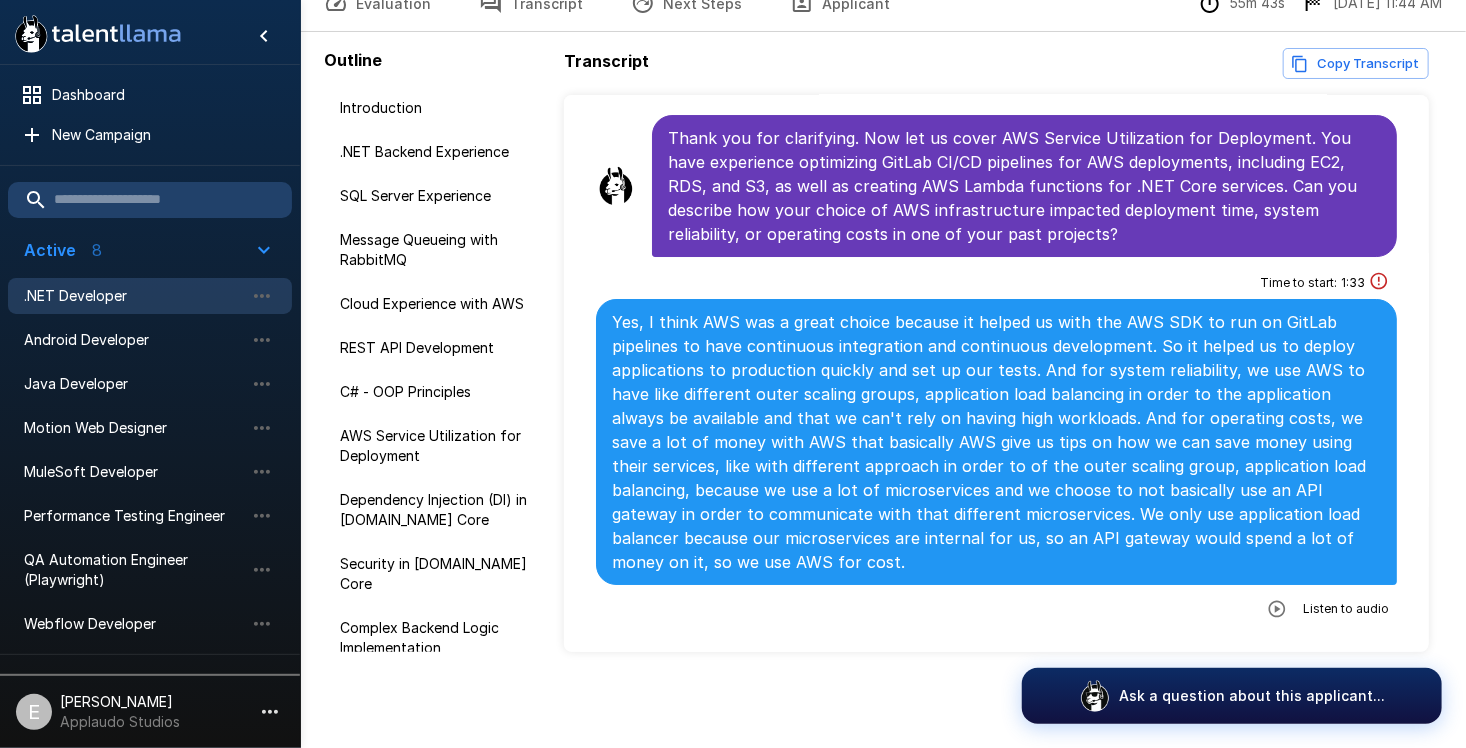 click 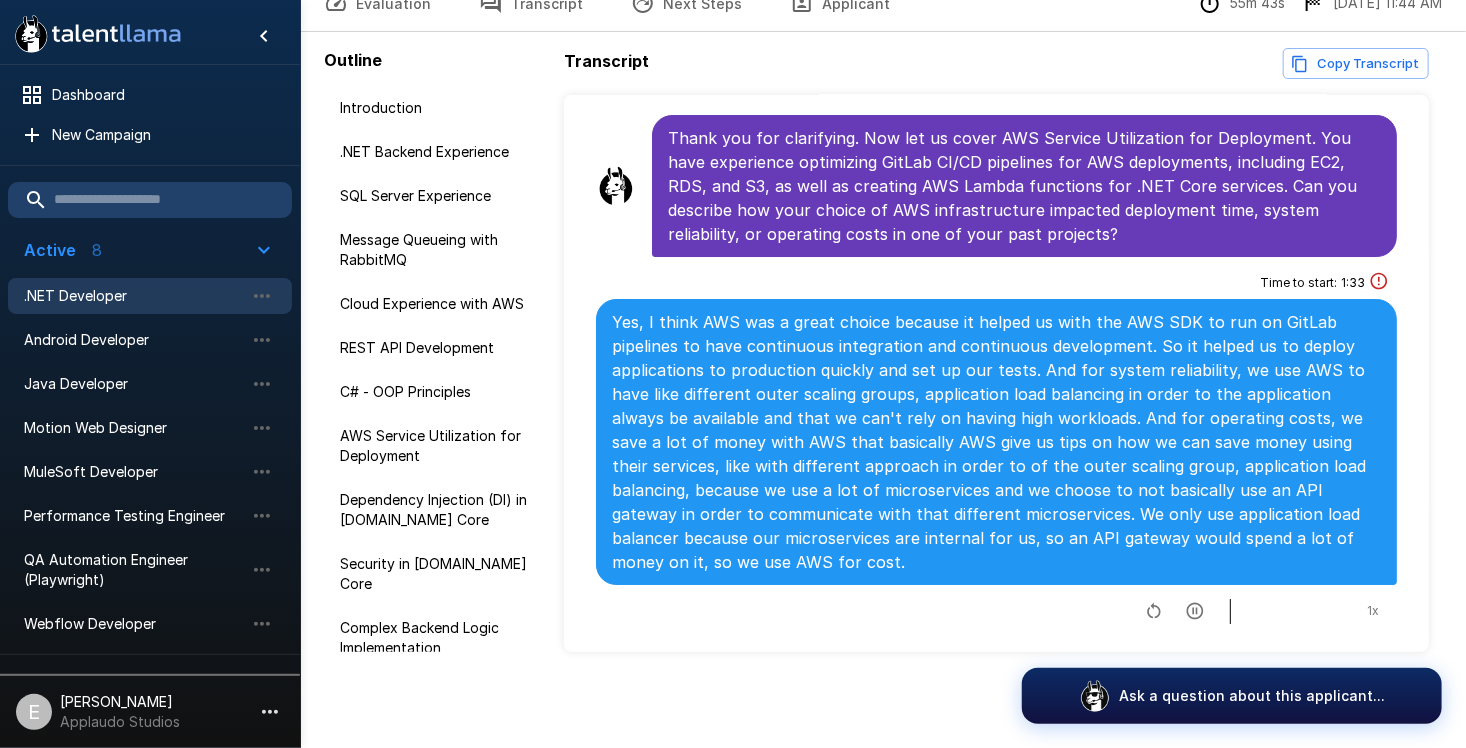 click 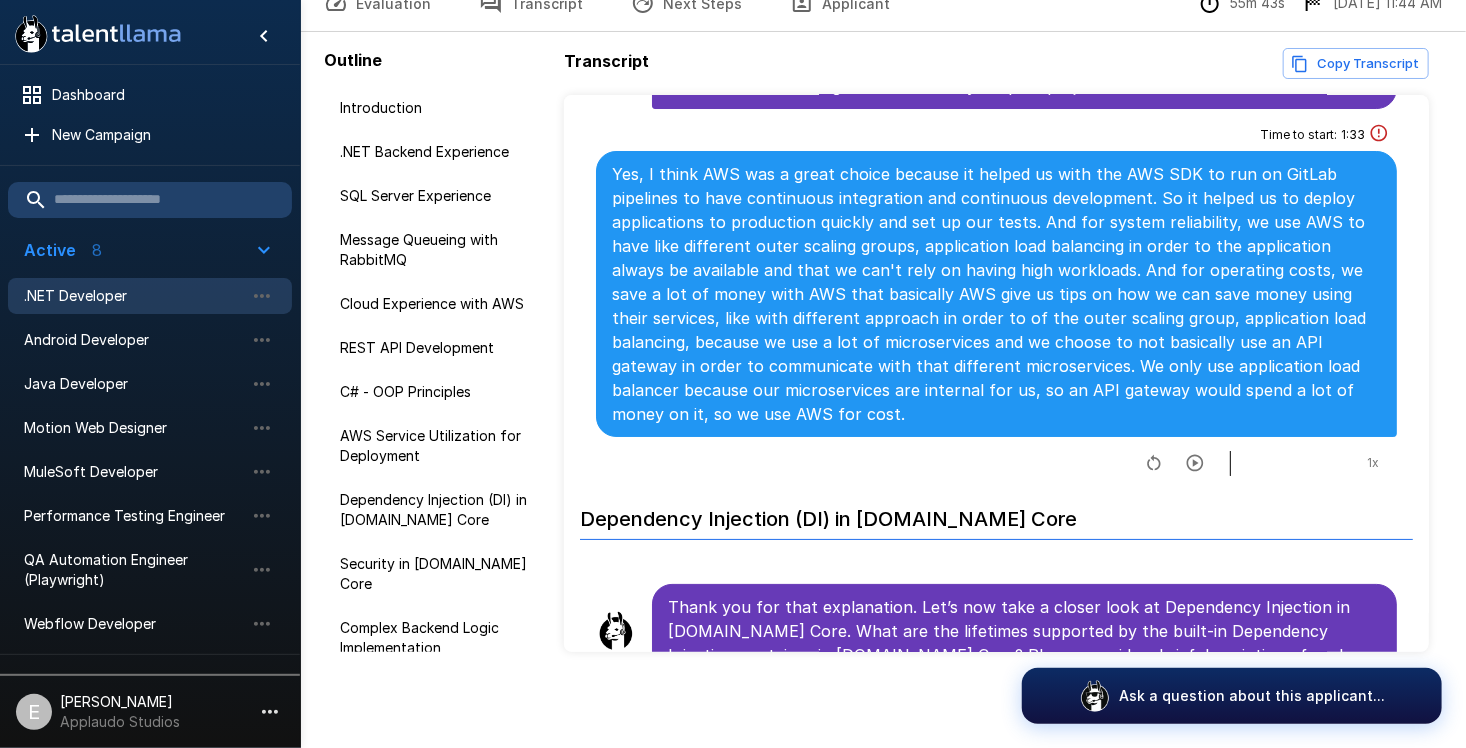 scroll, scrollTop: 3400, scrollLeft: 0, axis: vertical 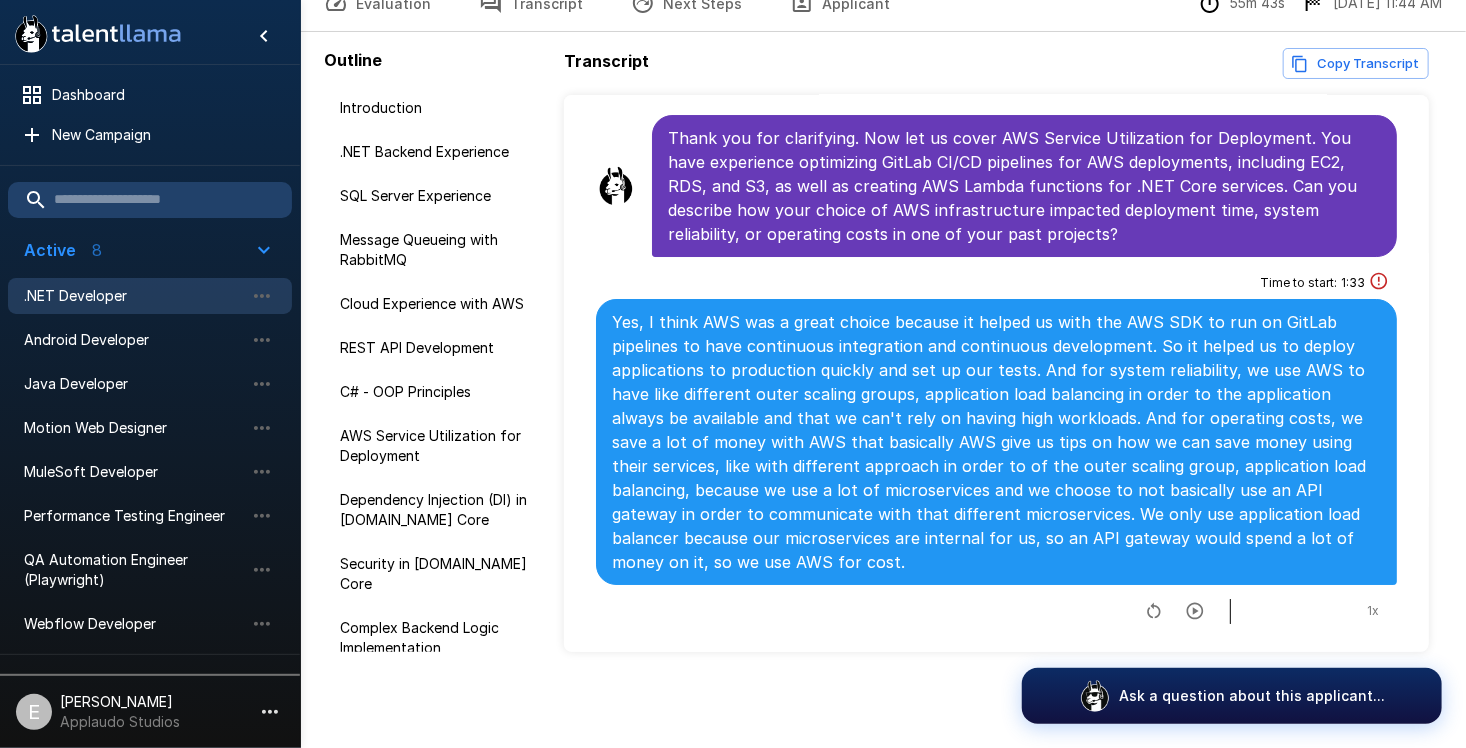 click on ".NET Developer" at bounding box center [134, 296] 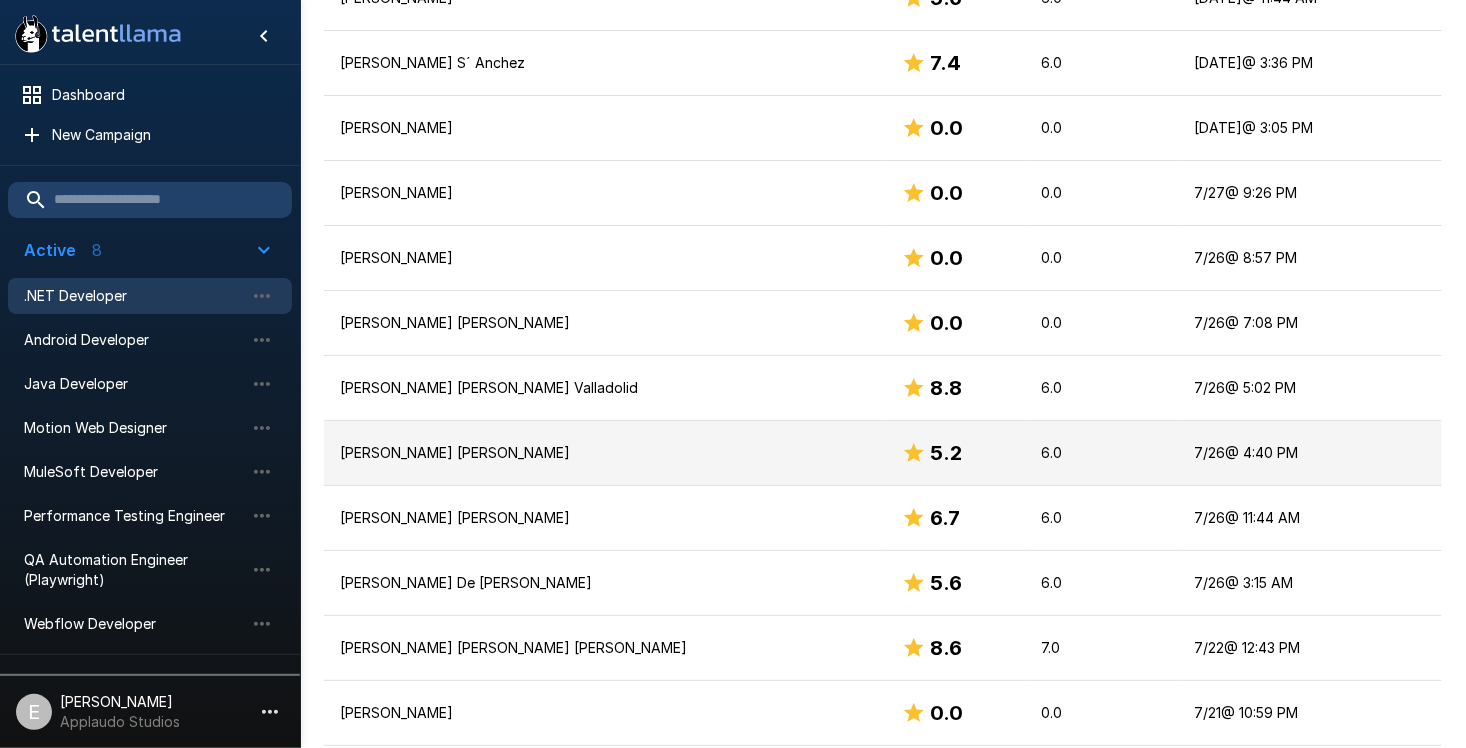 scroll, scrollTop: 407, scrollLeft: 0, axis: vertical 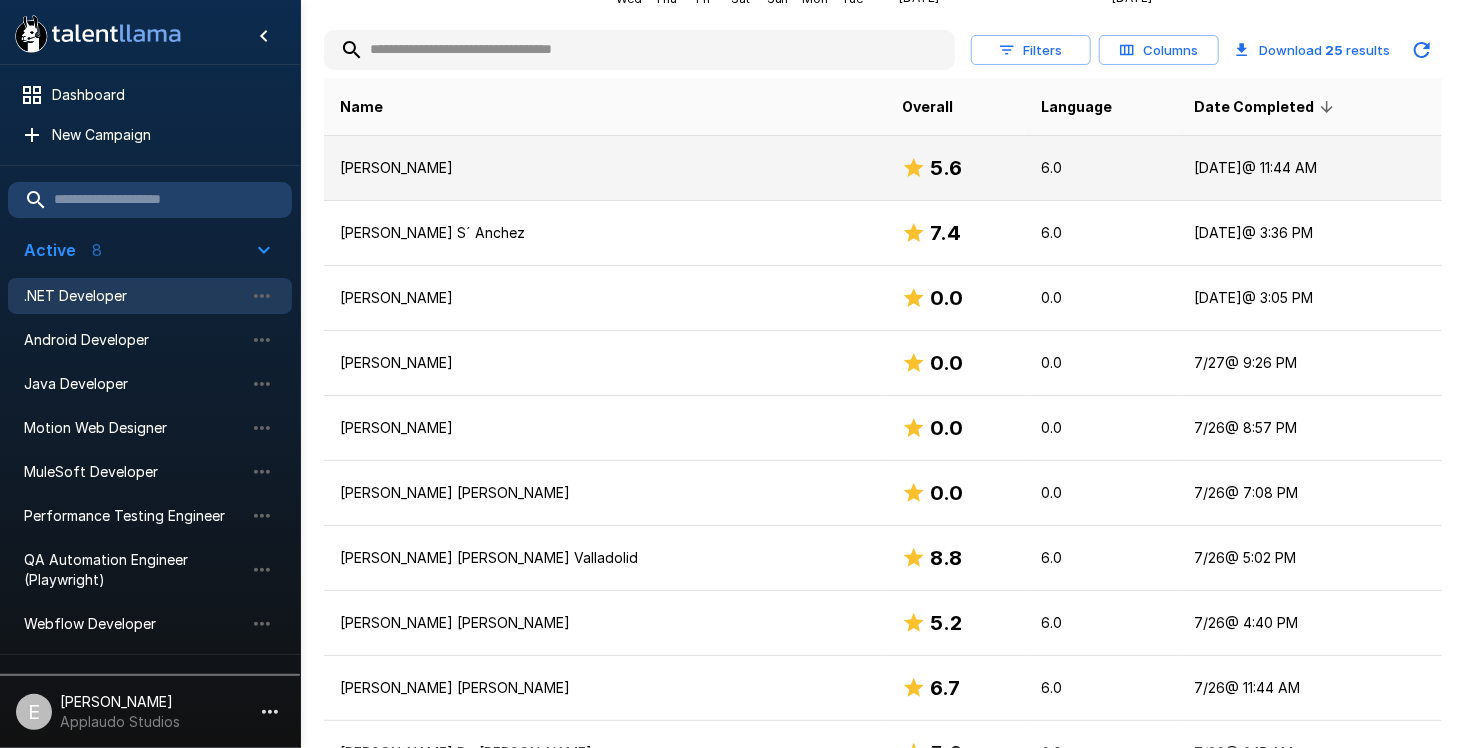 click on "[PERSON_NAME]" at bounding box center (605, 168) 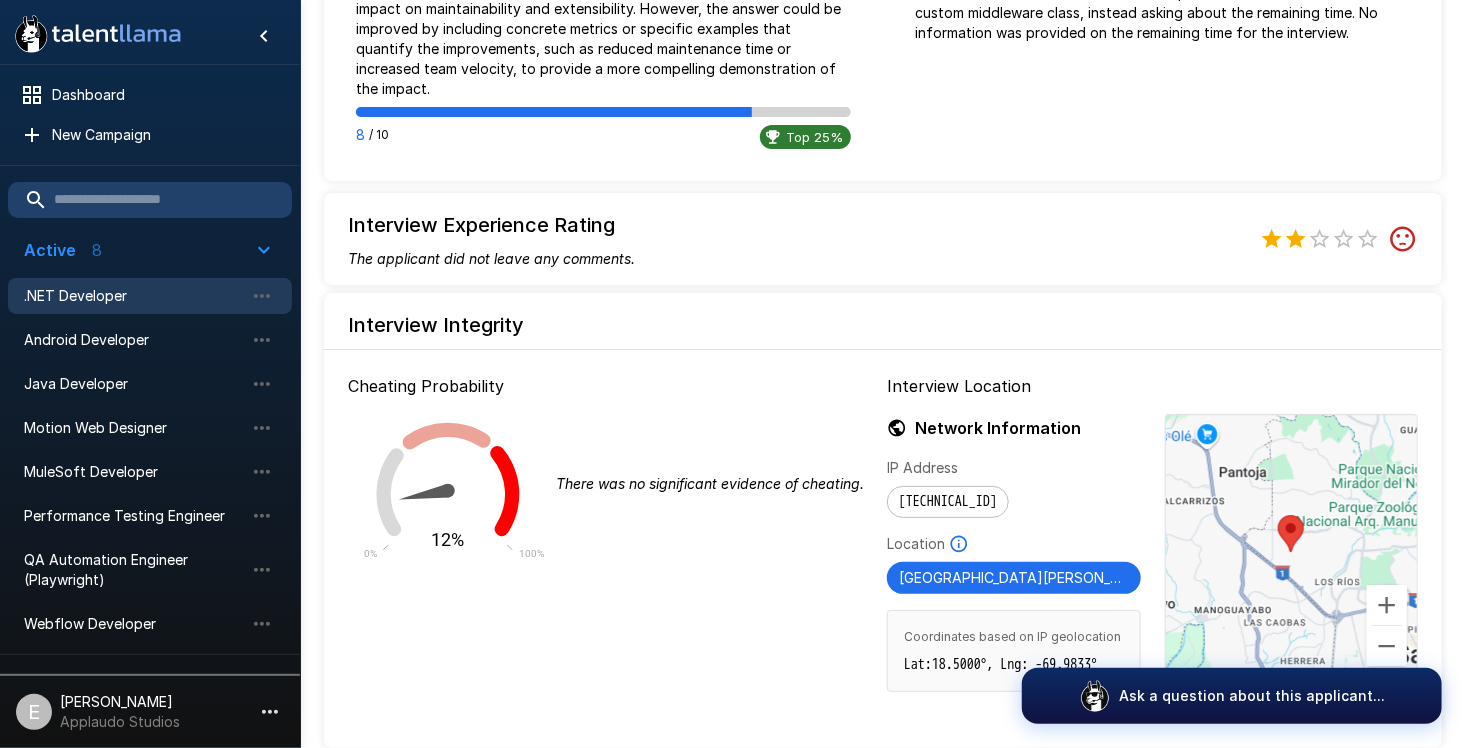 scroll, scrollTop: 2300, scrollLeft: 0, axis: vertical 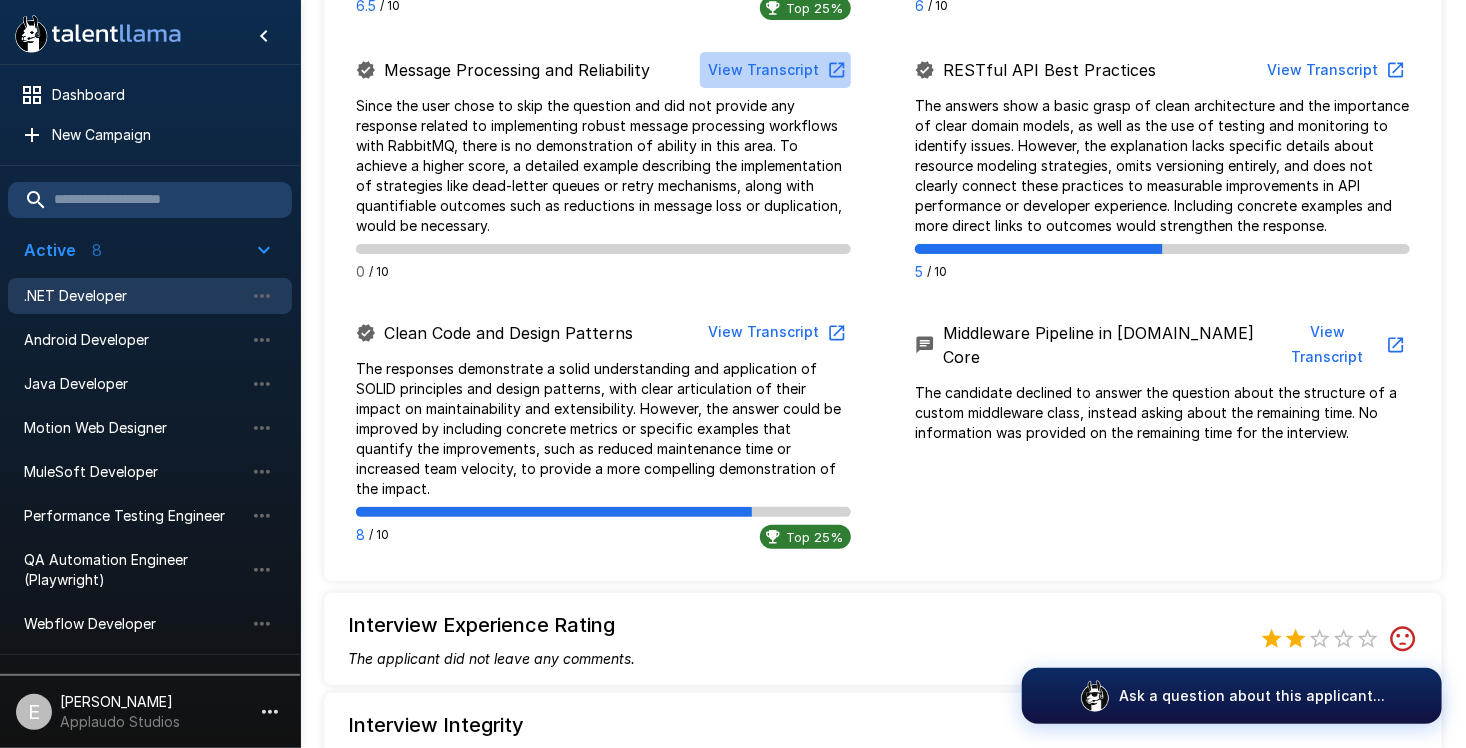 click on "View Transcript" at bounding box center (775, 70) 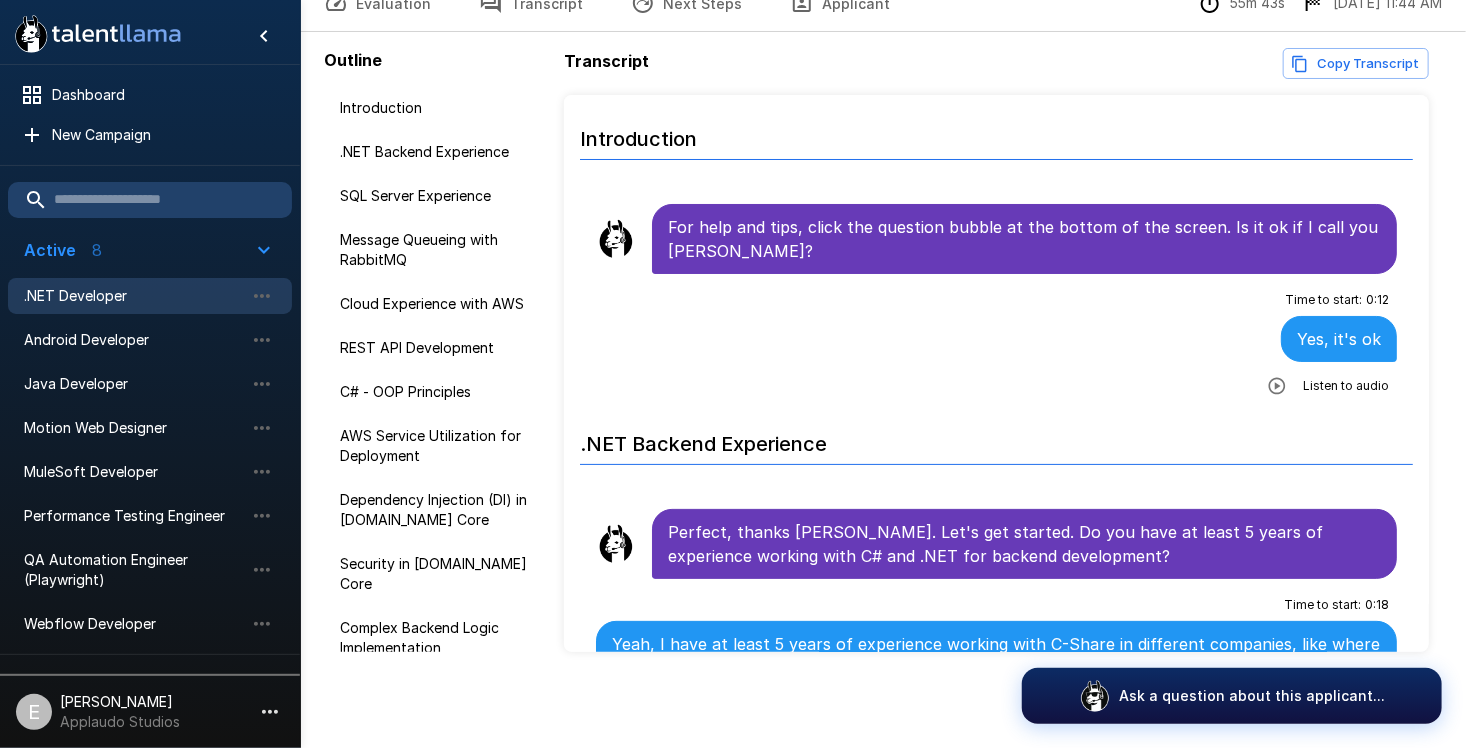 scroll, scrollTop: 107, scrollLeft: 0, axis: vertical 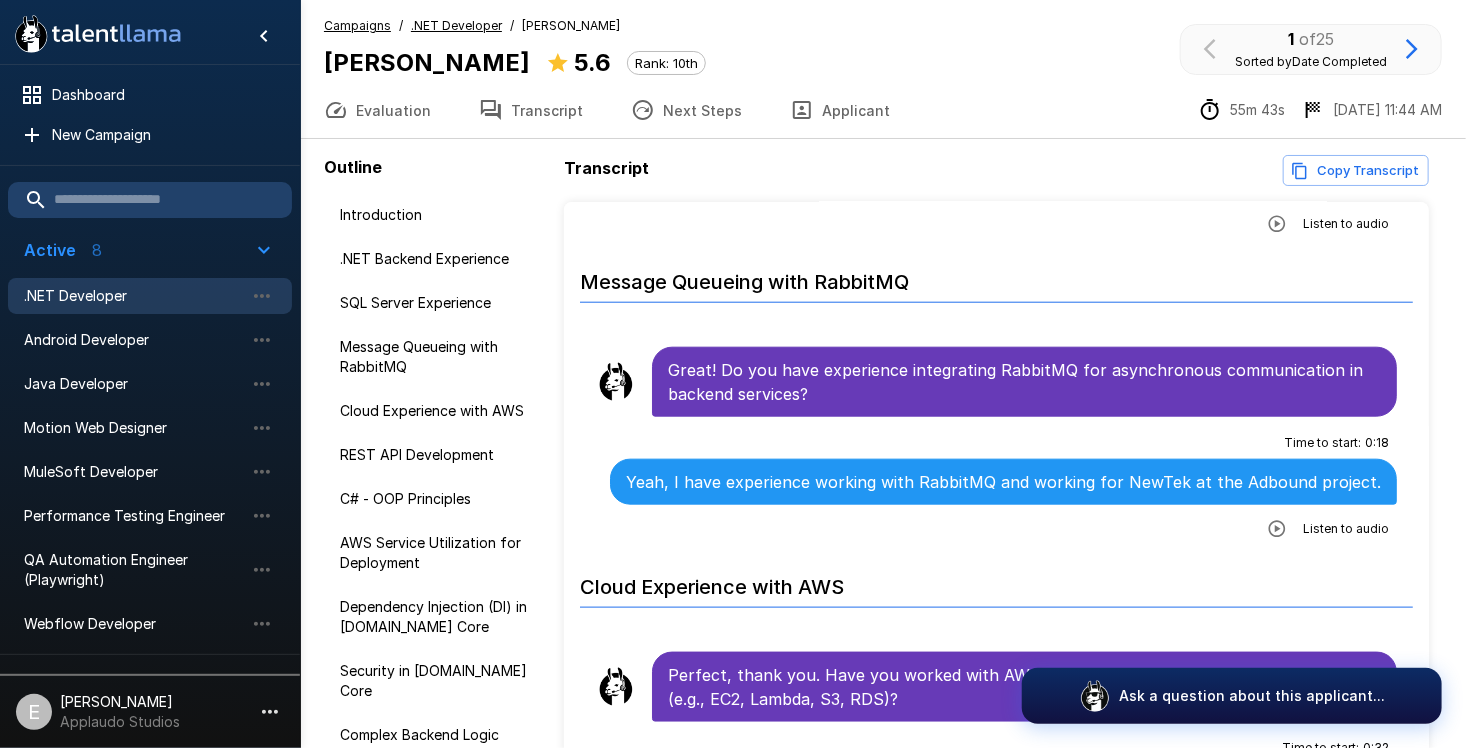 click on ".NET Developer" at bounding box center [134, 296] 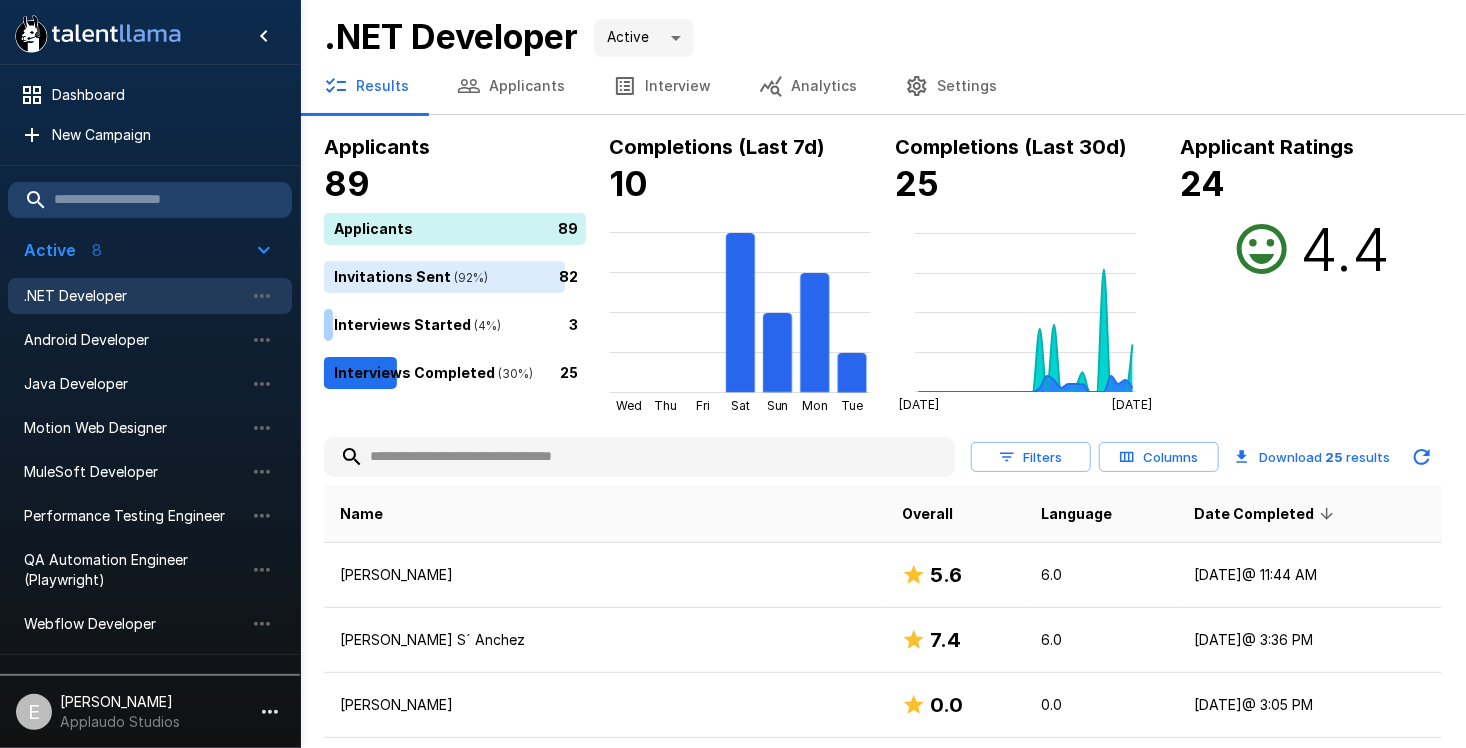 click at bounding box center [639, 457] 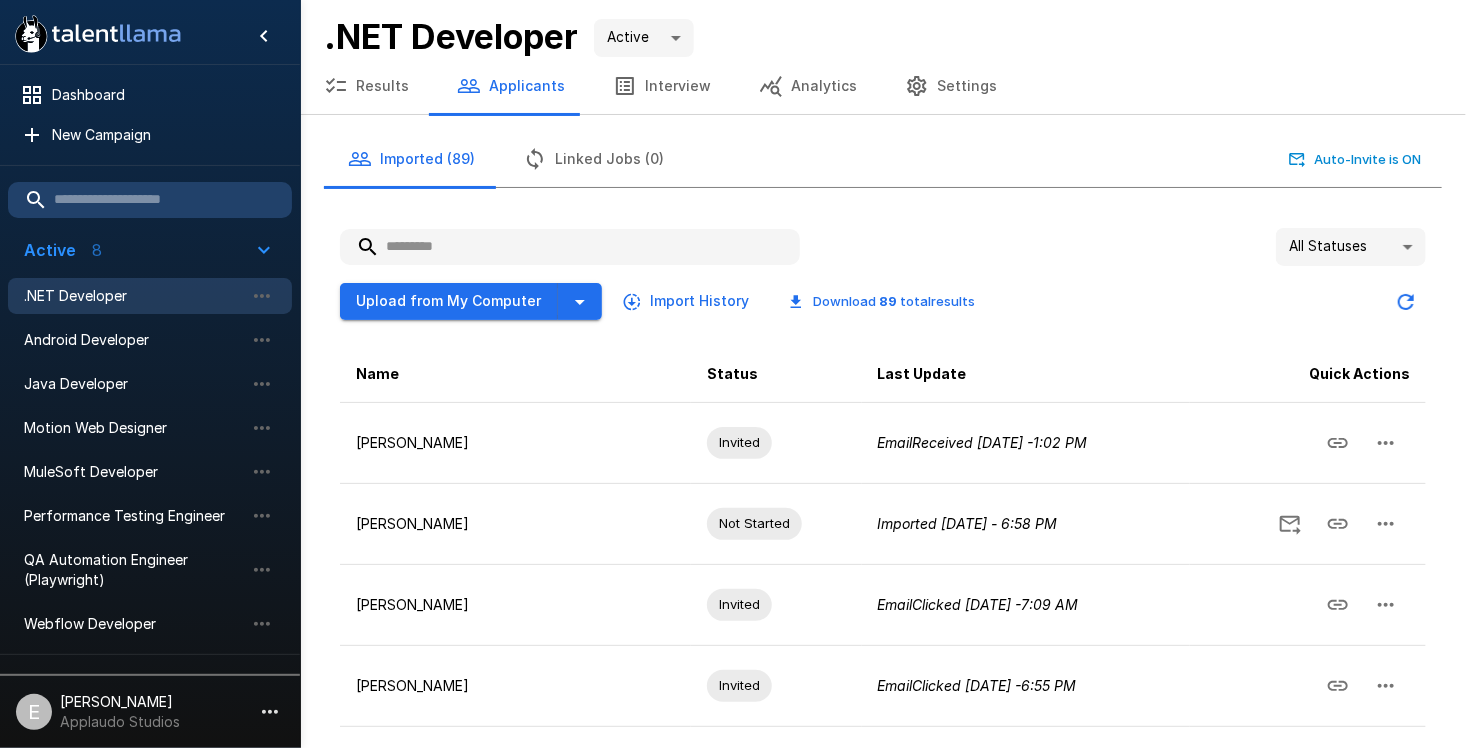 click at bounding box center (570, 247) 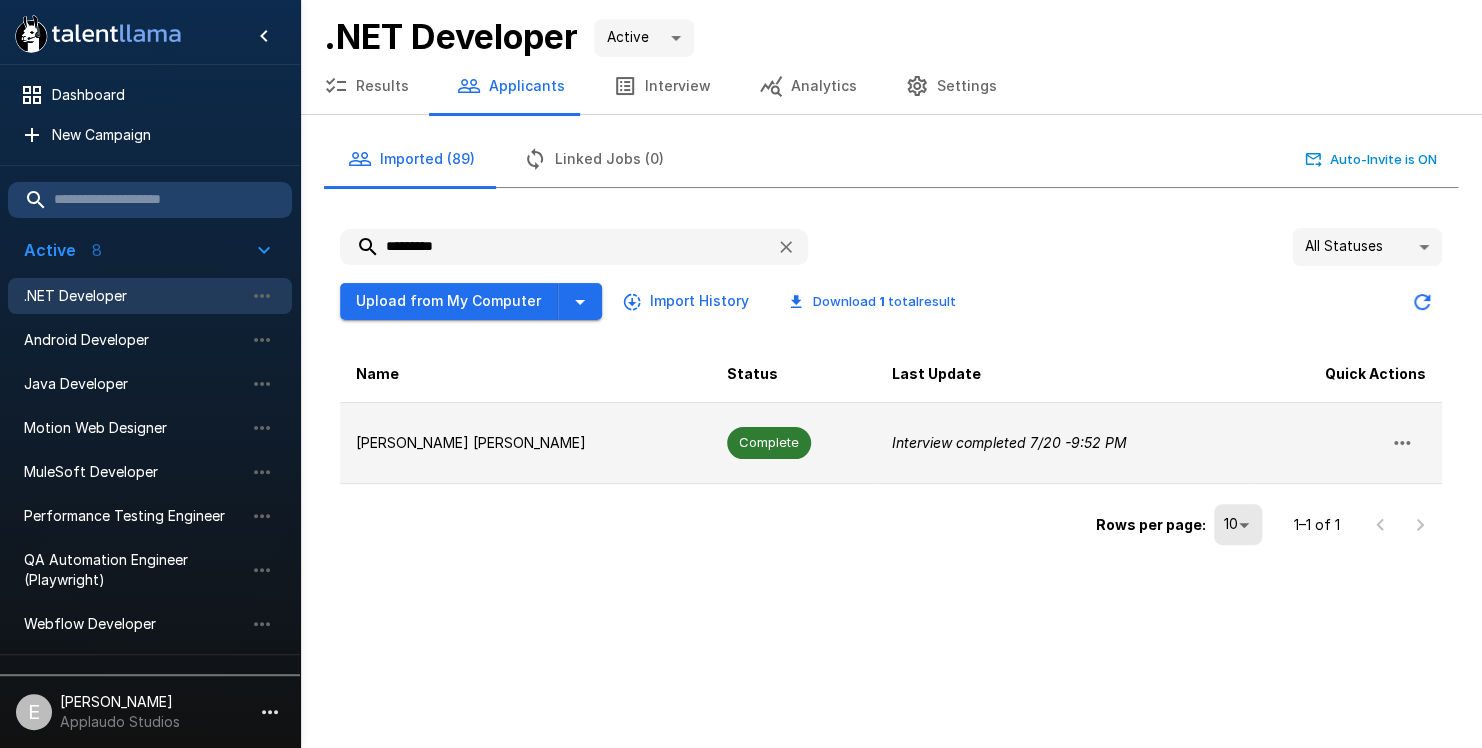 type on "*********" 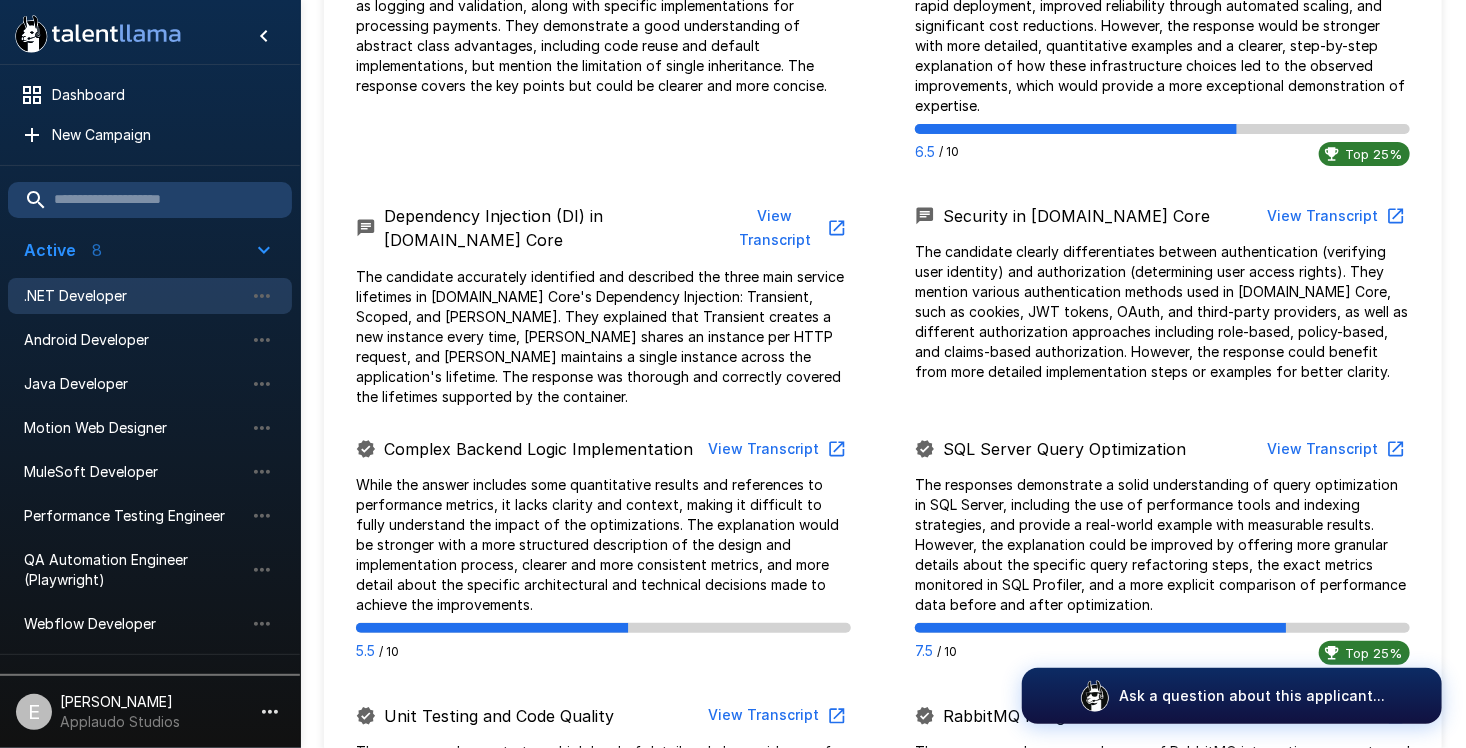 scroll, scrollTop: 1300, scrollLeft: 0, axis: vertical 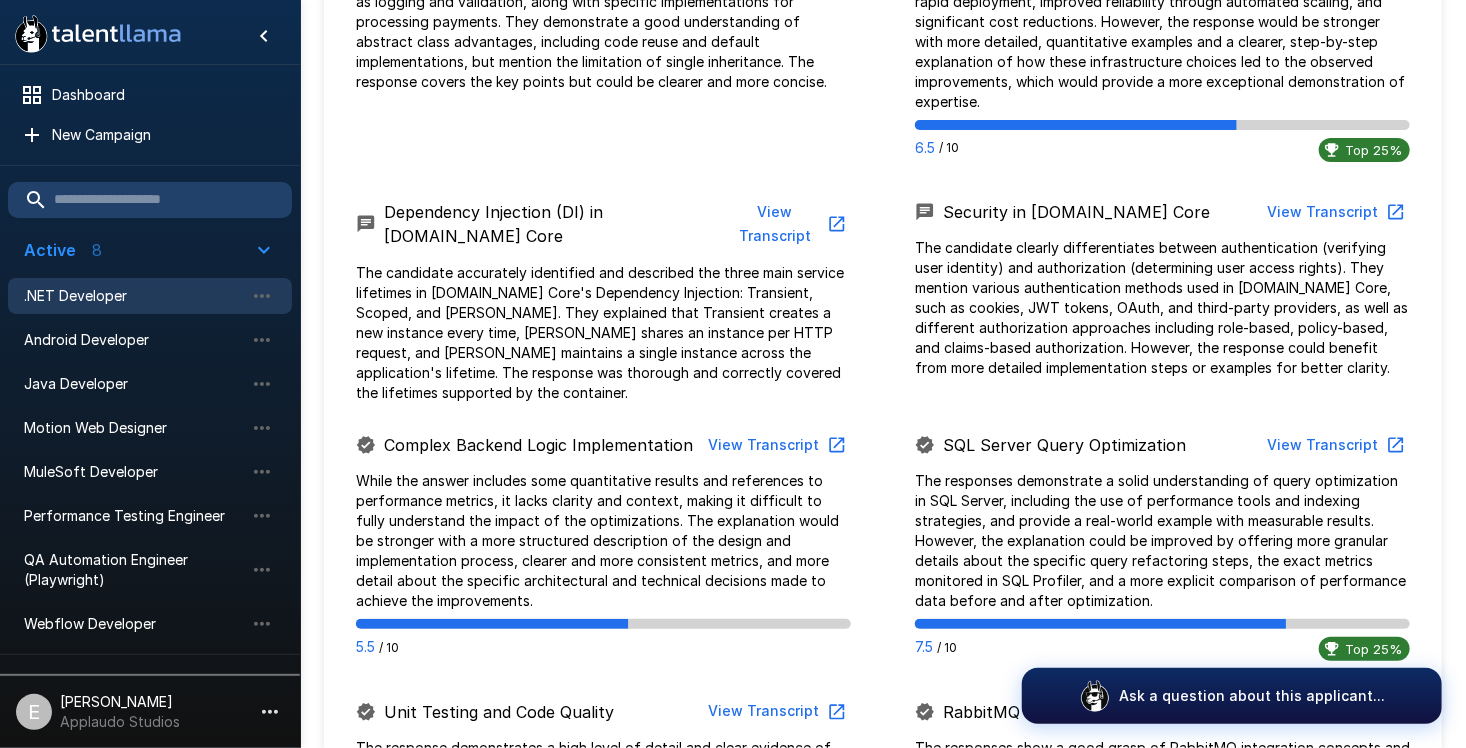 click on "View Transcript" at bounding box center (775, 445) 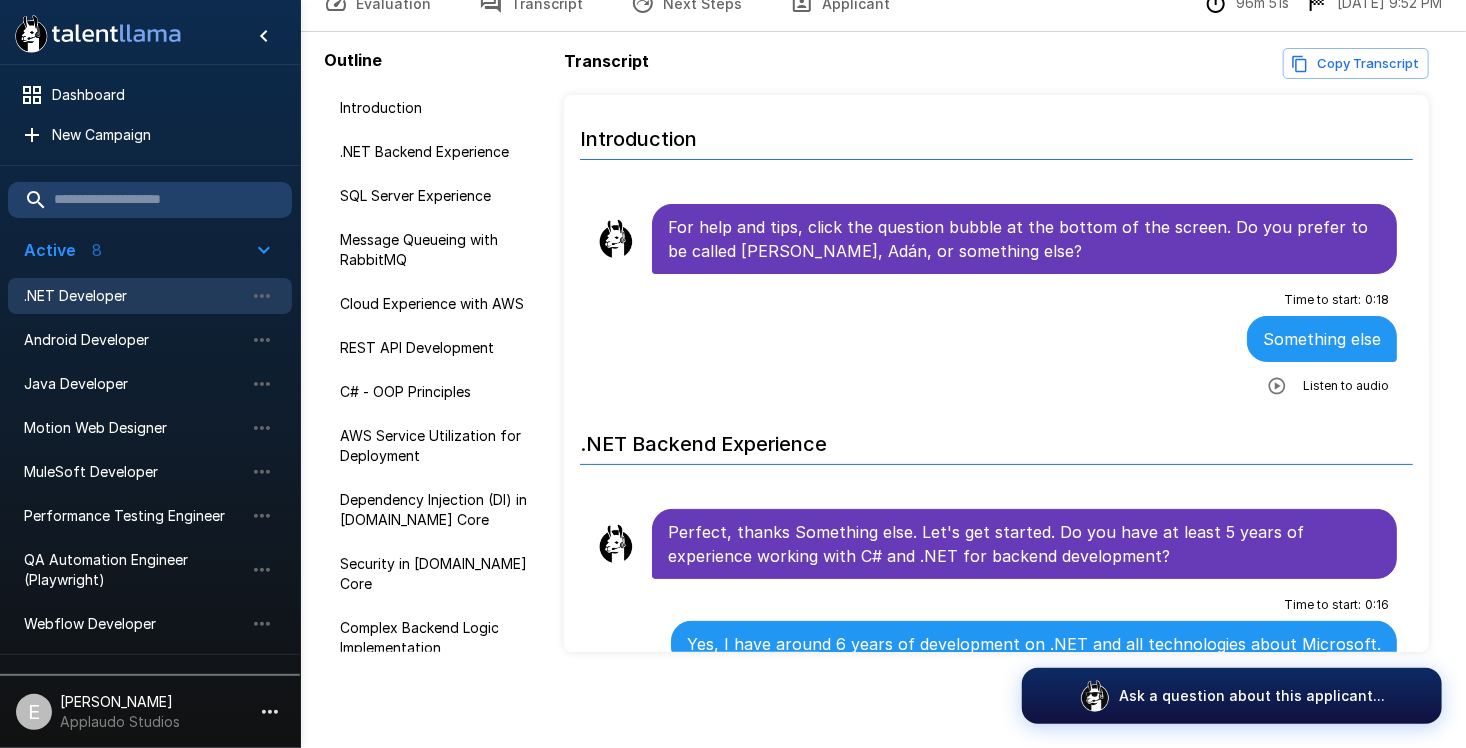scroll, scrollTop: 107, scrollLeft: 0, axis: vertical 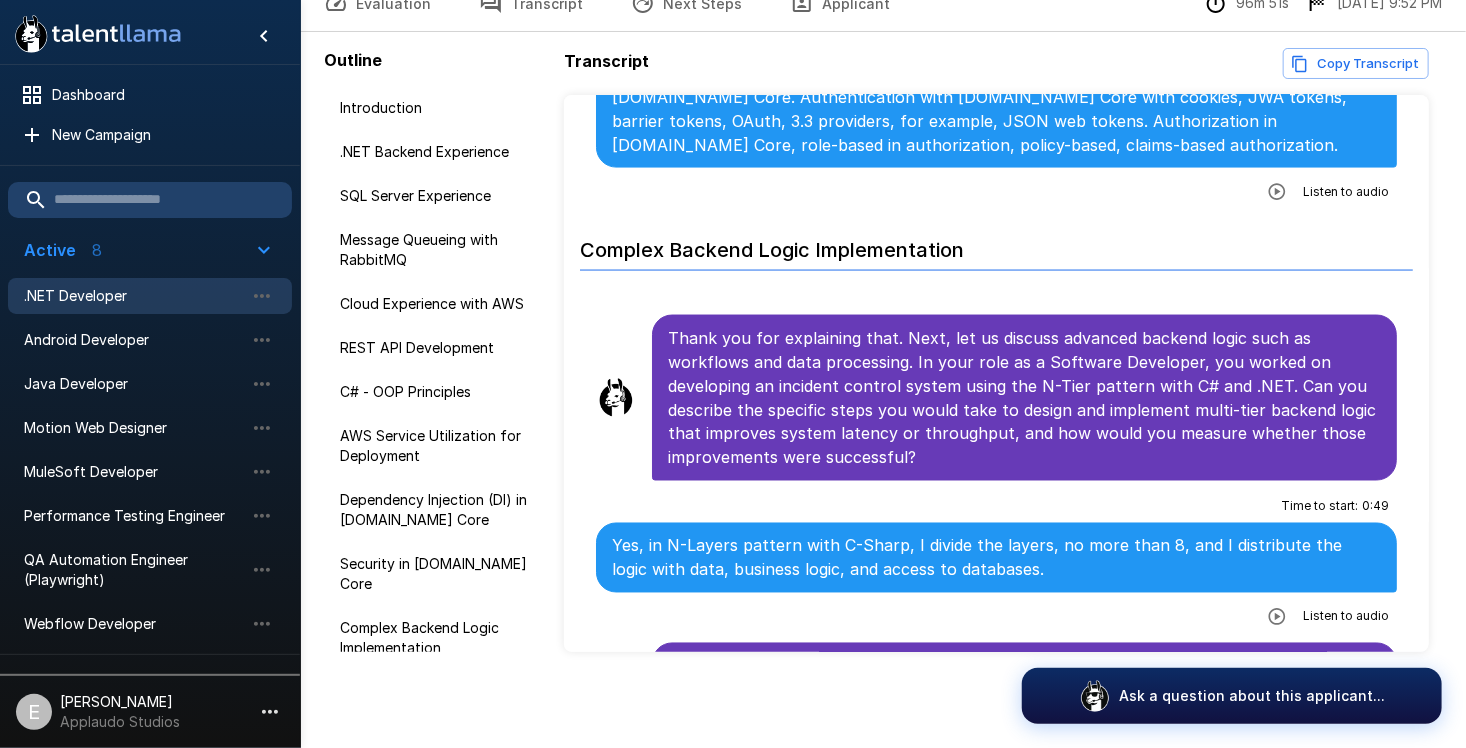 click on ".NET Developer" at bounding box center [134, 296] 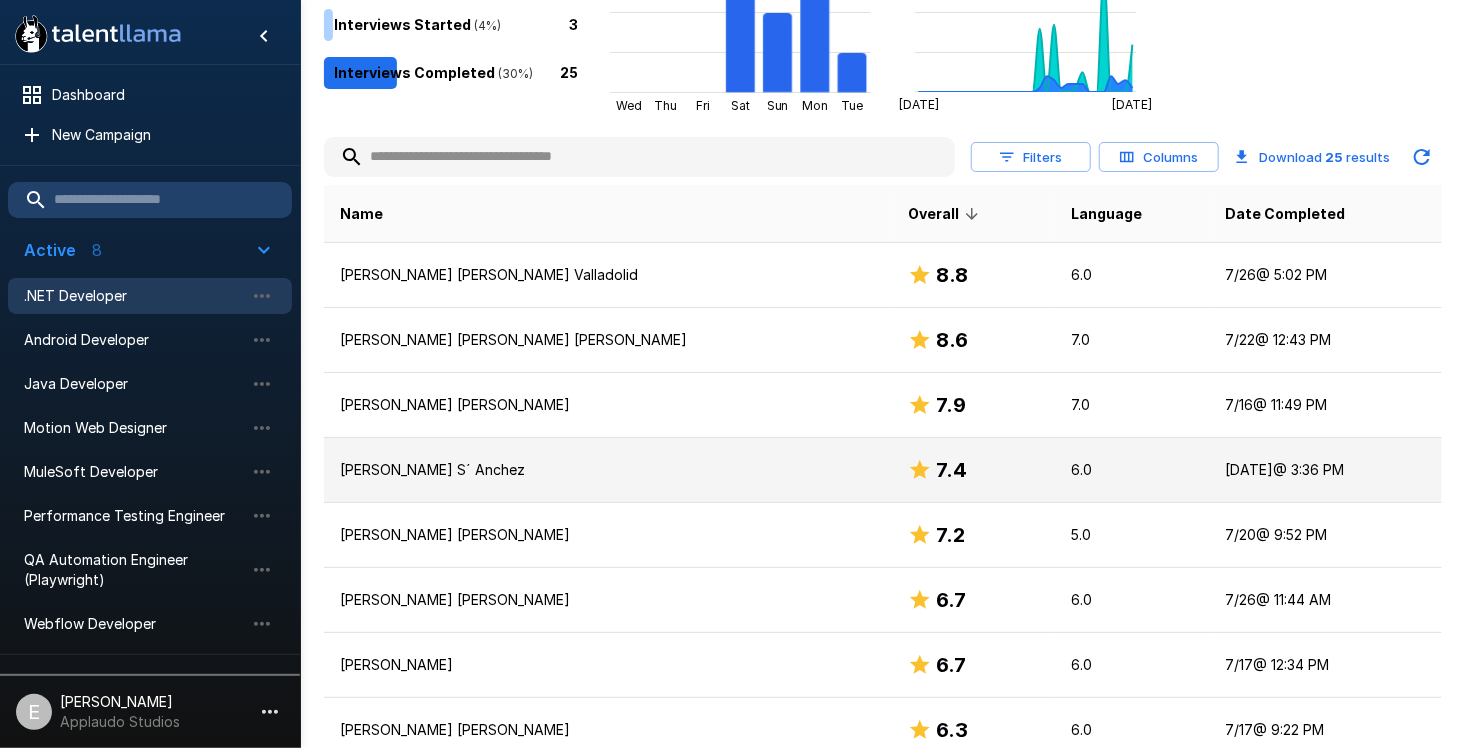 scroll, scrollTop: 500, scrollLeft: 0, axis: vertical 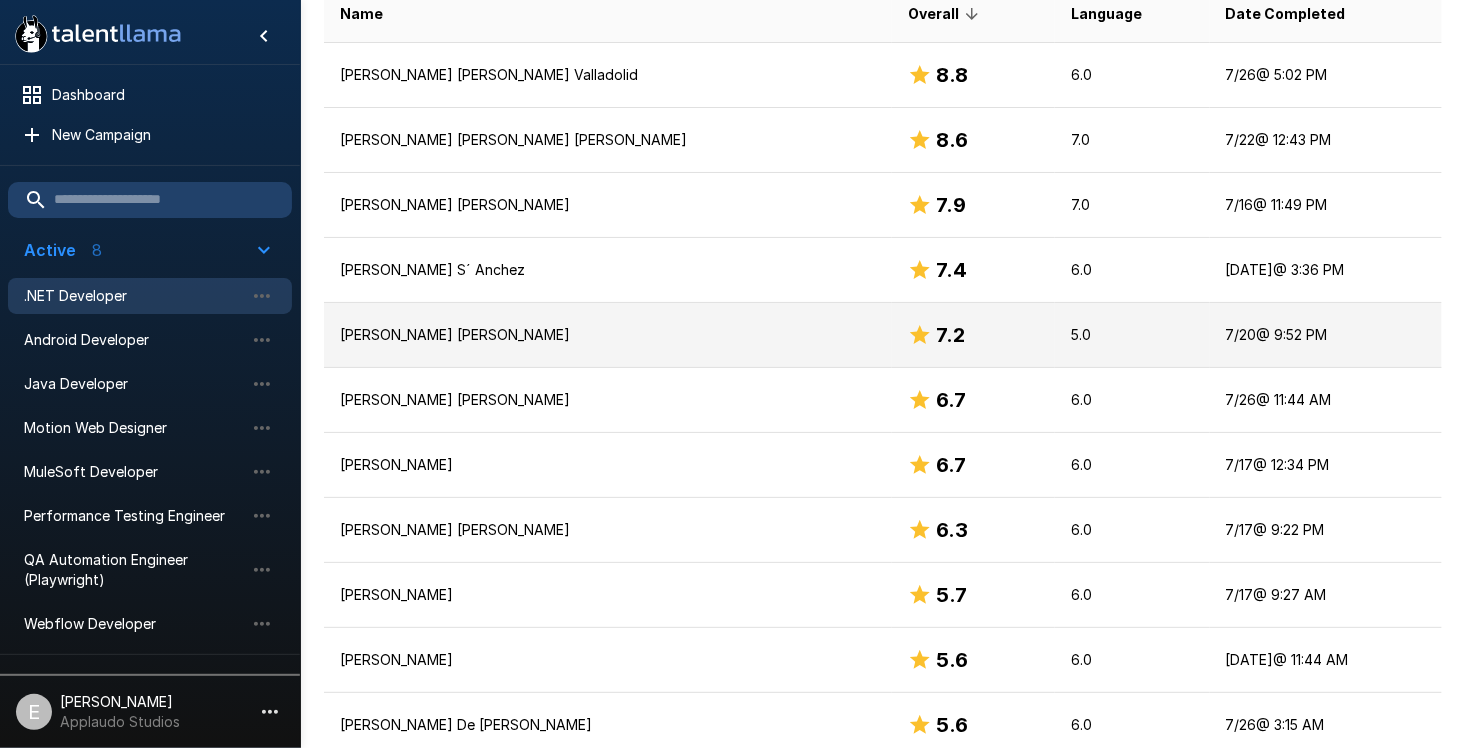 click on "[PERSON_NAME]" at bounding box center [608, 335] 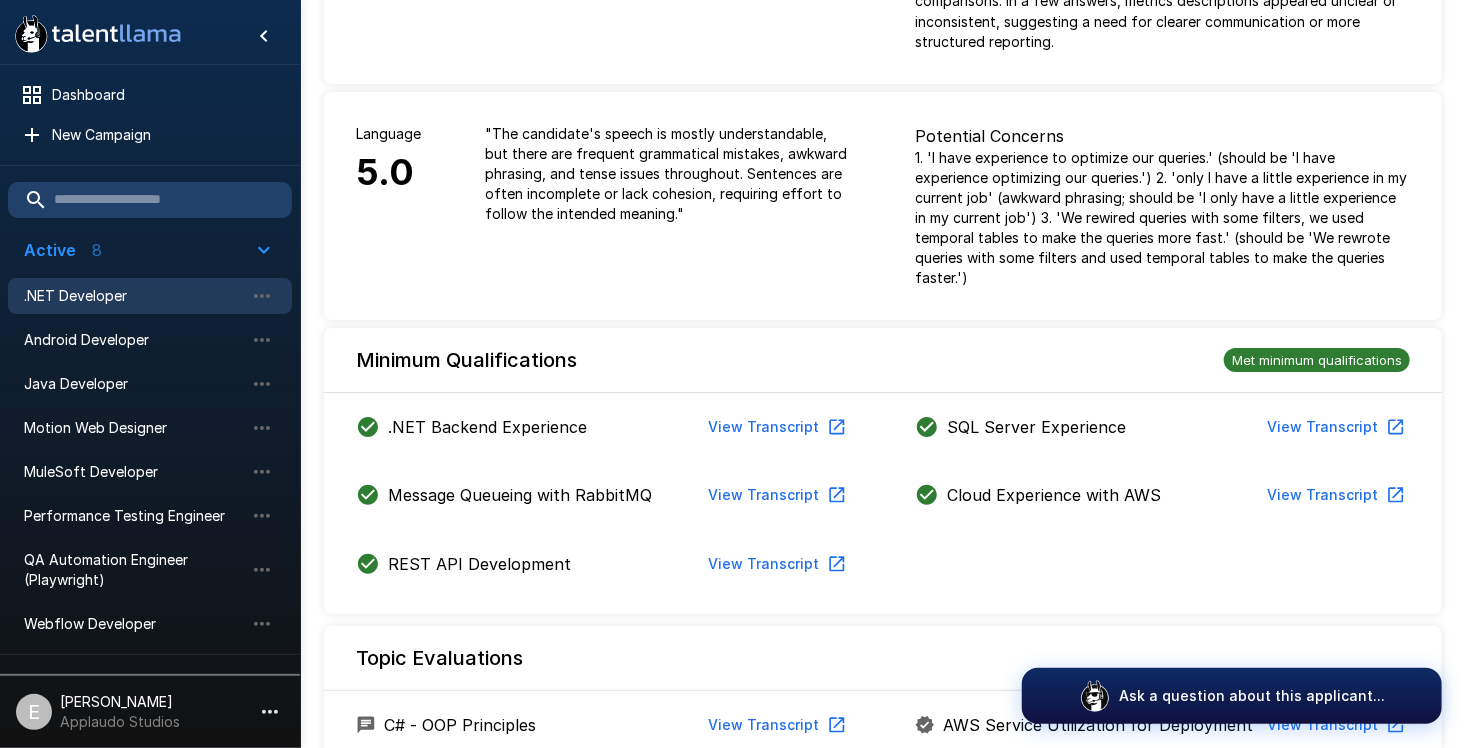 click on "View Transcript" at bounding box center [775, 495] 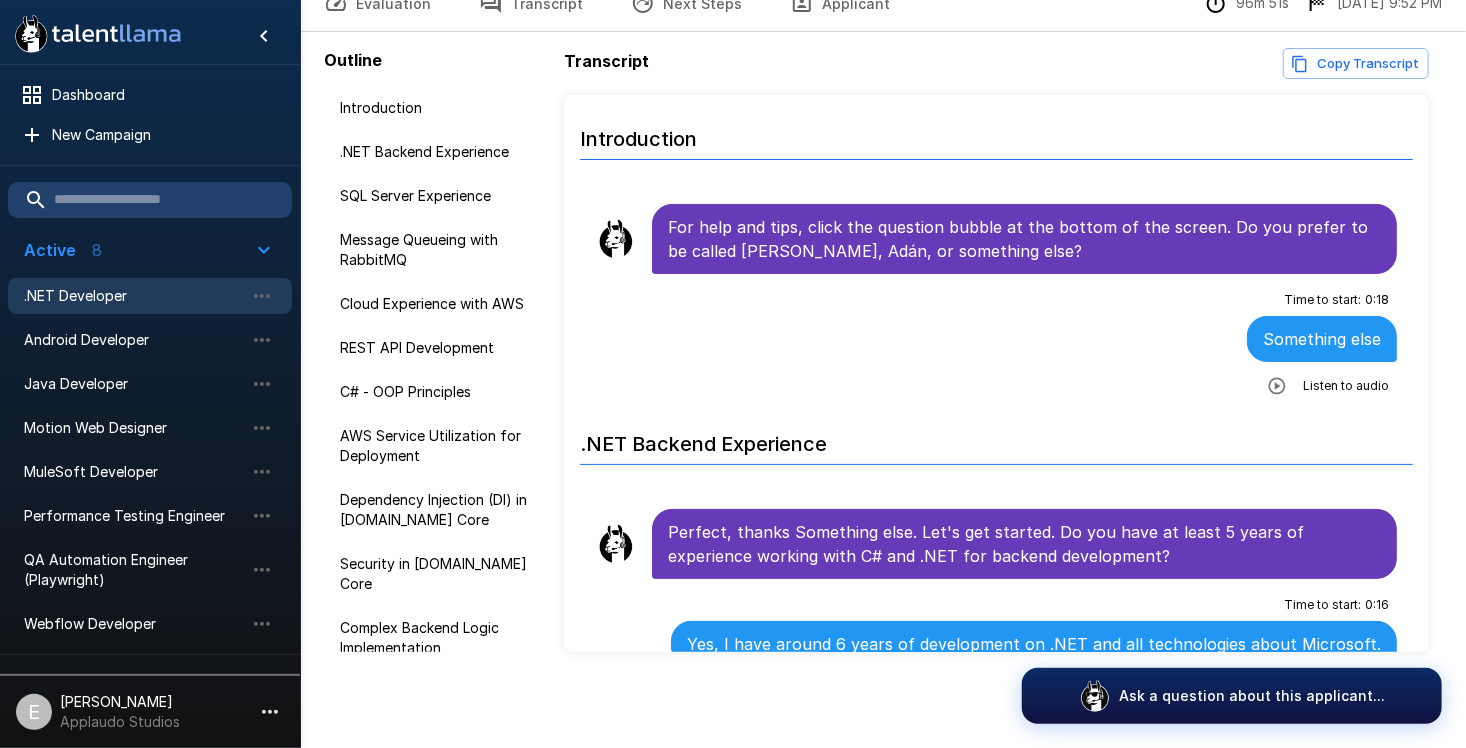 scroll, scrollTop: 107, scrollLeft: 0, axis: vertical 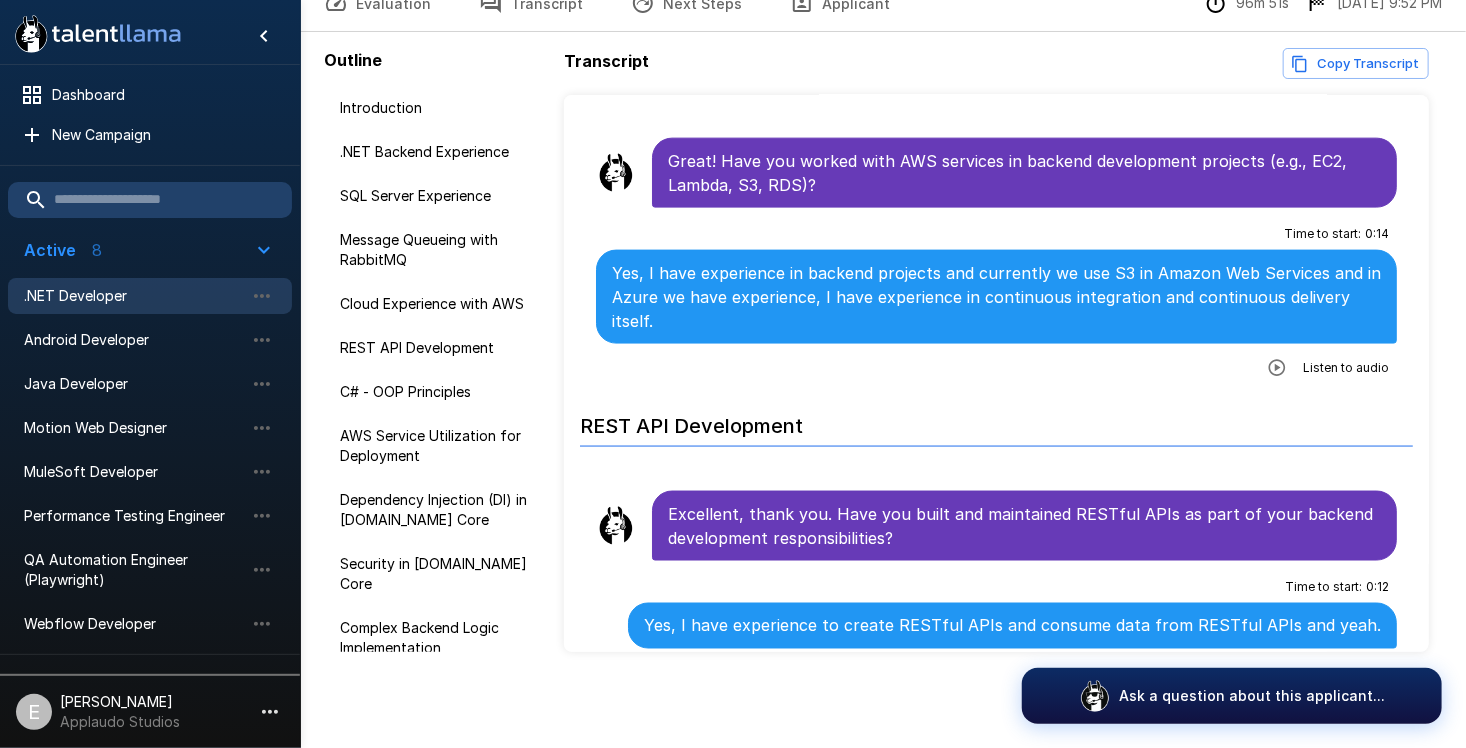 click 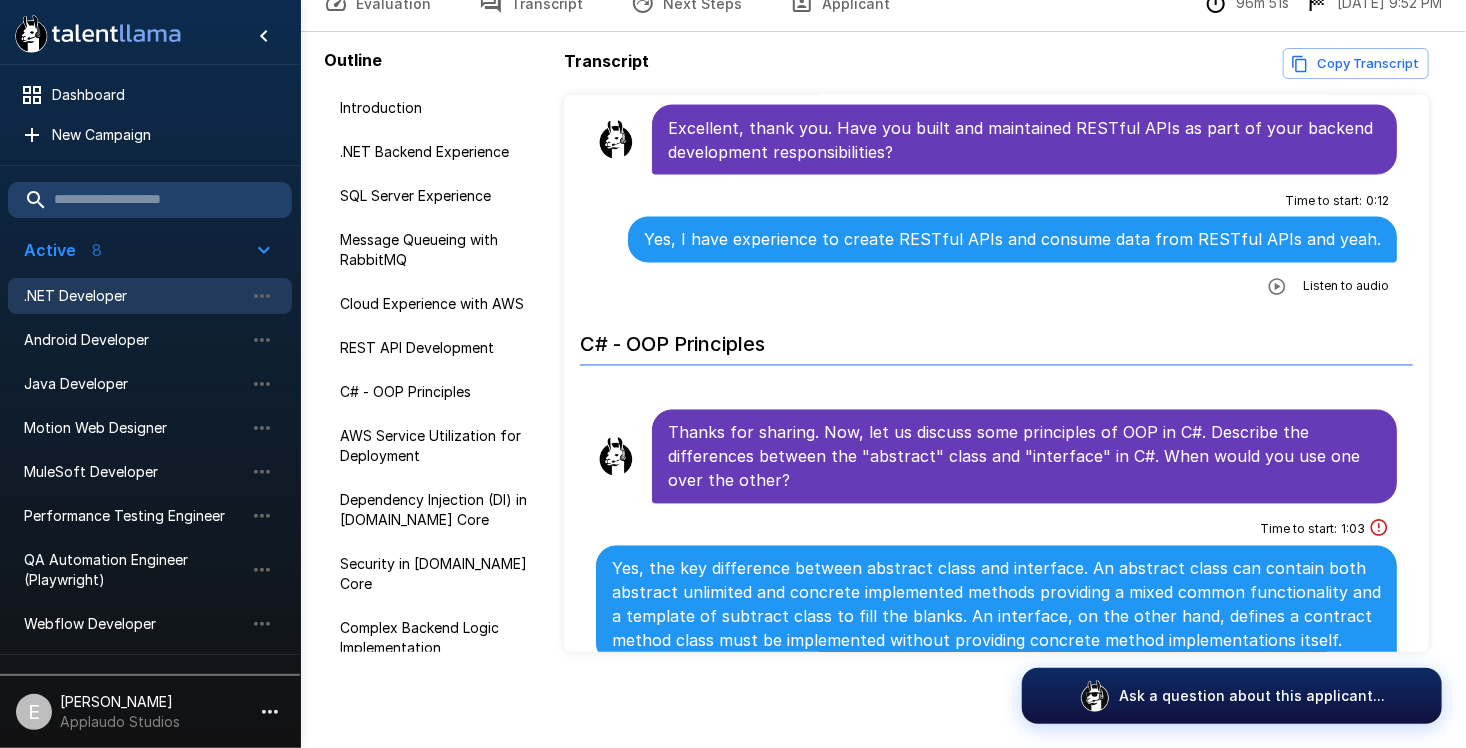 scroll, scrollTop: 1910, scrollLeft: 0, axis: vertical 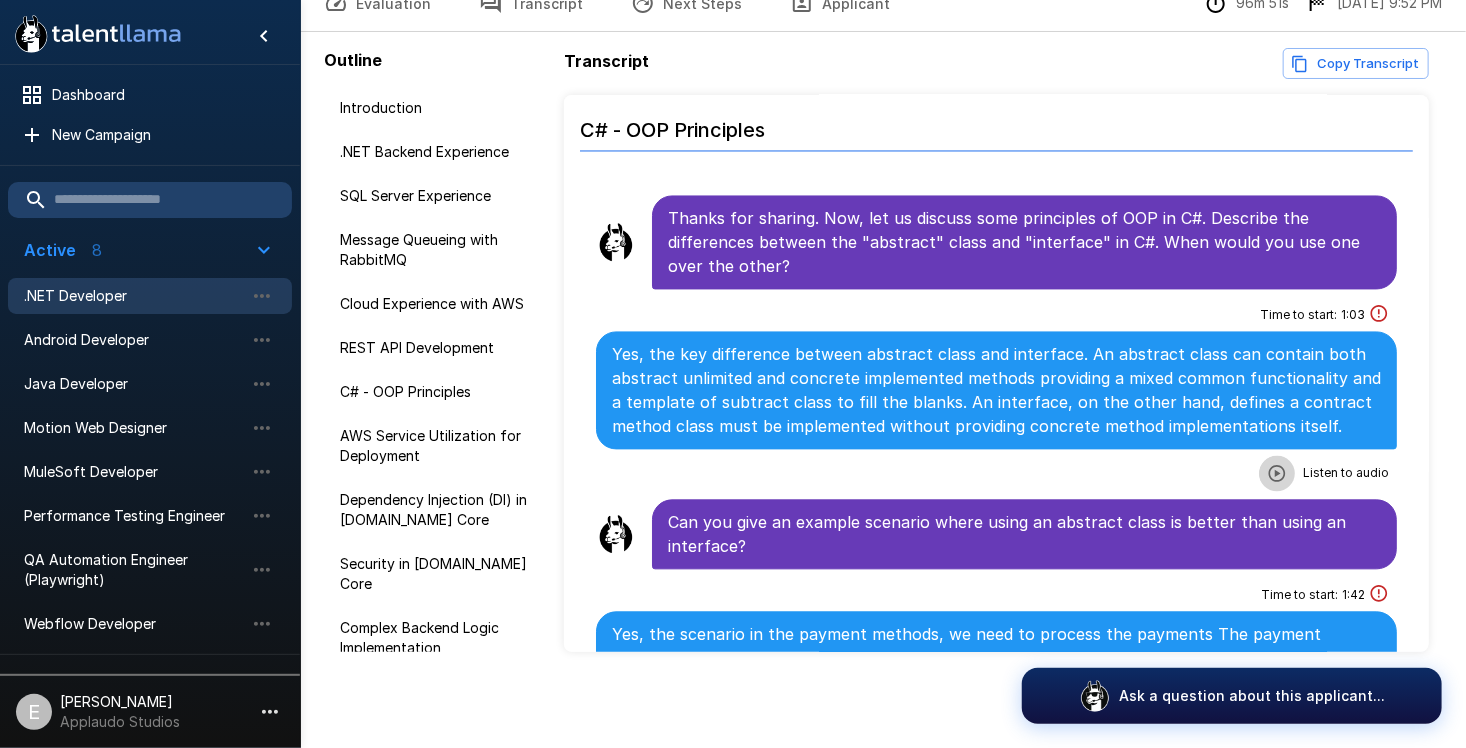 click 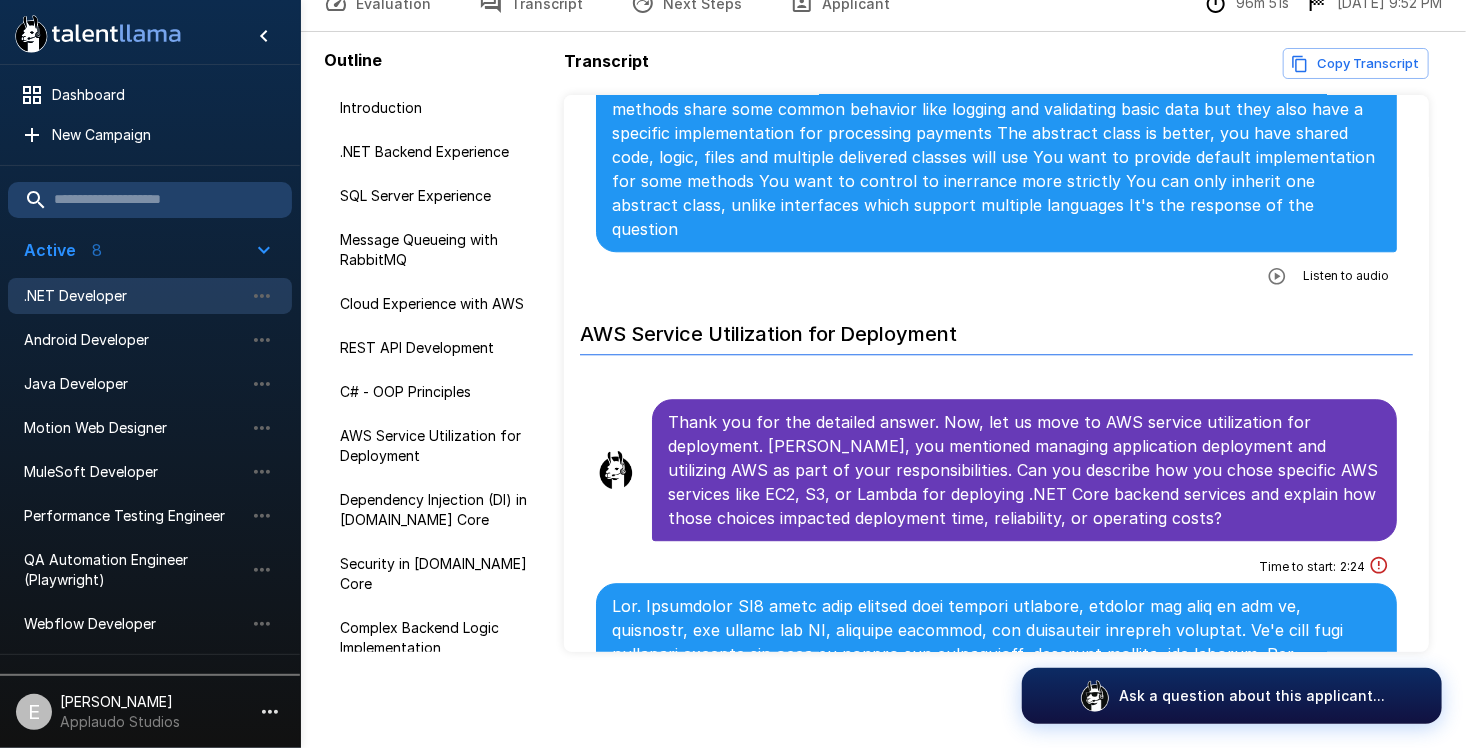 scroll, scrollTop: 2510, scrollLeft: 0, axis: vertical 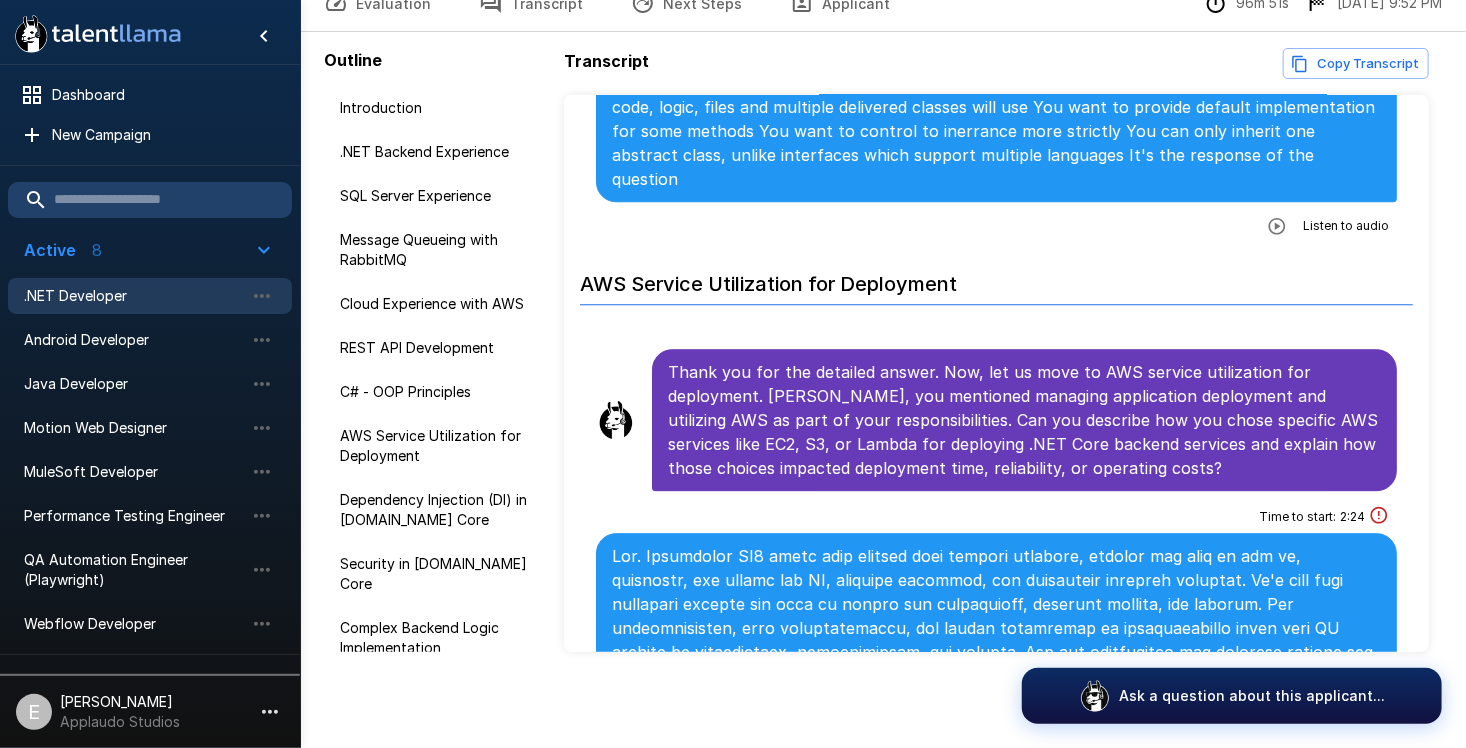 click 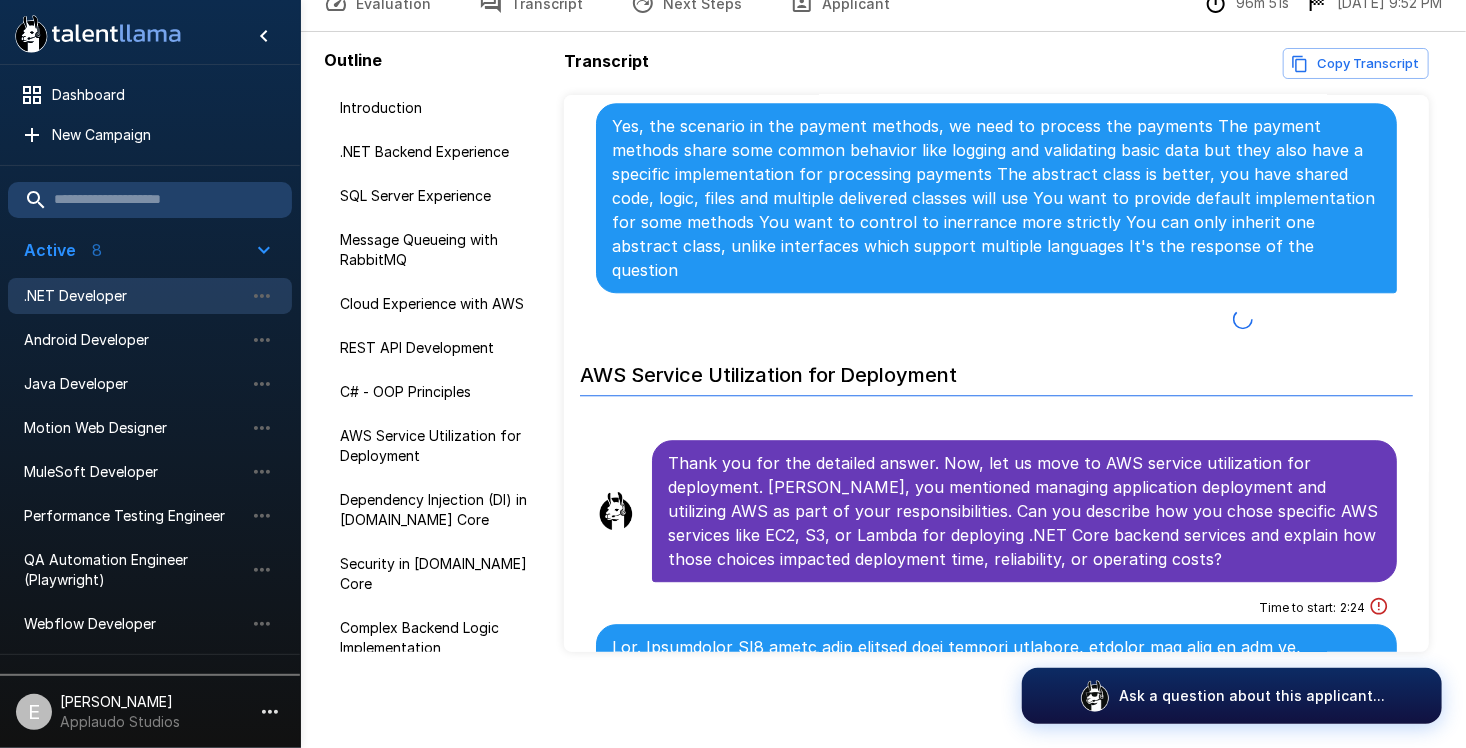 scroll, scrollTop: 2310, scrollLeft: 0, axis: vertical 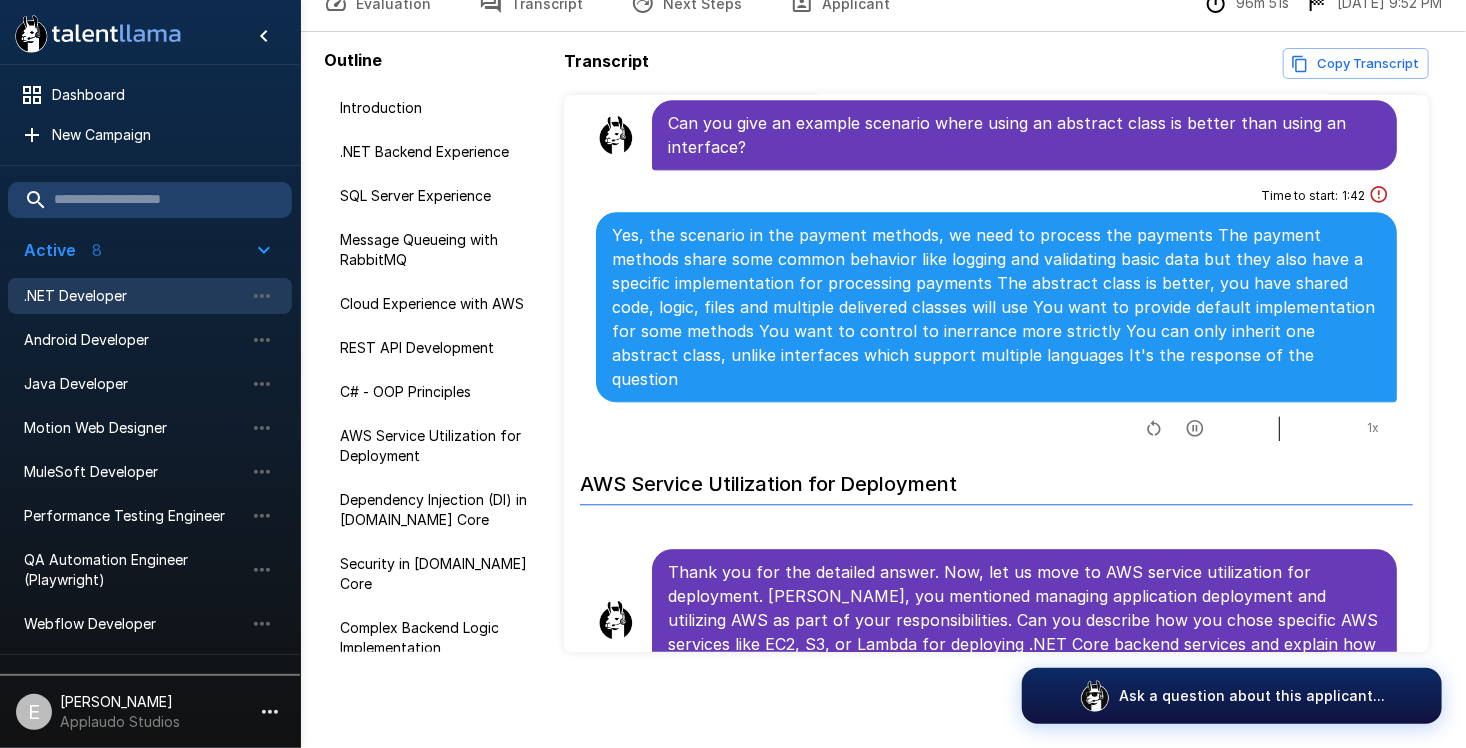 click on ".NET Developer" at bounding box center [134, 296] 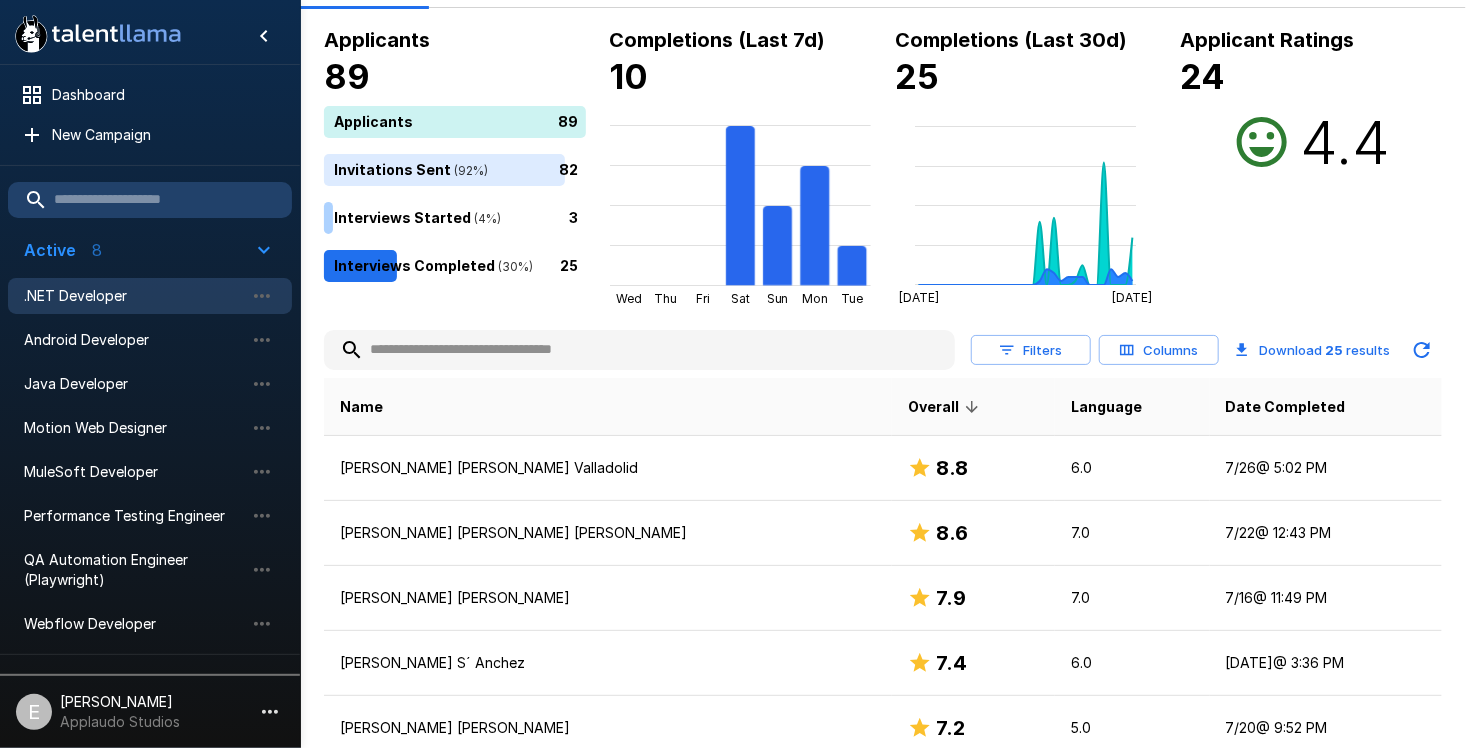 click at bounding box center [639, 350] 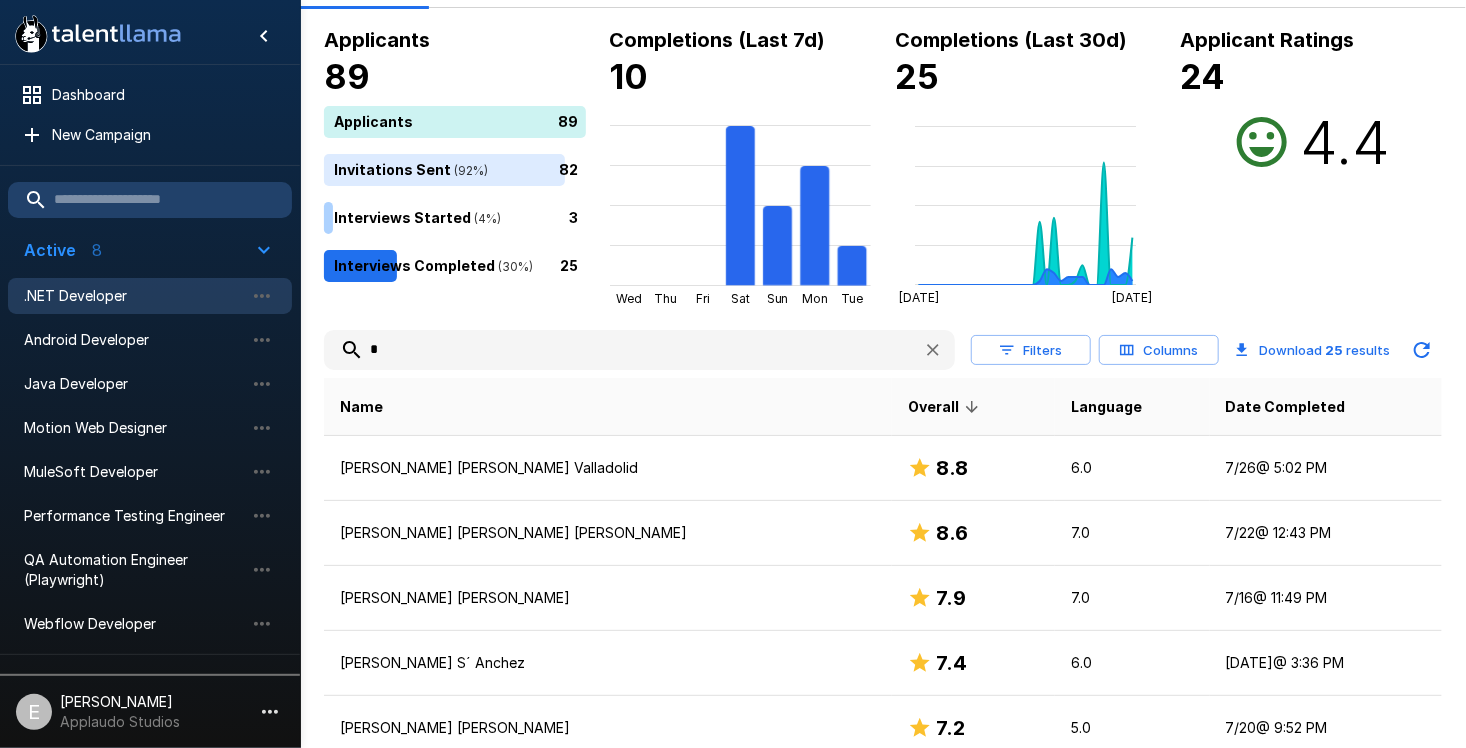 scroll, scrollTop: 0, scrollLeft: 0, axis: both 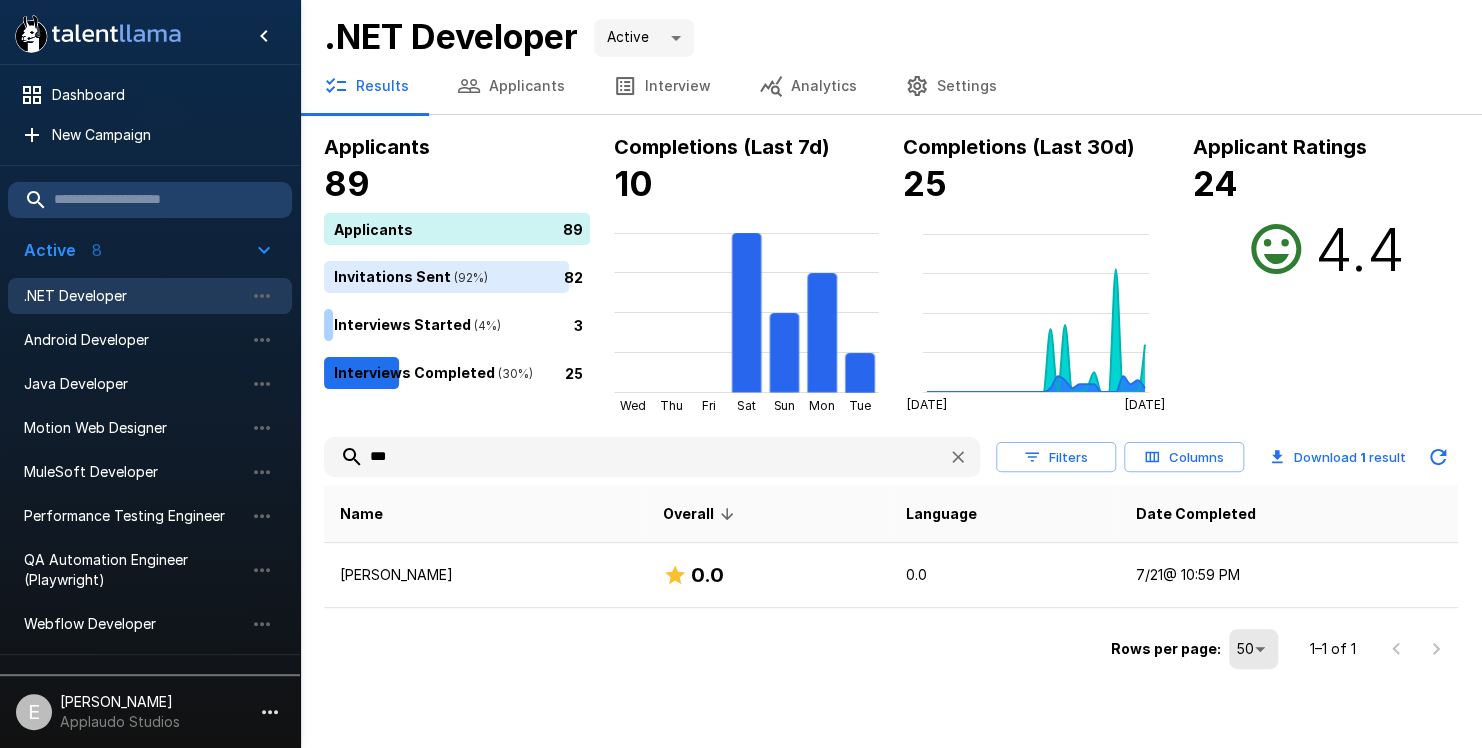 type on "***" 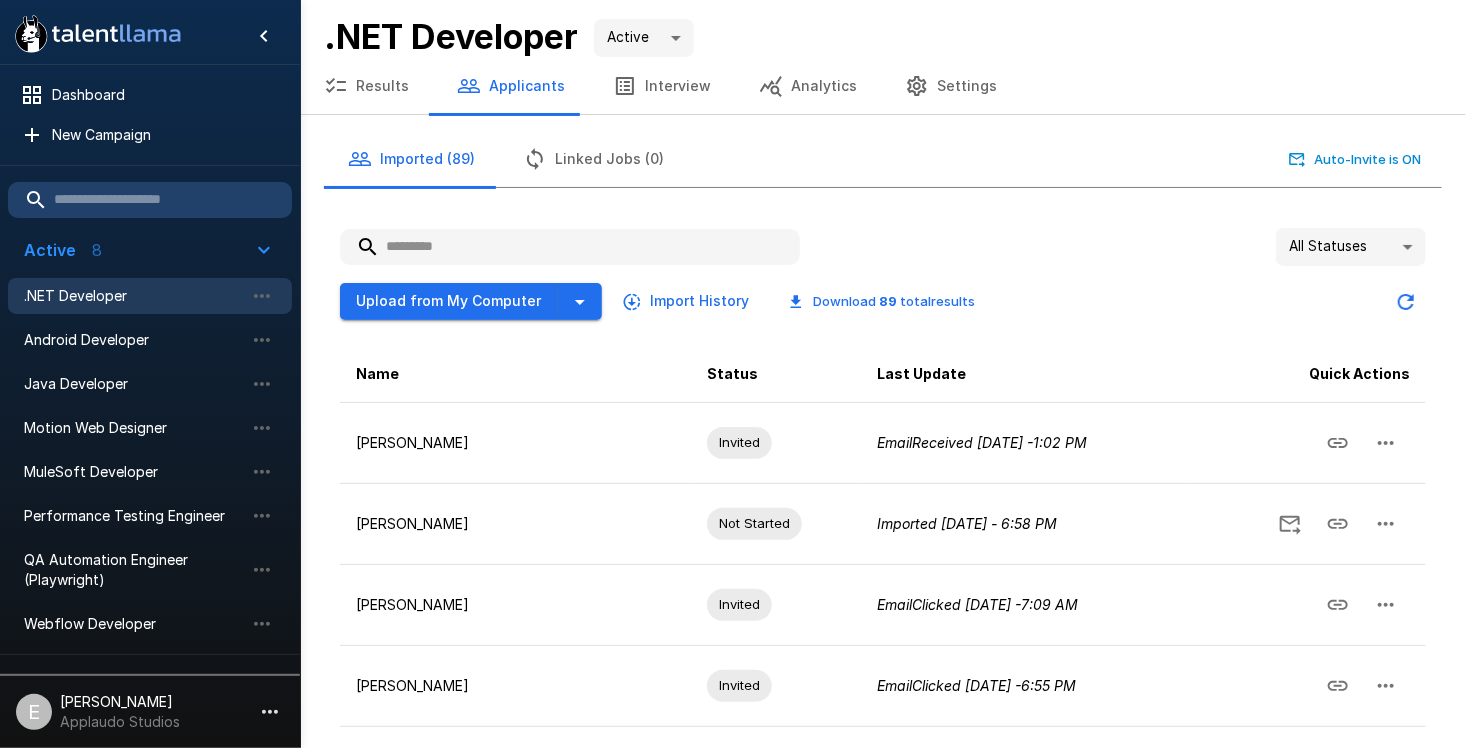 click at bounding box center [570, 247] 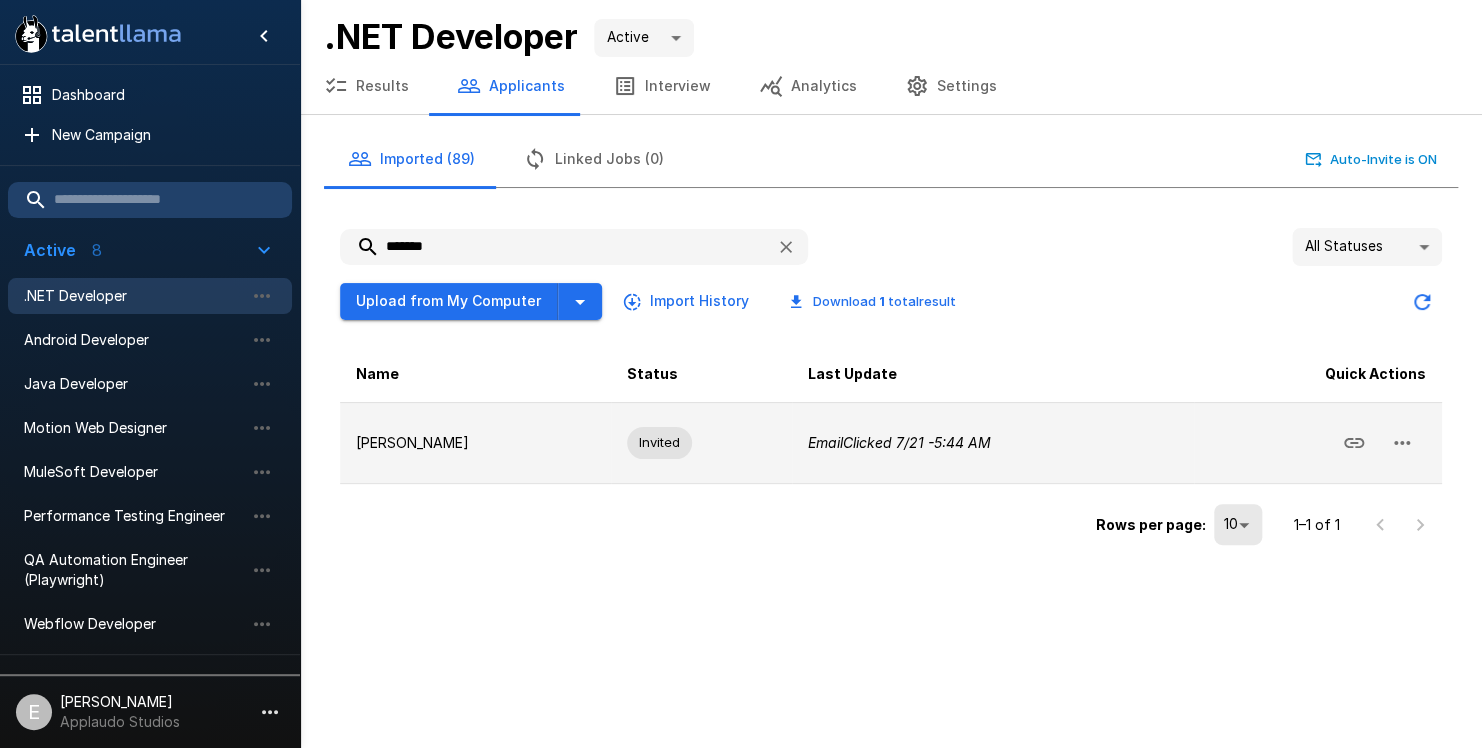 type on "*******" 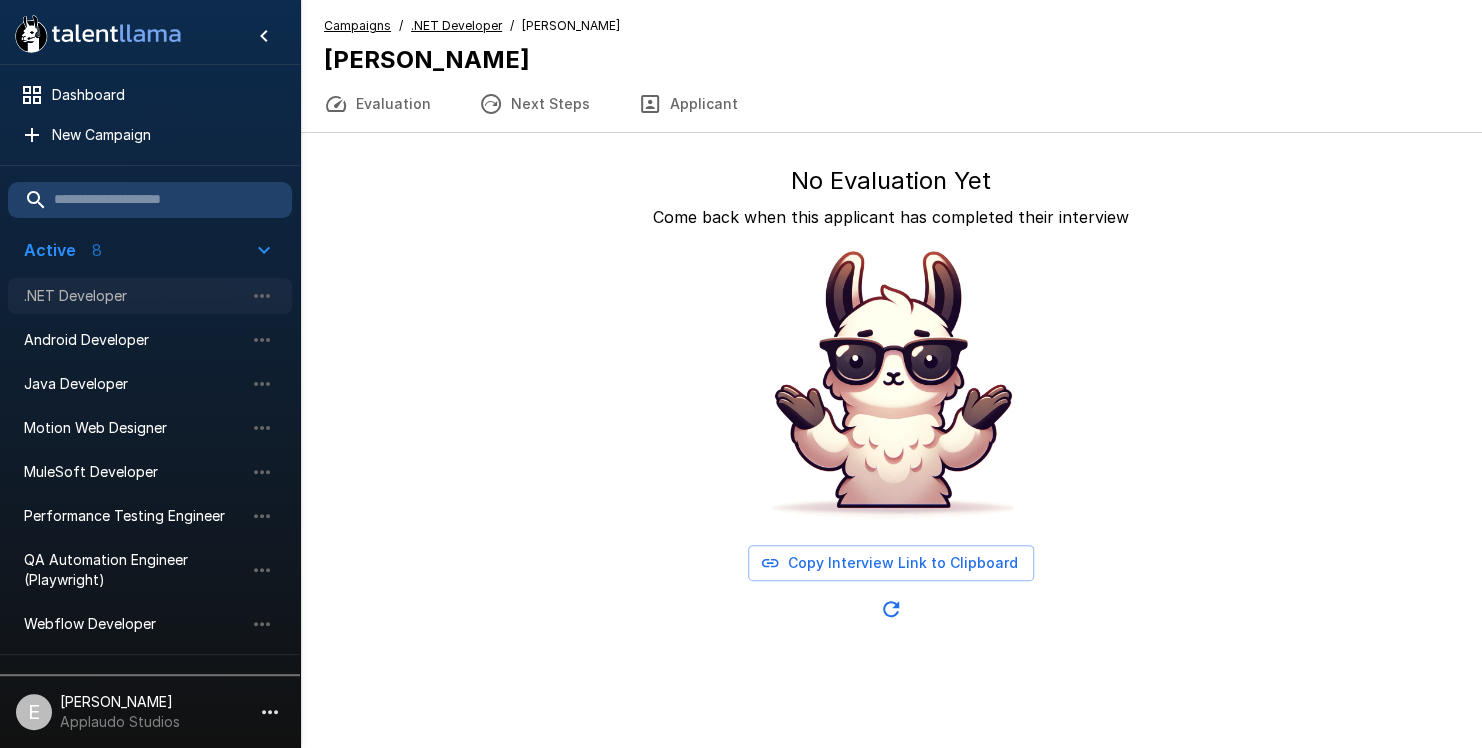 click on ".NET Developer" at bounding box center (134, 296) 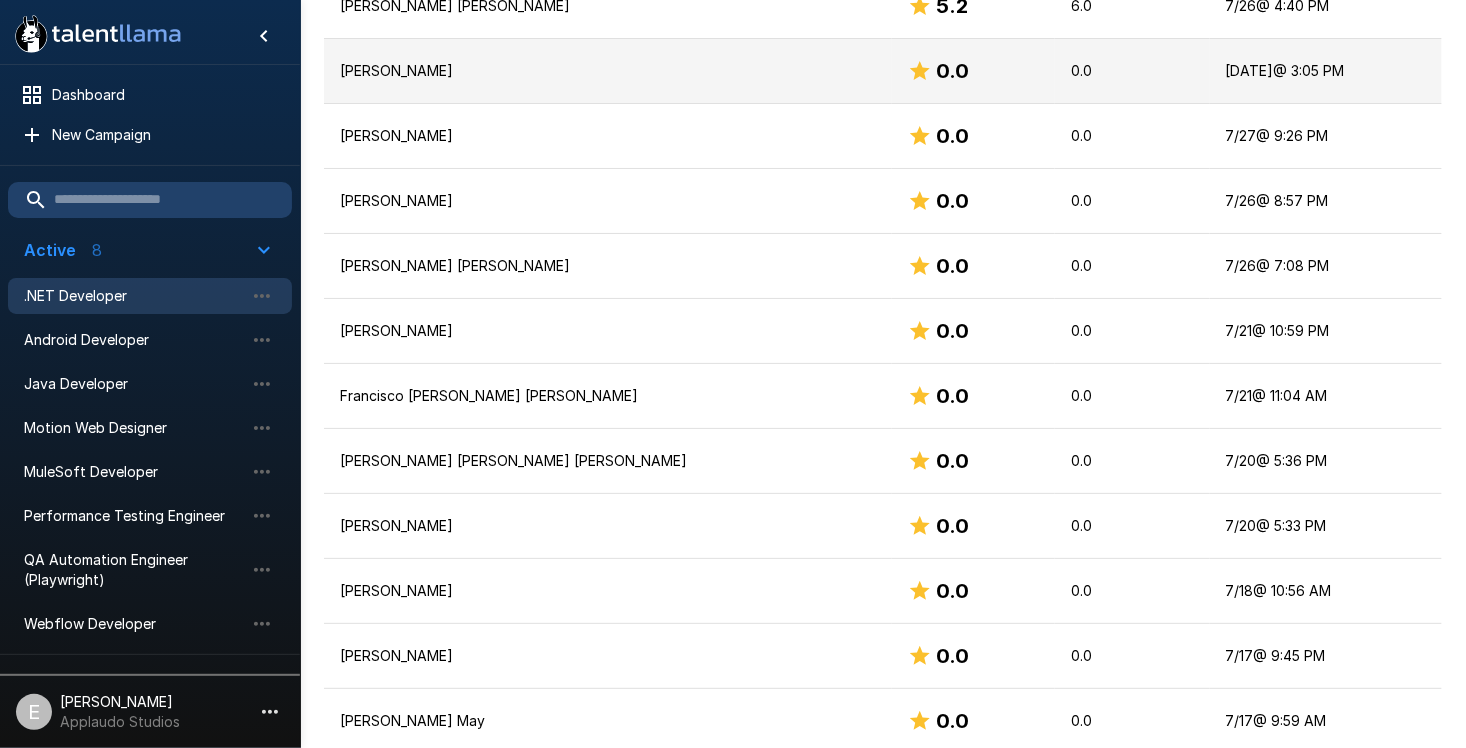 scroll, scrollTop: 1481, scrollLeft: 0, axis: vertical 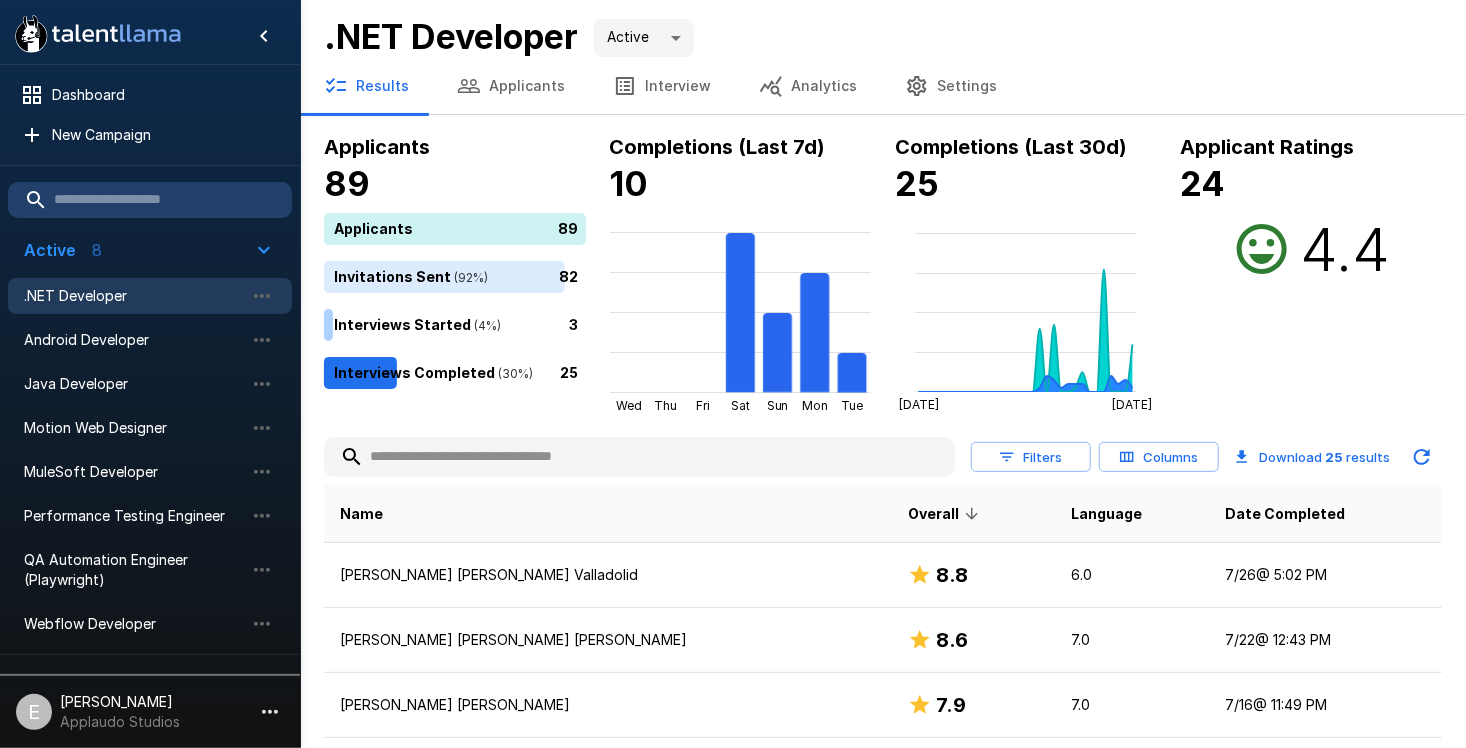 click at bounding box center (639, 457) 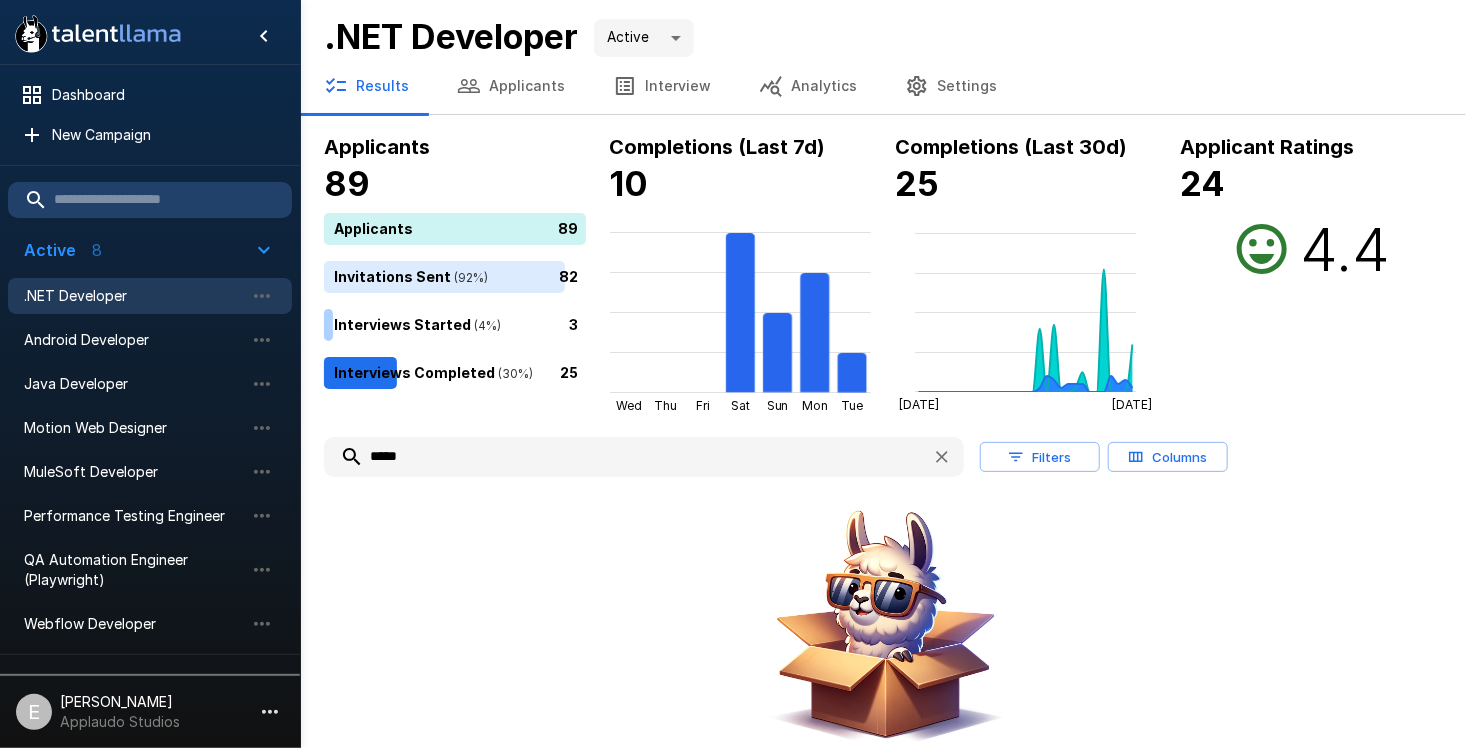 type on "*****" 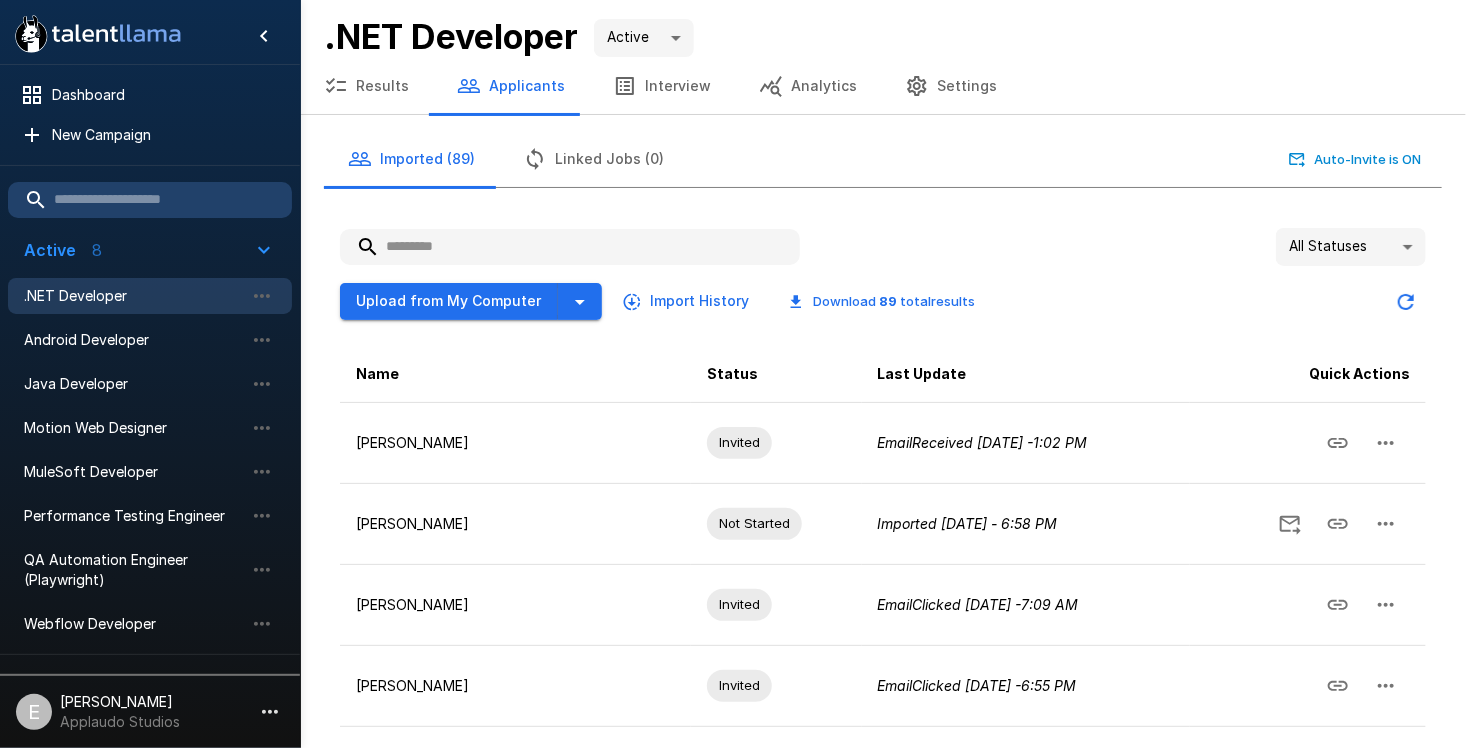 click at bounding box center [570, 247] 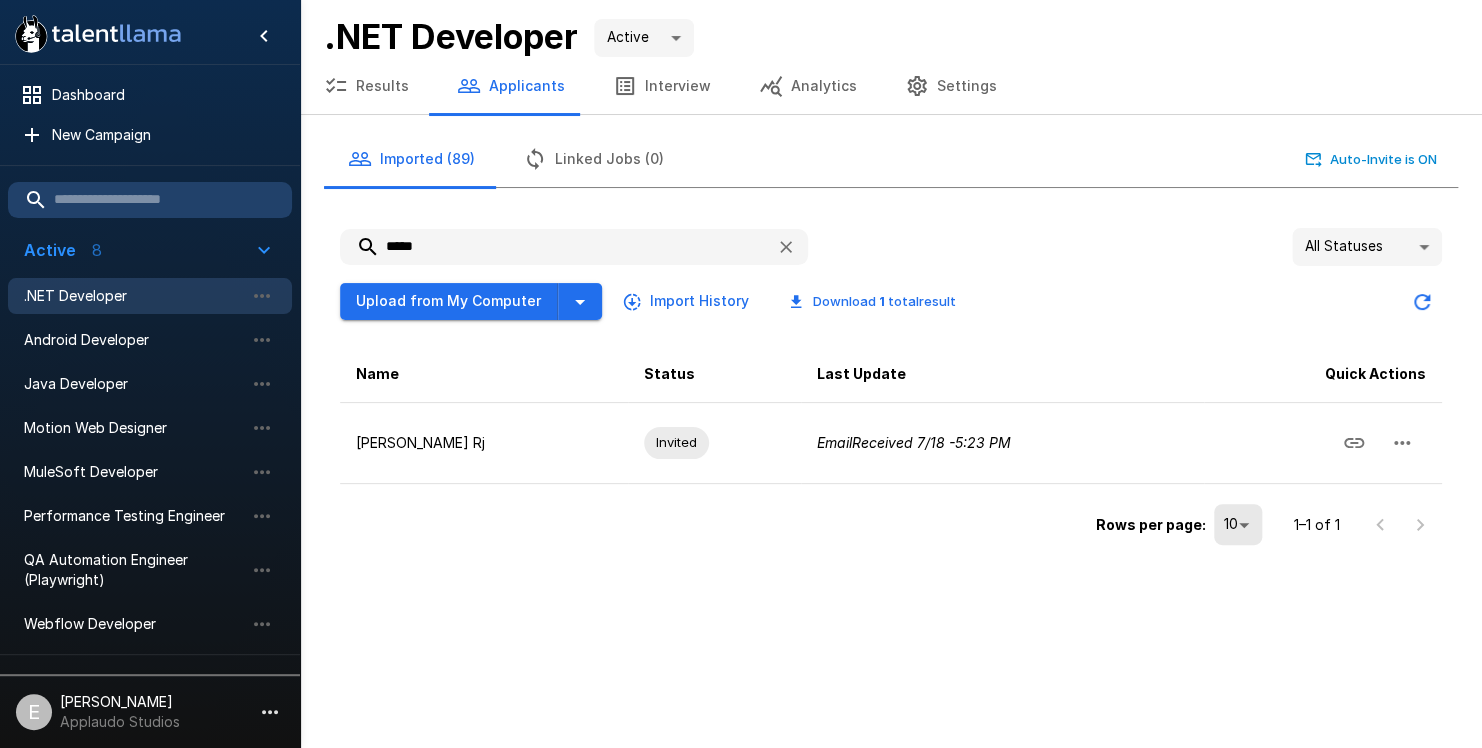 click on "*****" at bounding box center [550, 247] 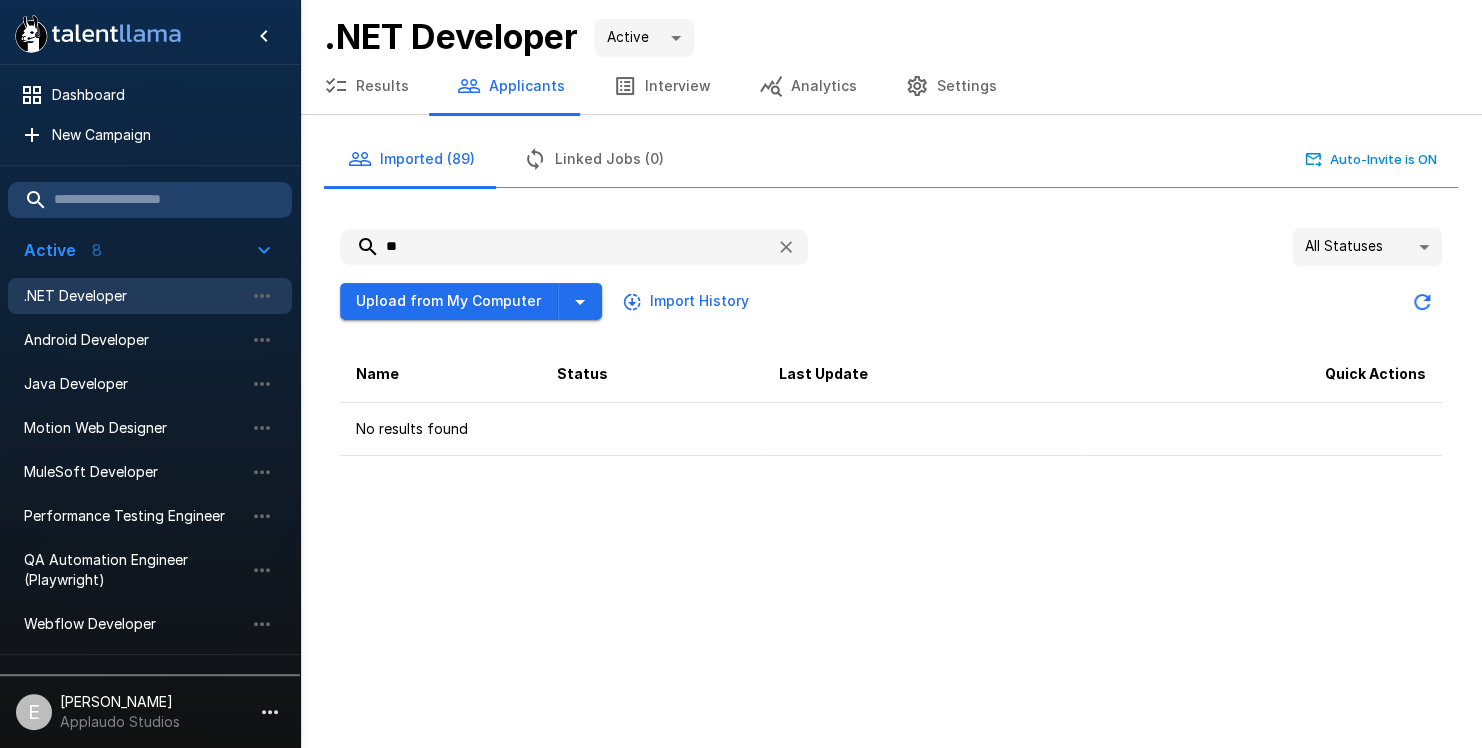 type on "*" 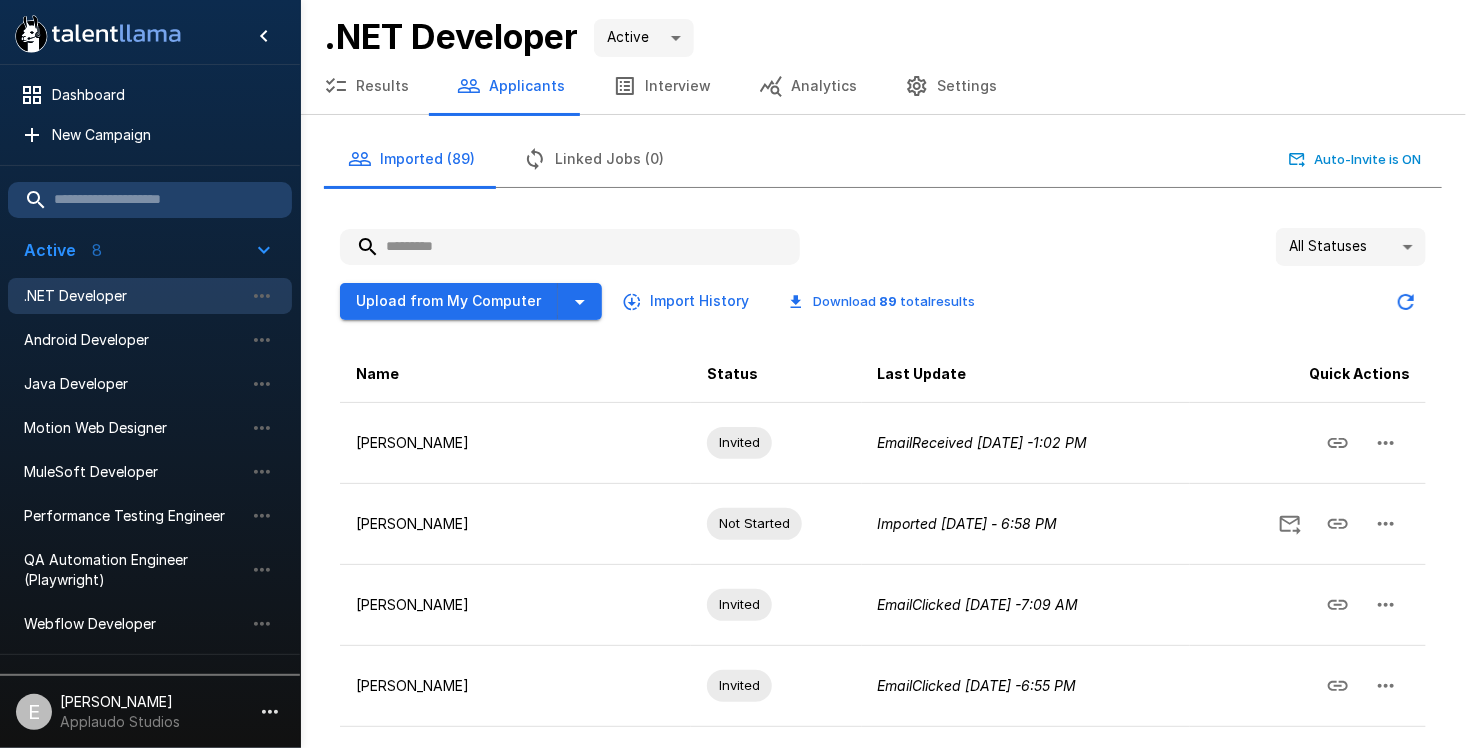 click at bounding box center (570, 247) 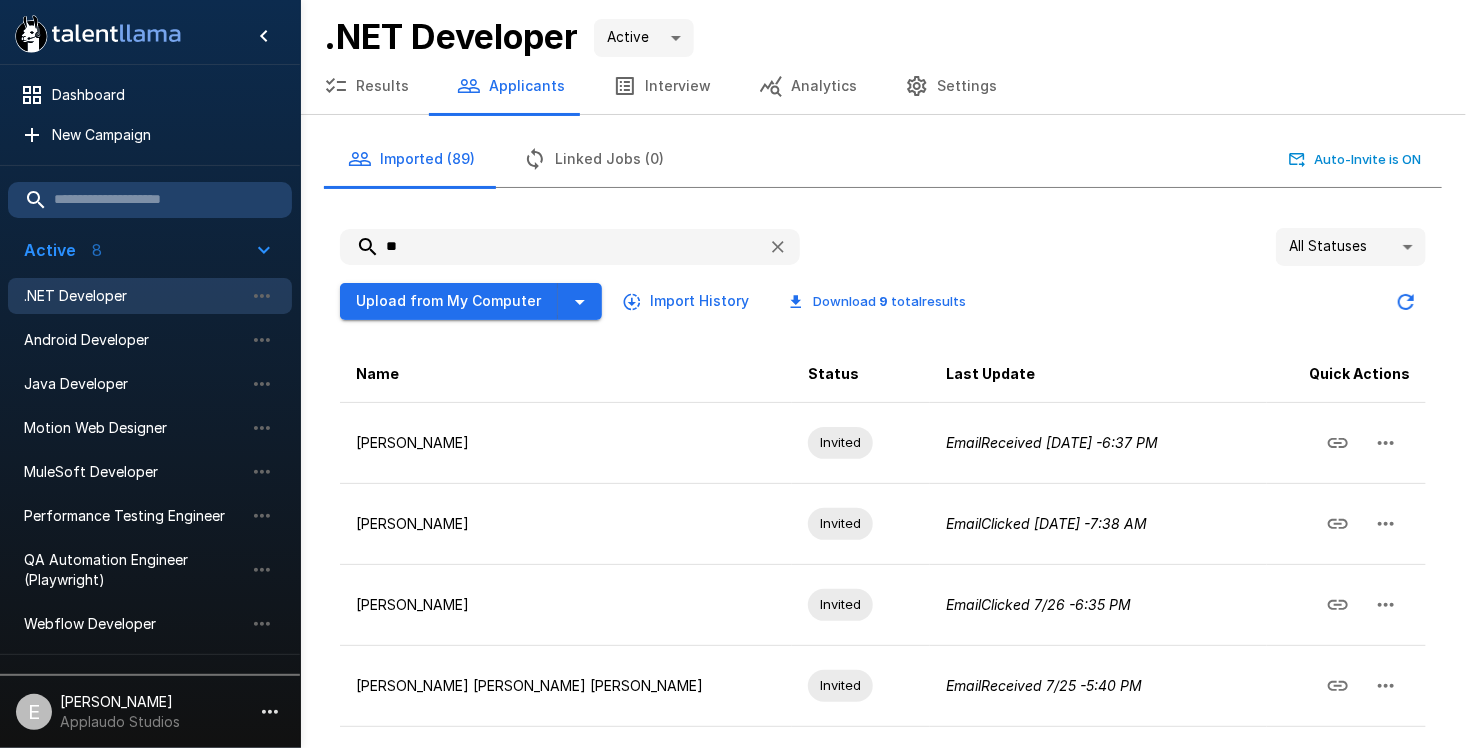 type on "*" 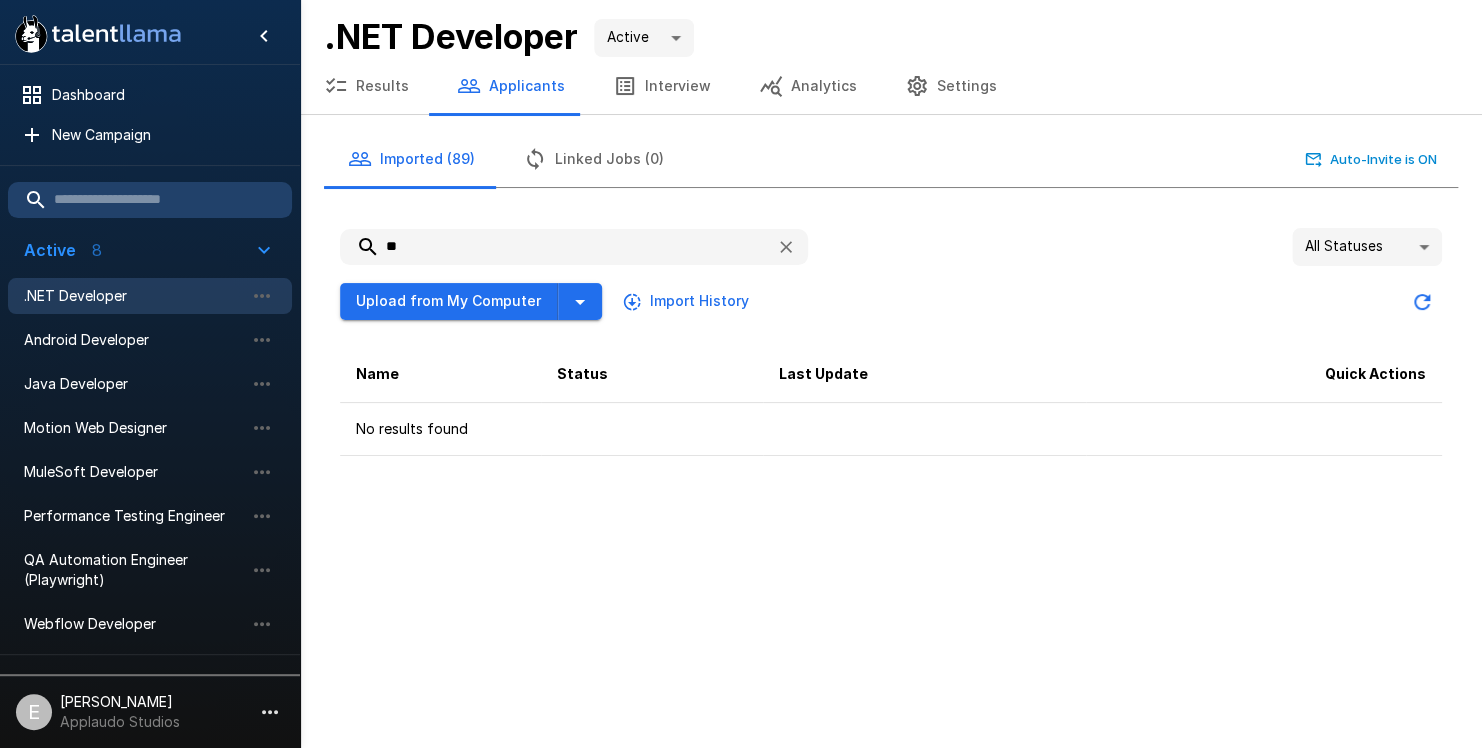 type on "*" 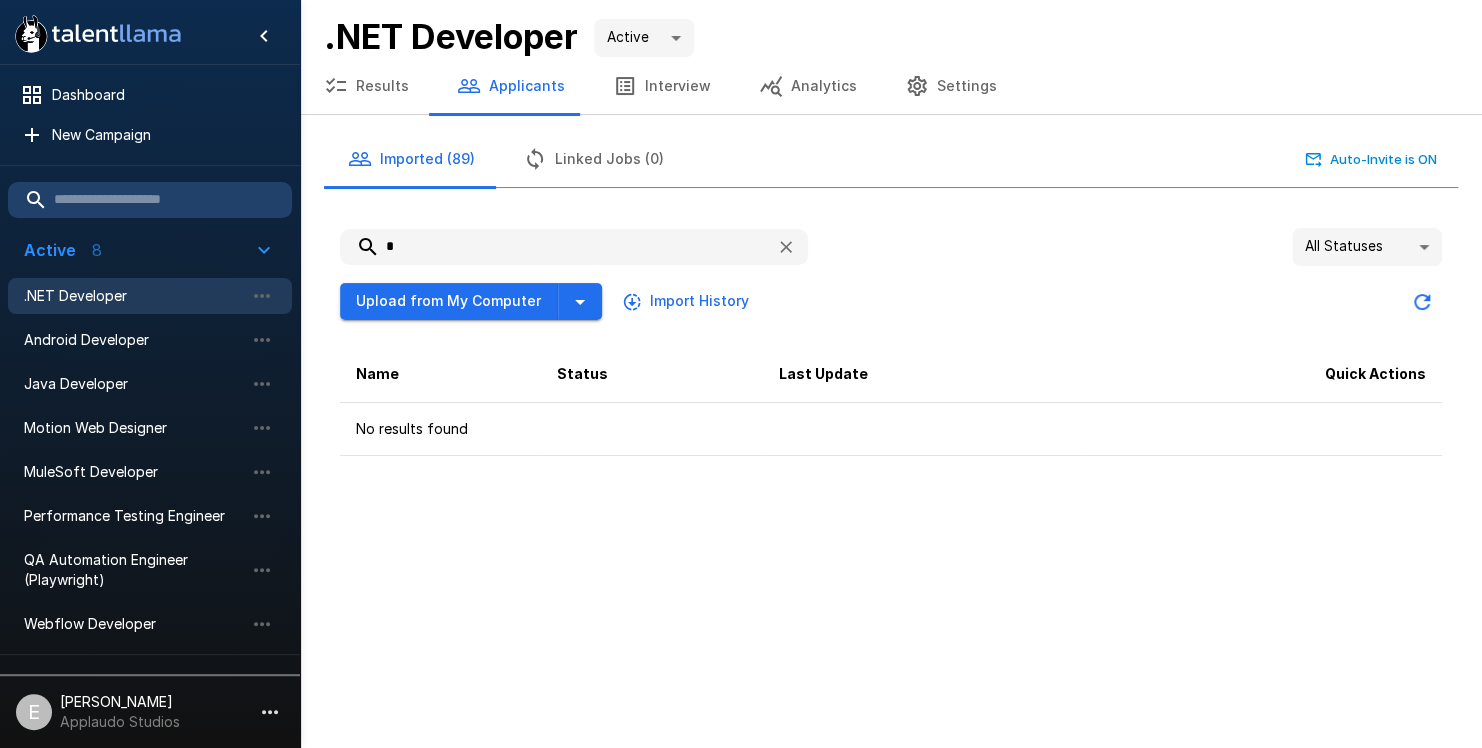 type 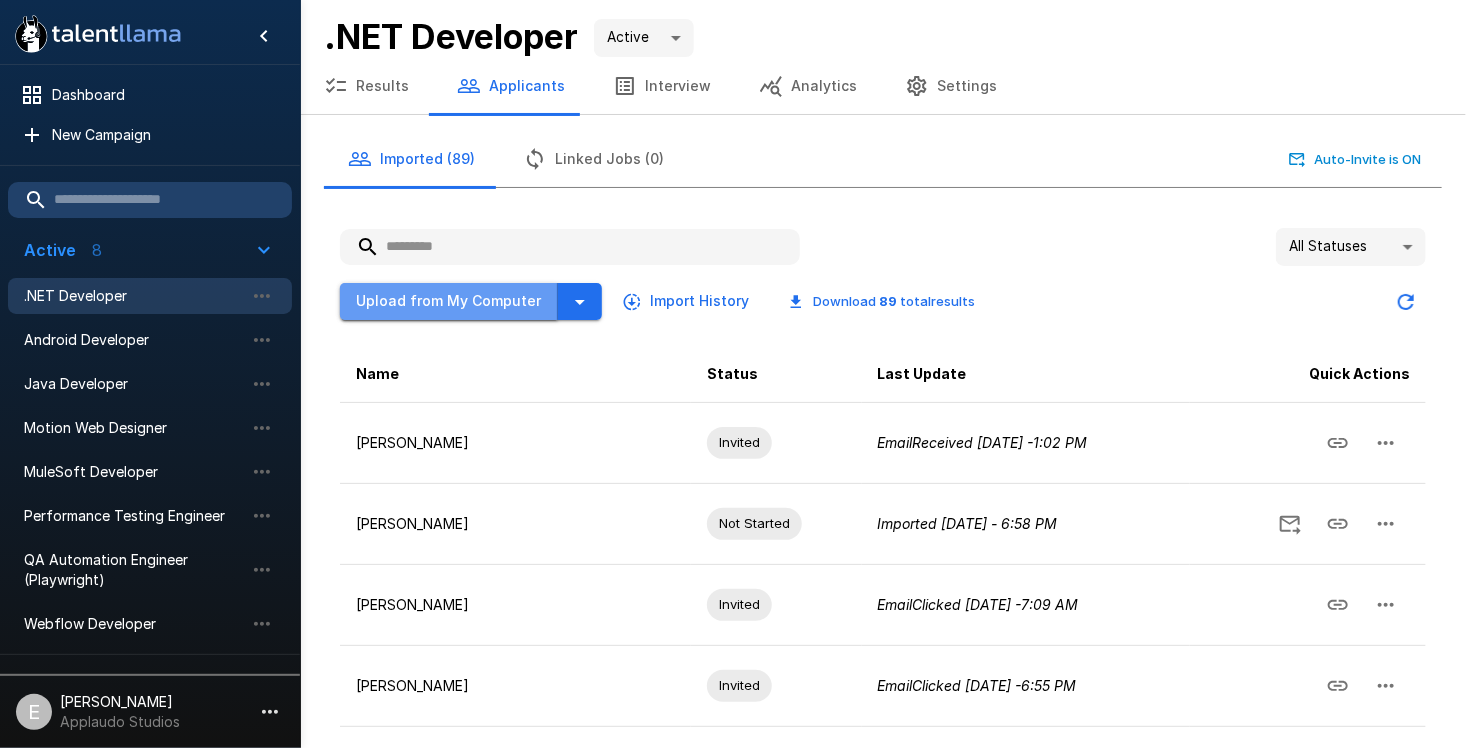 click on "Upload from My Computer" at bounding box center (449, 301) 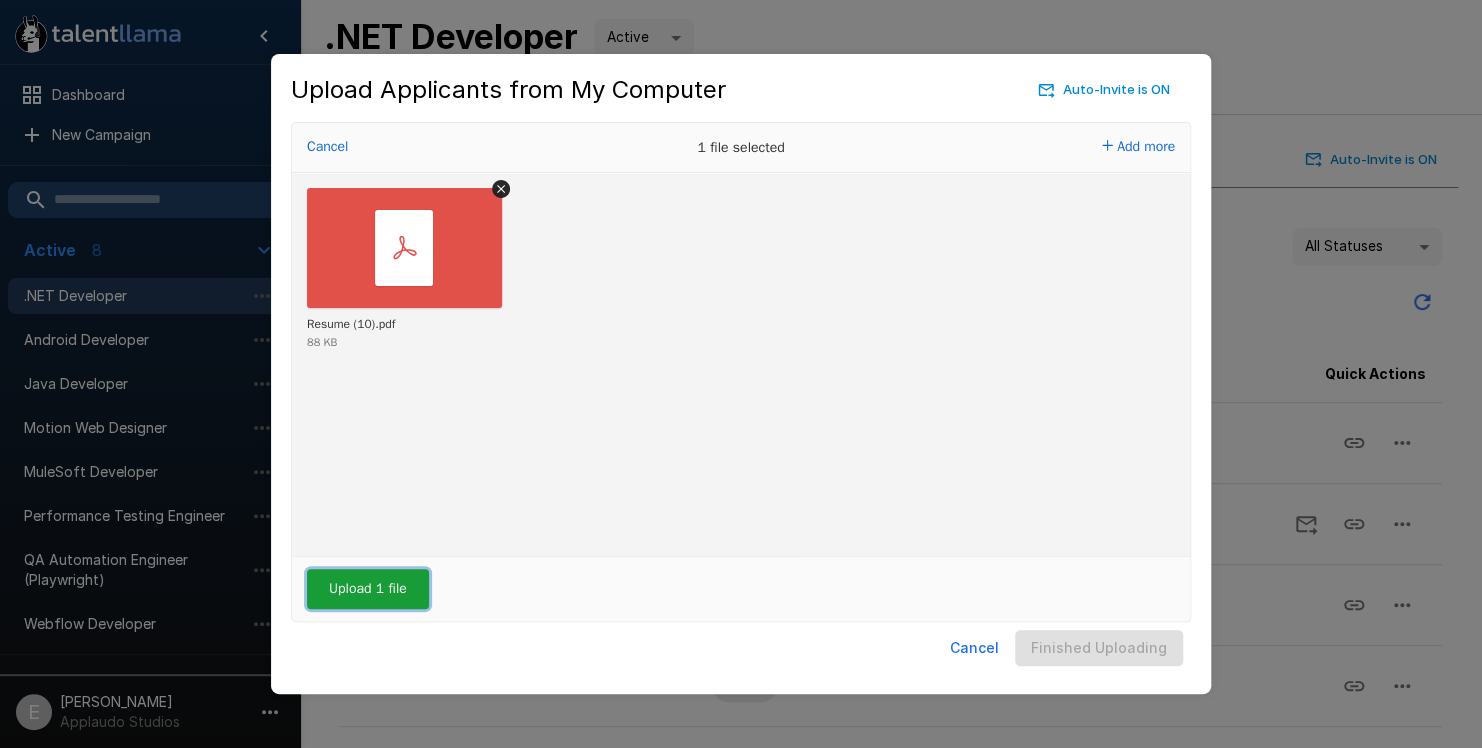 click on "Upload 1 file" at bounding box center [368, 589] 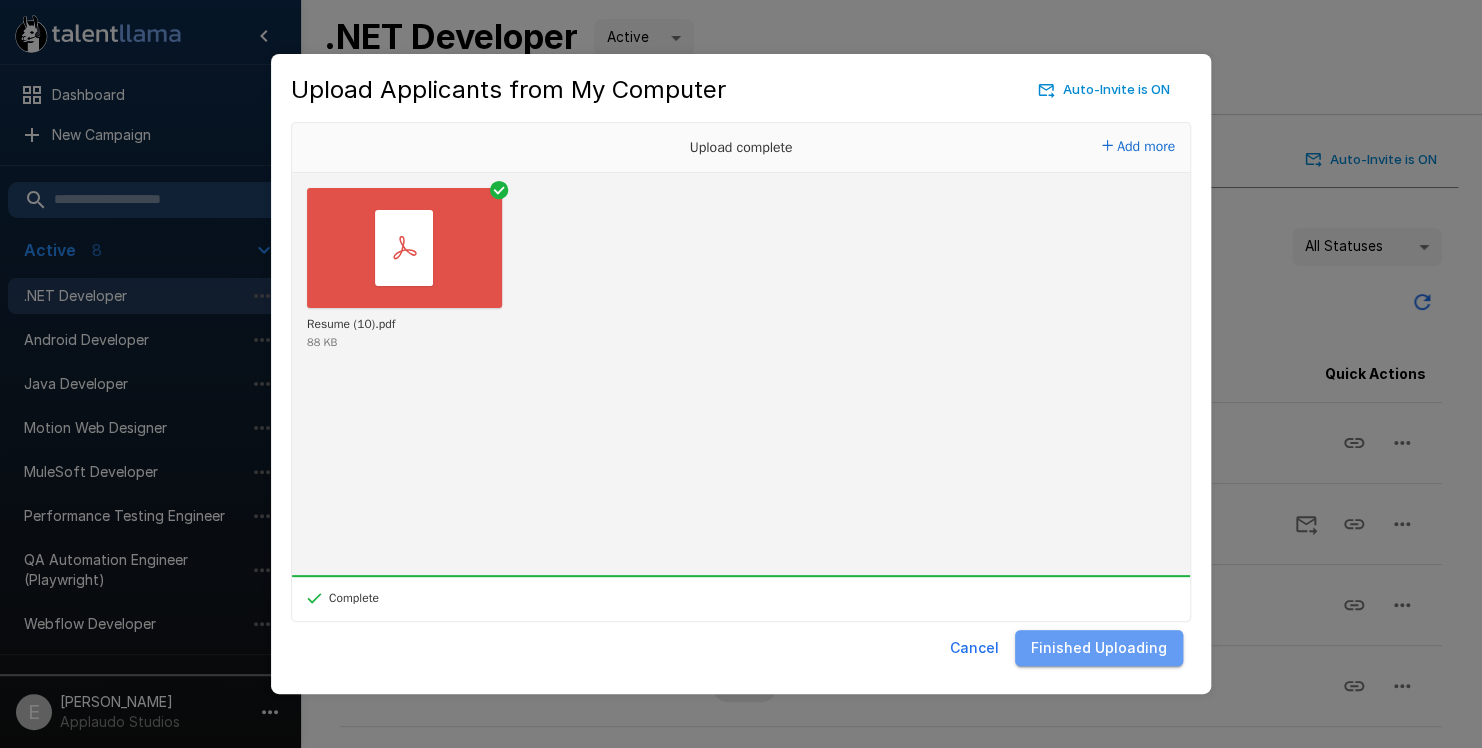 click on "Finished Uploading" at bounding box center [1099, 648] 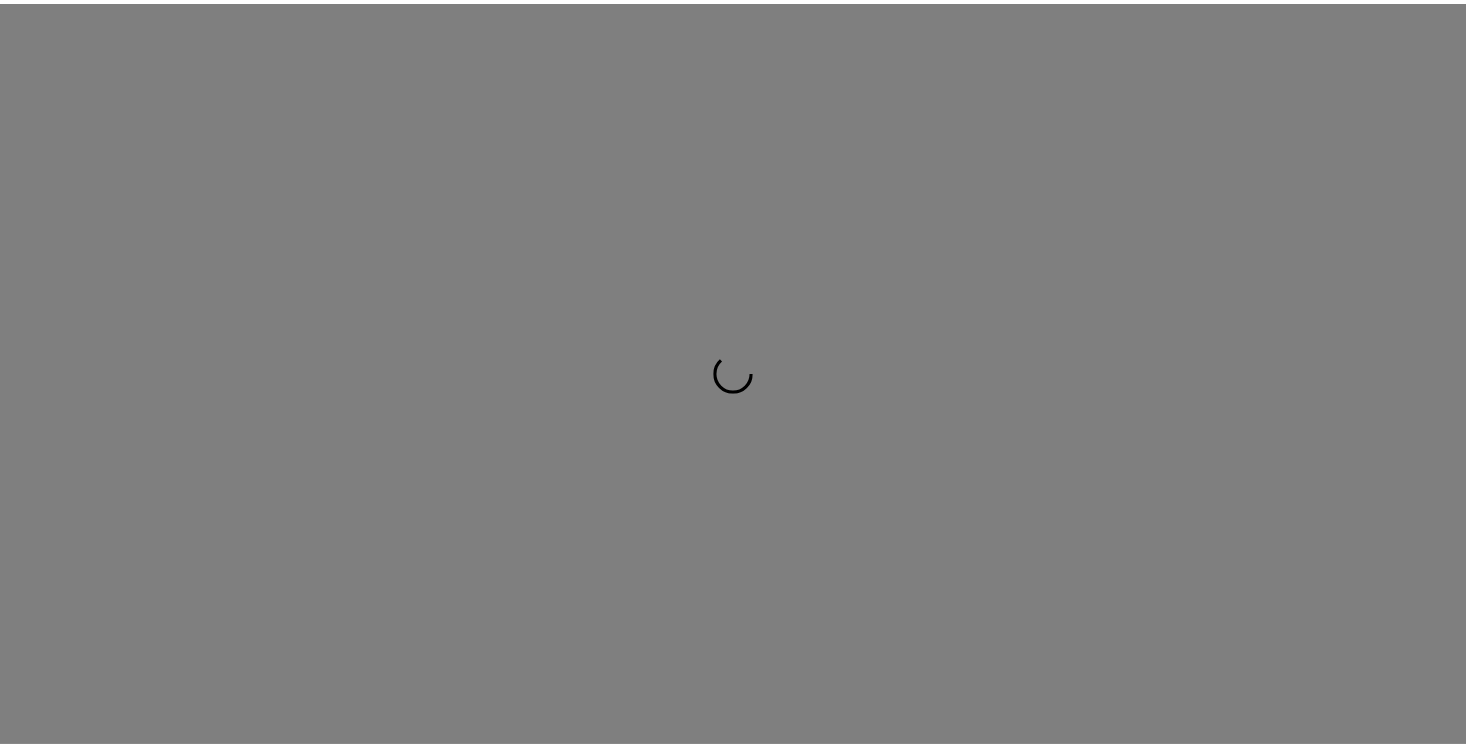 scroll, scrollTop: 0, scrollLeft: 0, axis: both 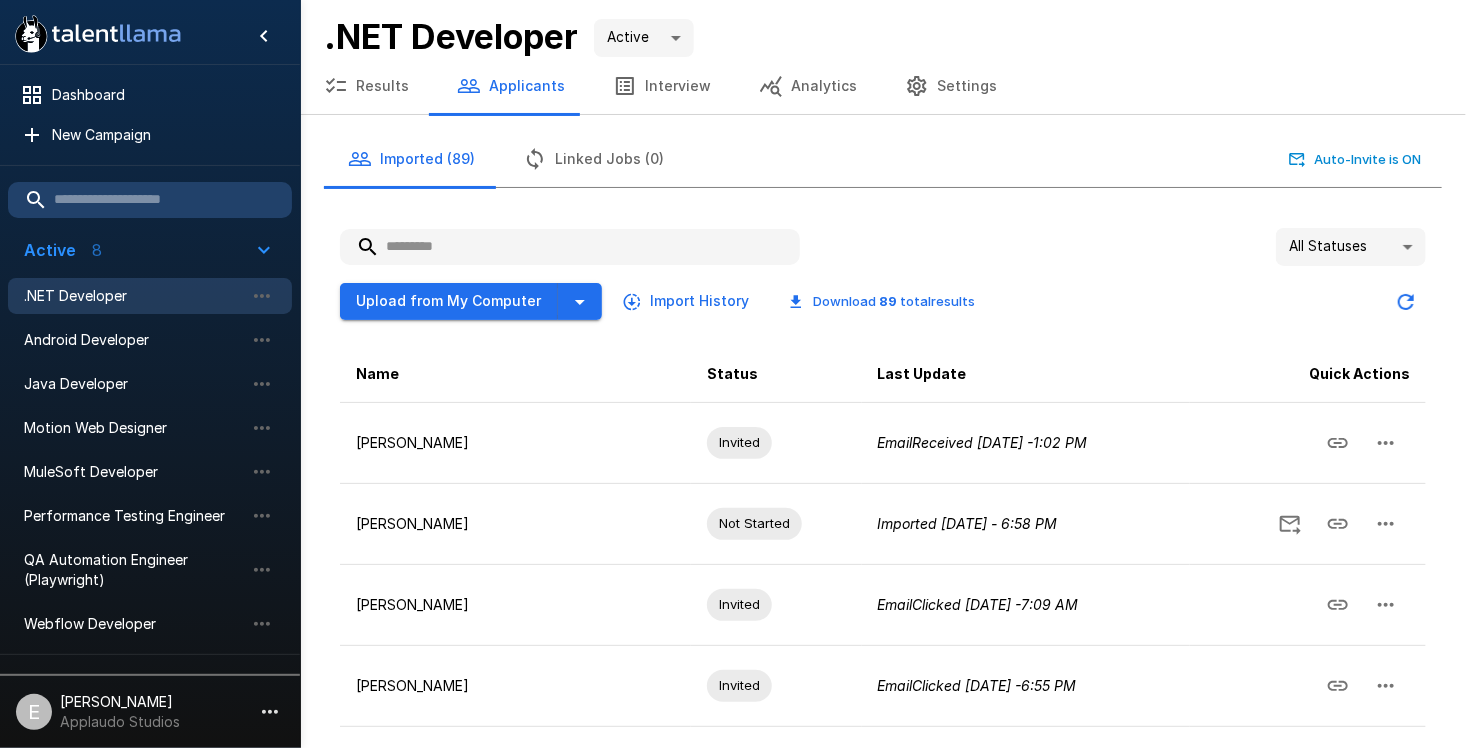 click at bounding box center [570, 247] 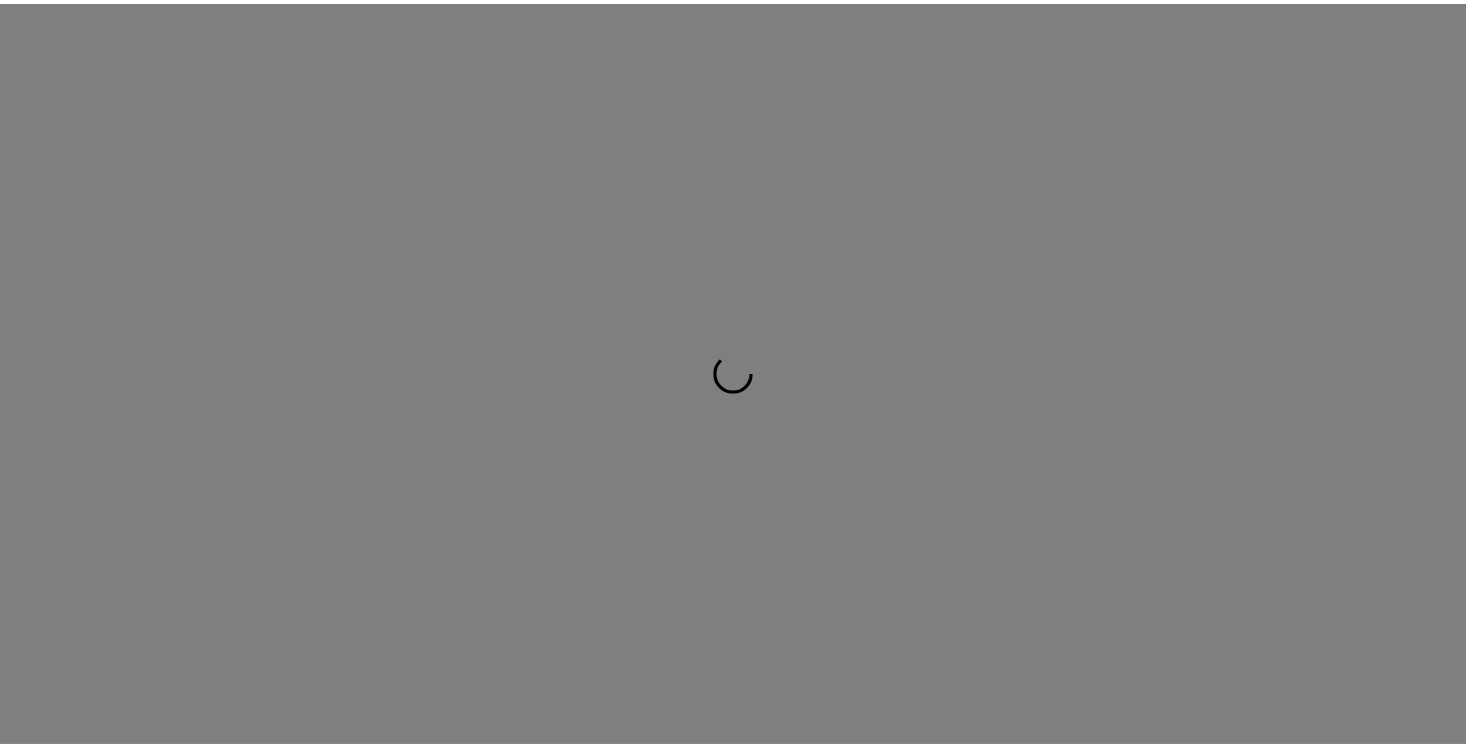 scroll, scrollTop: 0, scrollLeft: 0, axis: both 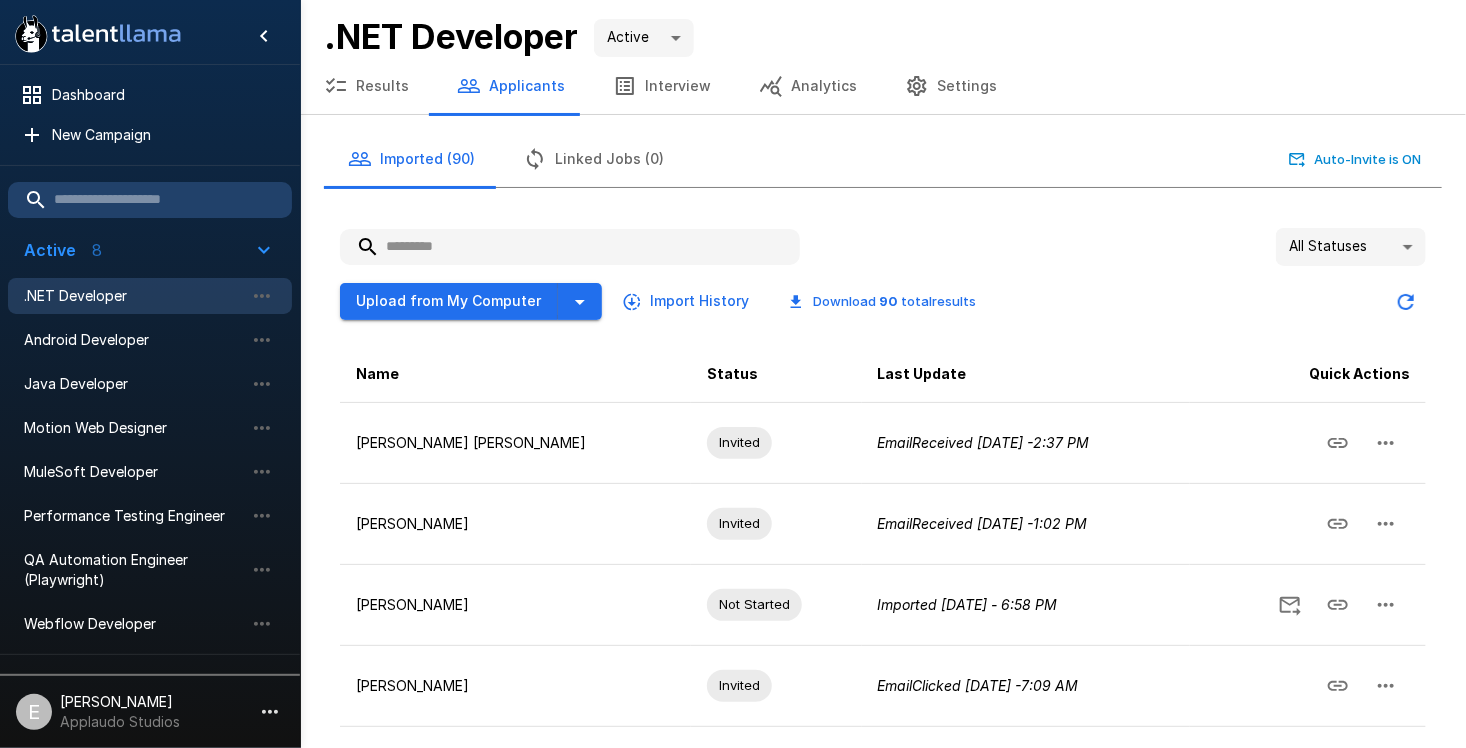 click on "All Statuses ** Upload from My Computer Import History Download   90   total  results Name Status Last Update Quick Actions Jose Hernan Valdes Murguia Invited Email  Received   Today   -  2:37 PM Aaron Clark Diaz Invited Email  Received   Today   -  1:02 PM Tomas Garay Not Started Imported Yesterday - 6:58 PM Eduardo Ximenes Invited Email  Clicked   Today   -  7:09 AM Luis Fernando Da Silva Invited Email  Clicked   Yesterday   -  6:55 PM Alejandro Volcan Invited Email  Received   Yesterday   -  6:37 PM Anthony Jesus Portilla Cano Invited Email  Received   Yesterday   -  6:39 PM Jose Axpuac Invited Email  Received   Yesterday   -  6:37 PM Rafael Matheus De Oliveira Invited Email  Received   Yesterday   -  6:37 PM Klinsmann Giancarlo Carhuas Arenas Invited Email  Received   Yesterday   -  6:37 PM Rows per page: 10 ** 1–10 of 90" at bounding box center (883, 754) 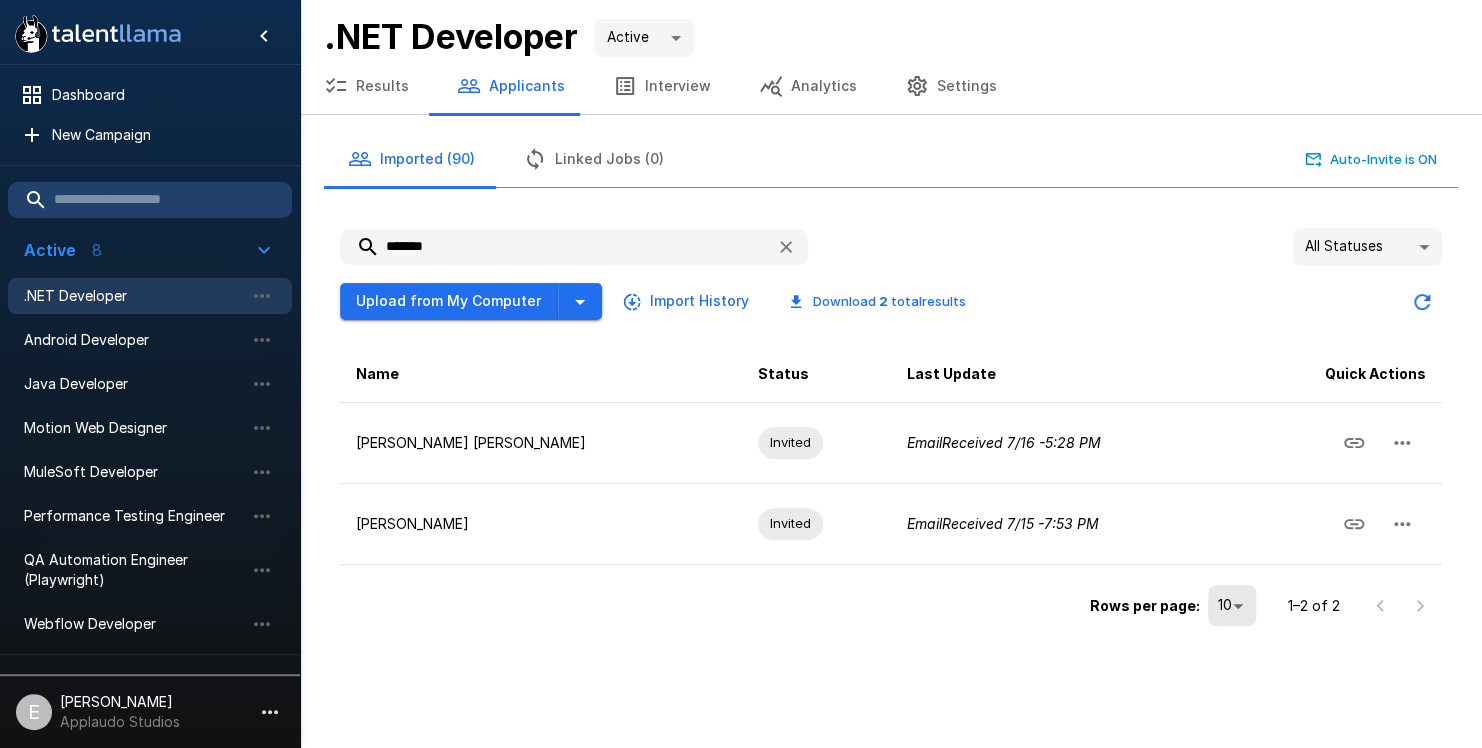 click on "*******" at bounding box center [550, 247] 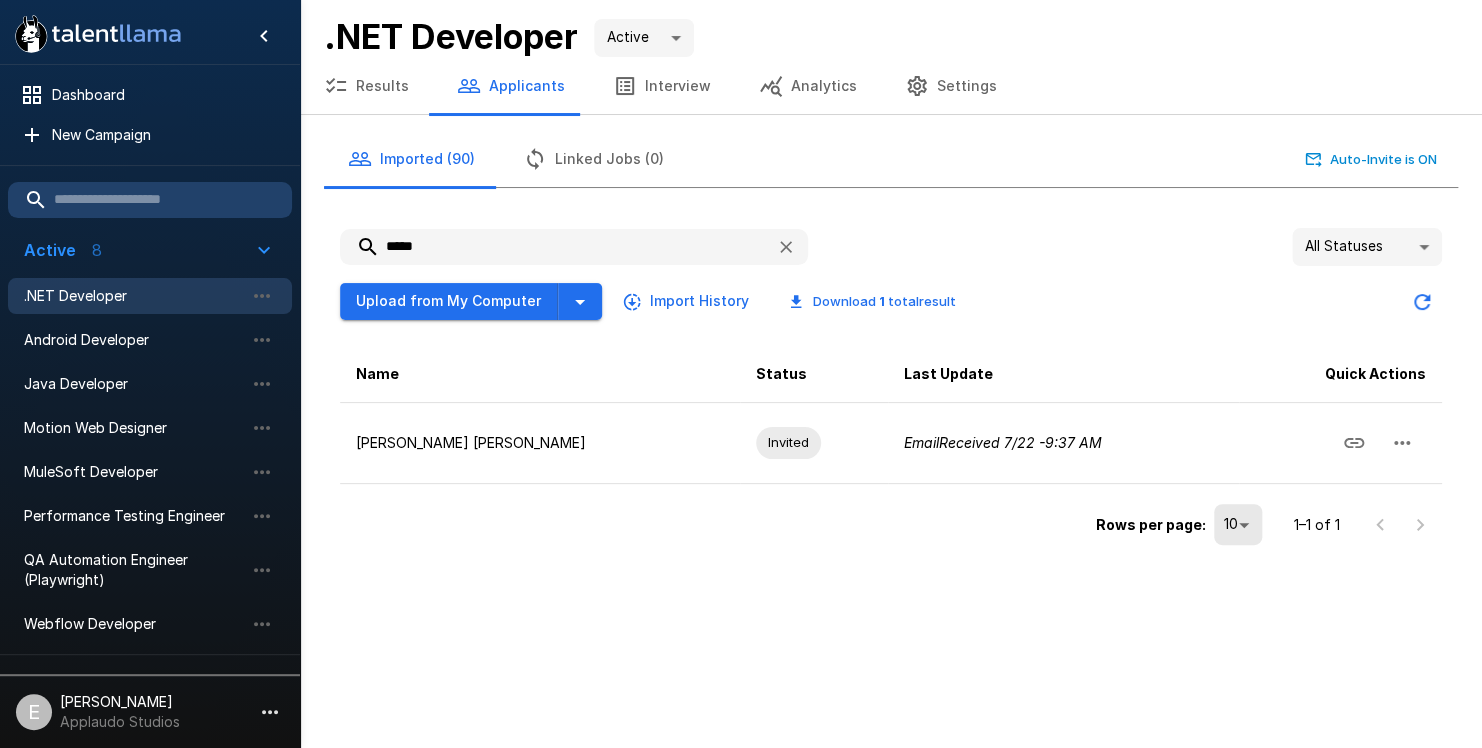 click on "Imported (90) Linked Jobs (0) Auto-Invite is ON" at bounding box center [891, 159] 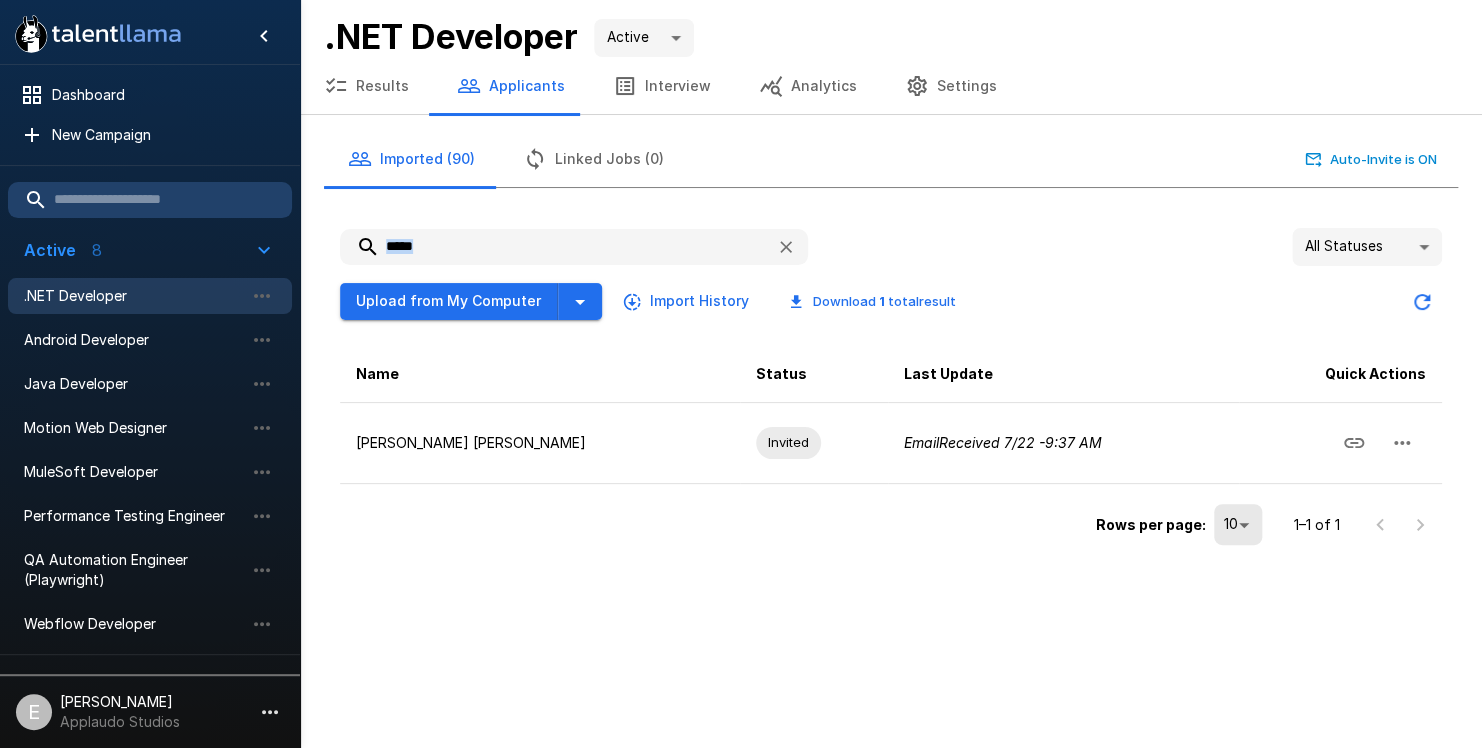 click on "***** All Statuses ** Upload from My Computer Import History Download   1   total  result Name Status Last Update Quick Actions Edgar Israel Amaya Reyes Invited Email  Received   7/22   -  9:37 AM Rows per page: 10 ** 1–1 of 1" at bounding box center (891, 389) 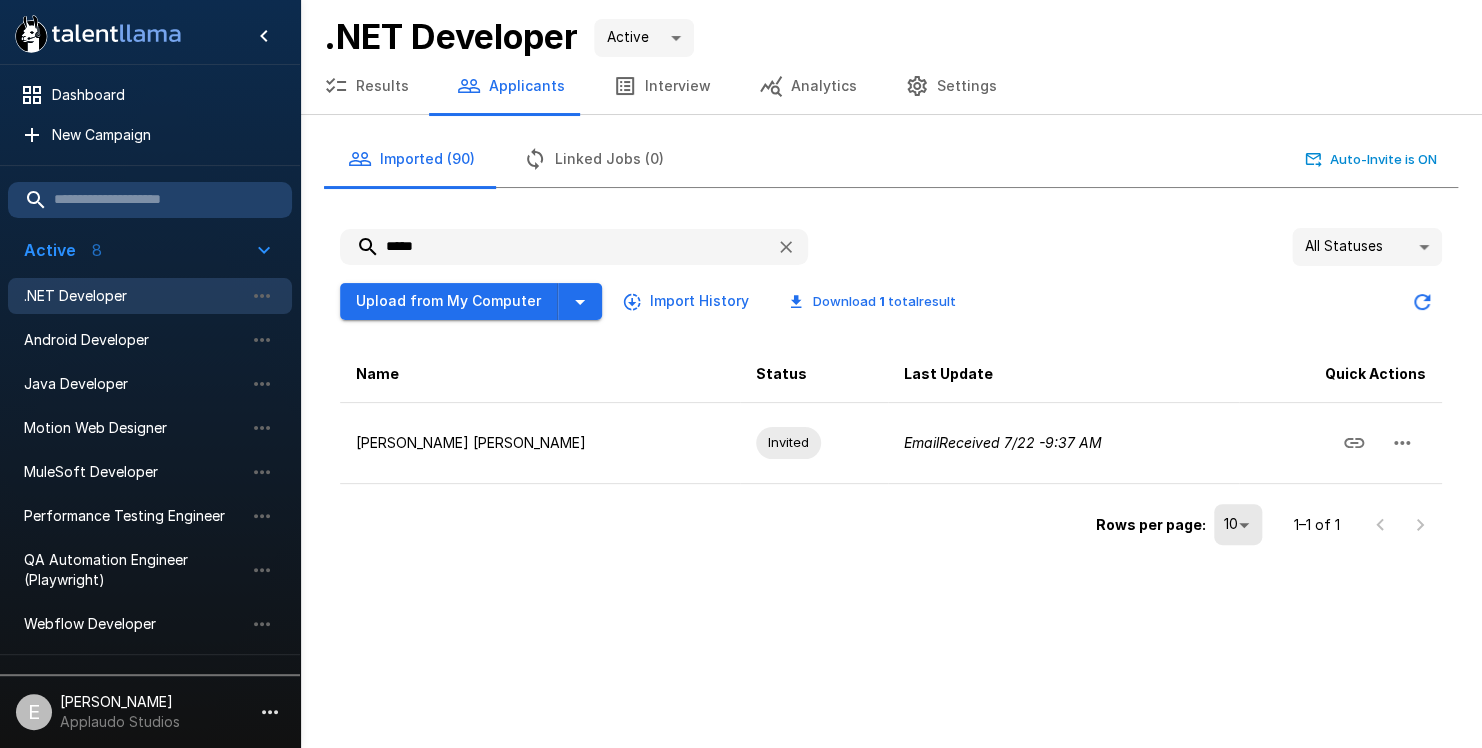 click on "***** All Statuses ** Upload from My Computer Import History Download   1   total  result Name Status Last Update Quick Actions Edgar Israel Amaya Reyes Invited Email  Received   7/22   -  9:37 AM Rows per page: 10 ** 1–1 of 1" at bounding box center (891, 389) 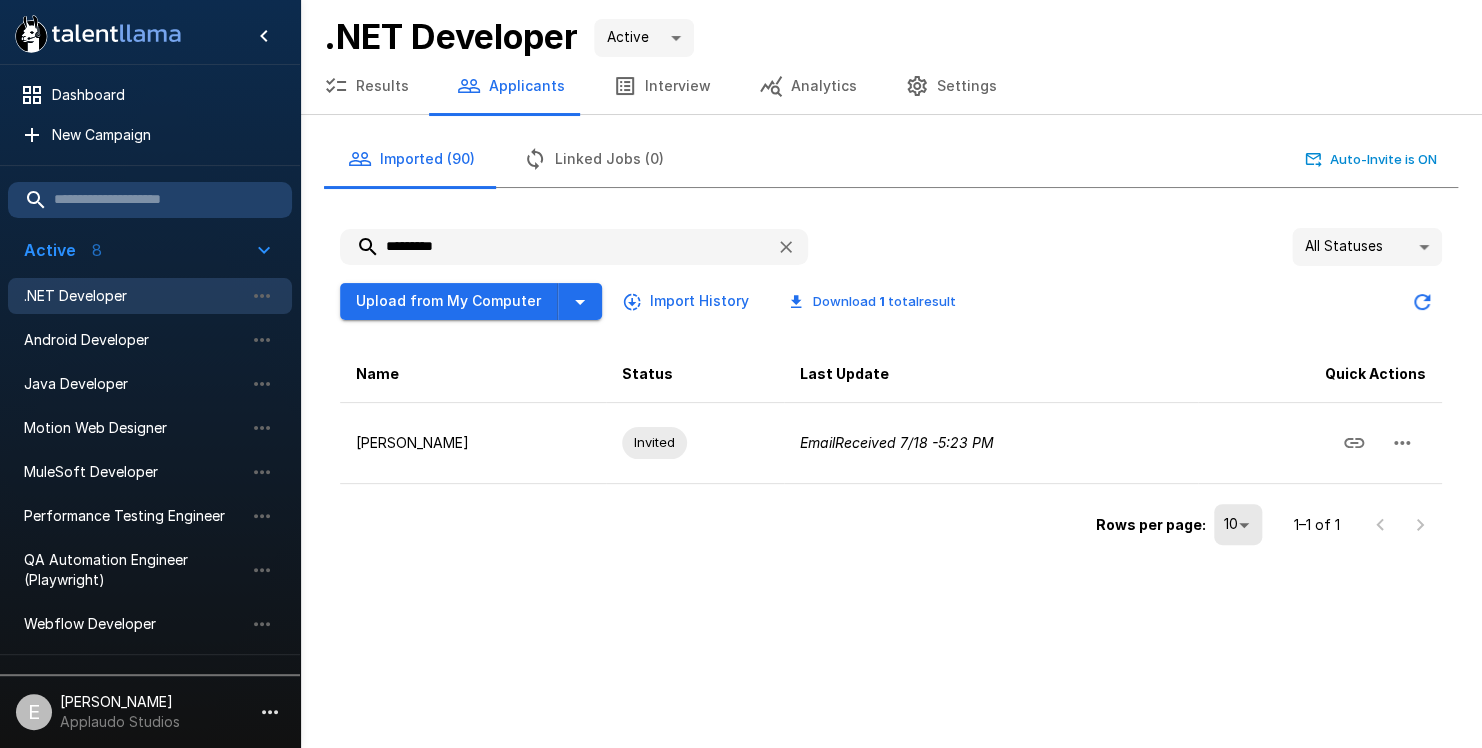 type on "*********" 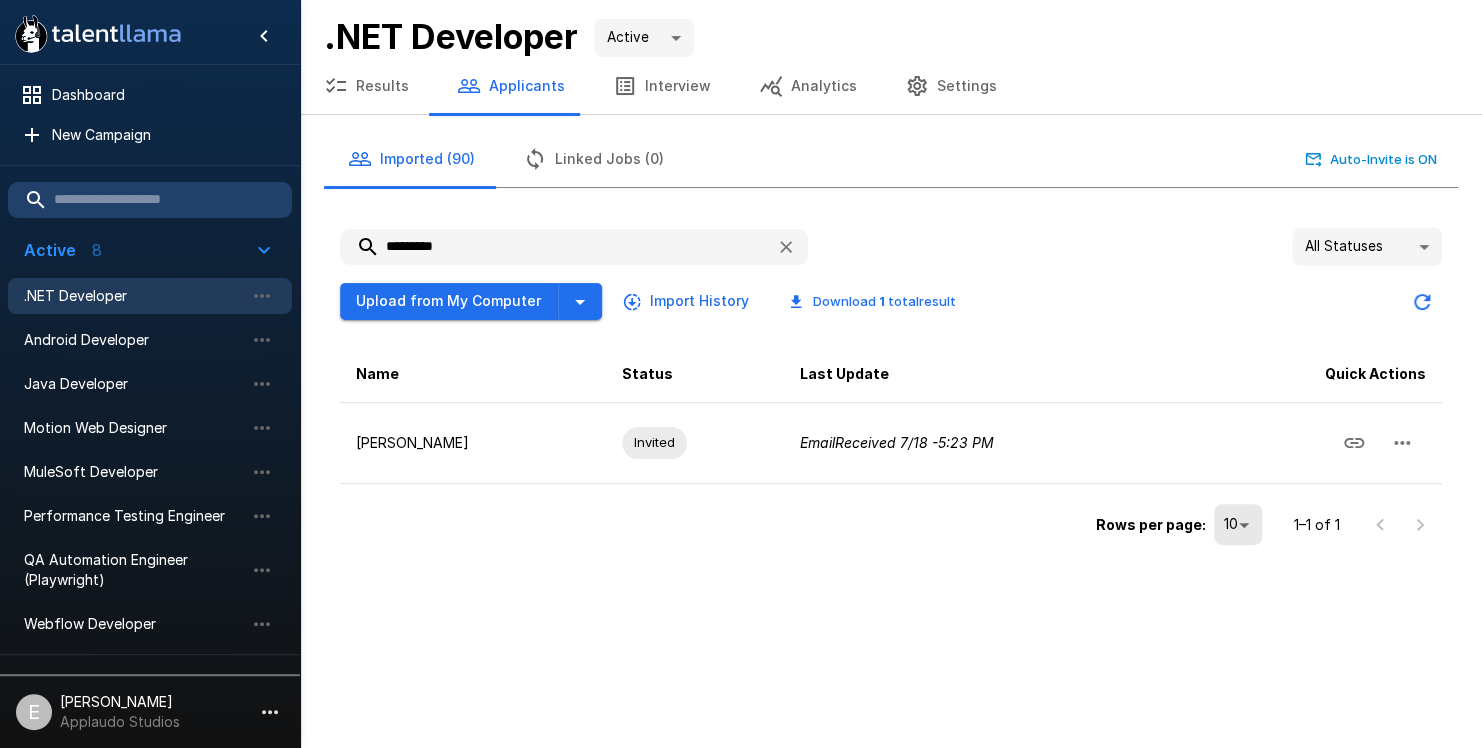 click on ".NET Developer" at bounding box center (150, 296) 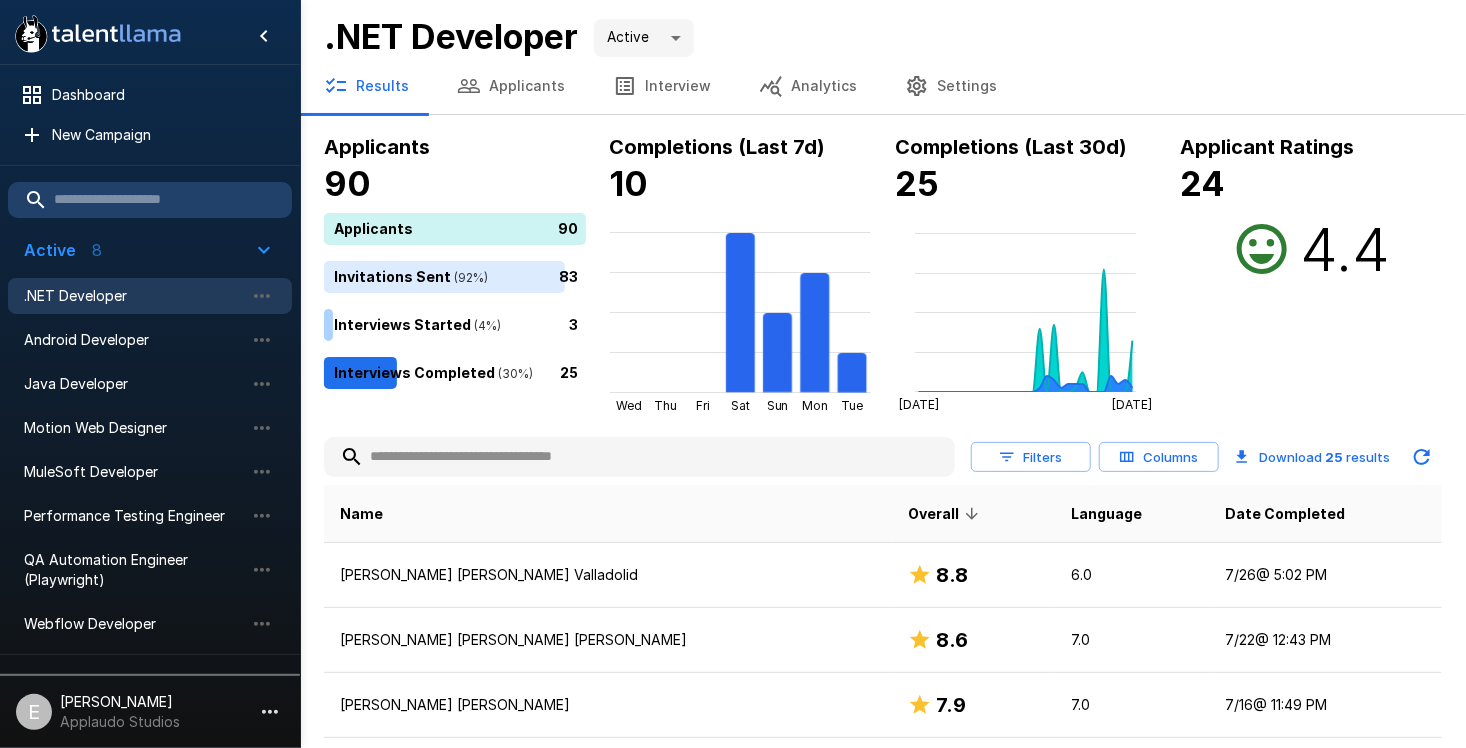 click at bounding box center (639, 457) 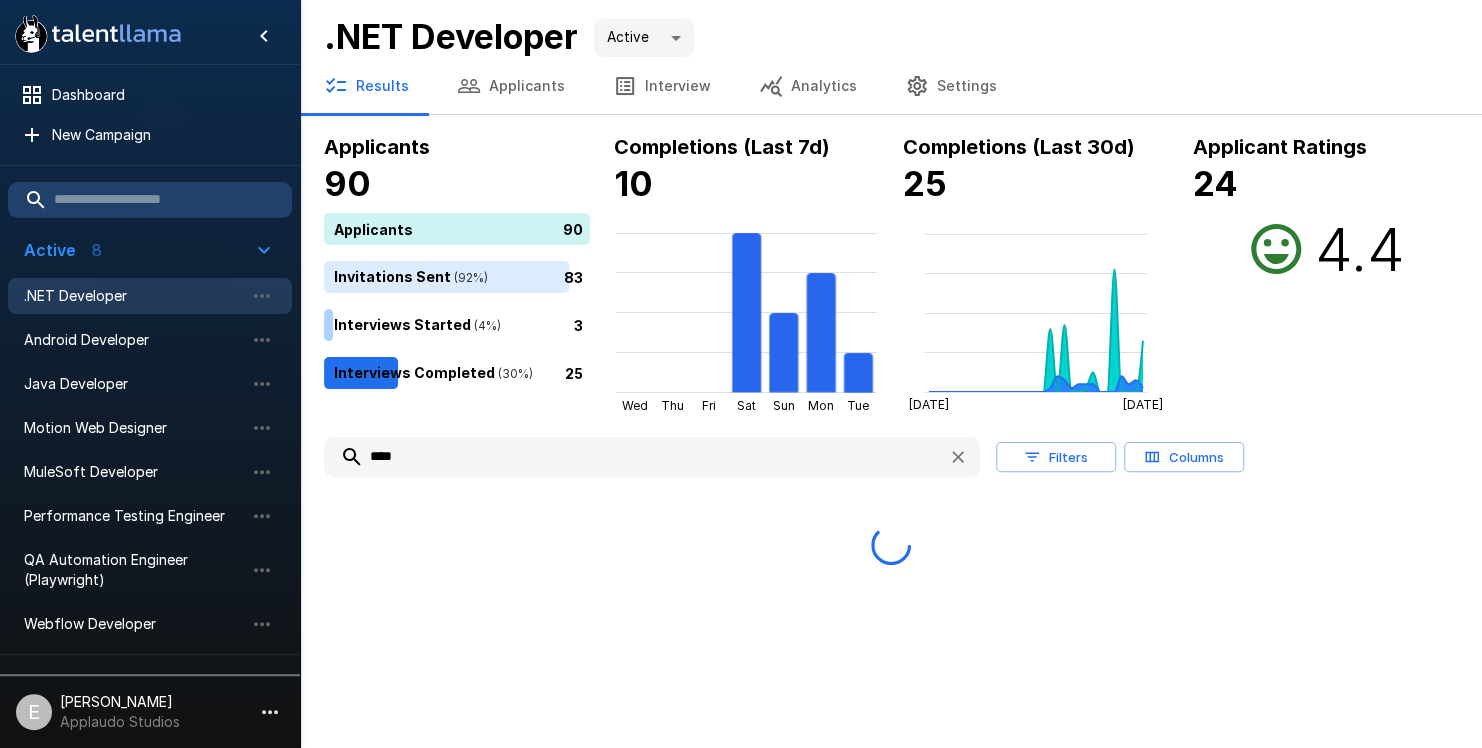 type on "*****" 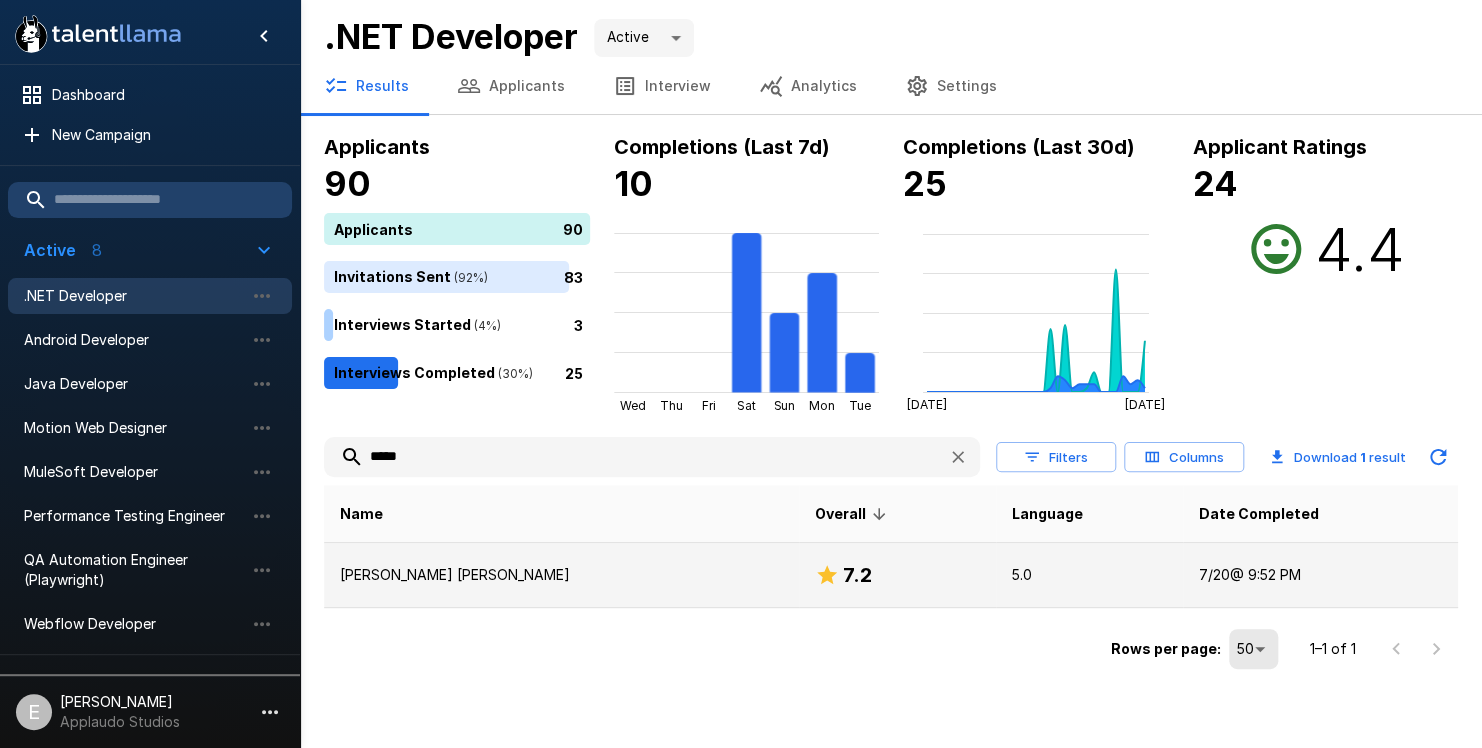 click on "[PERSON_NAME]" at bounding box center (561, 575) 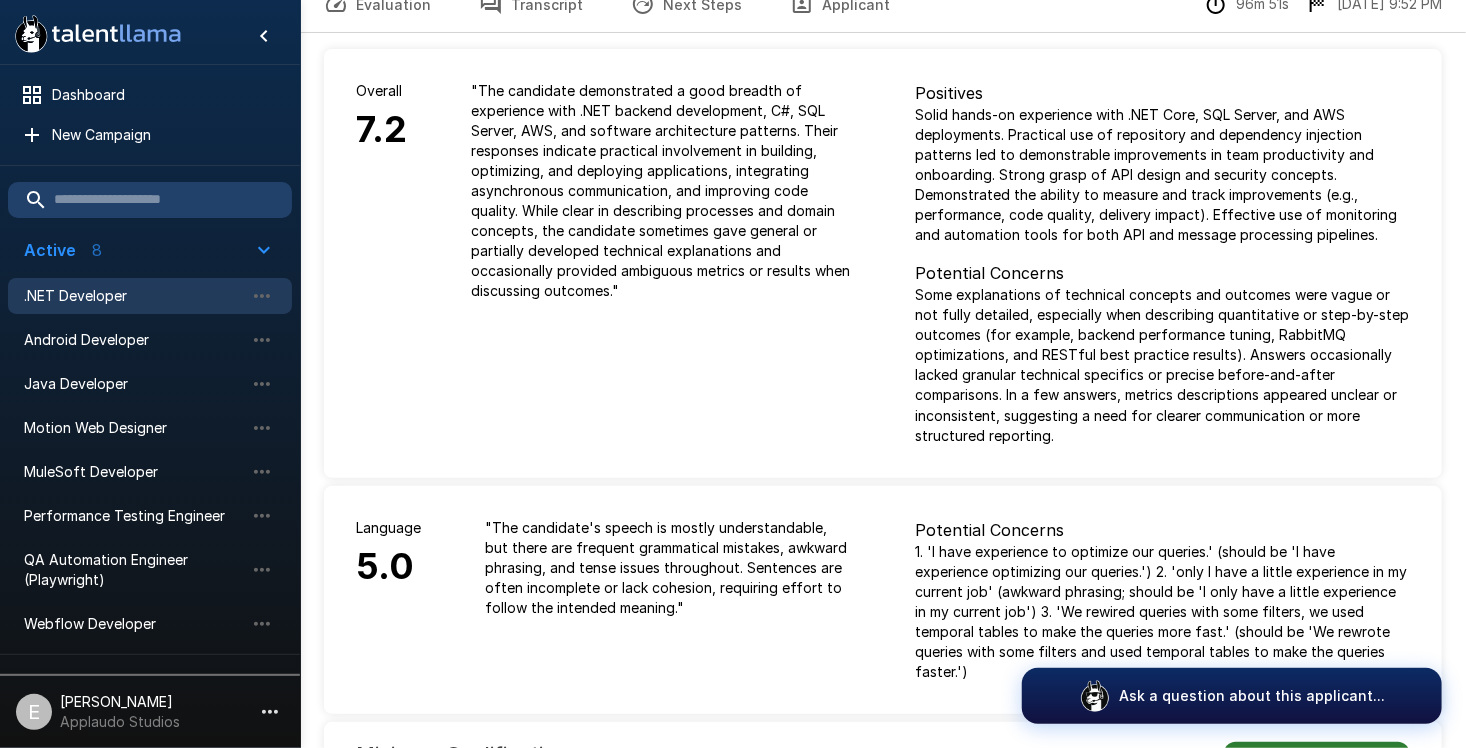 scroll, scrollTop: 0, scrollLeft: 0, axis: both 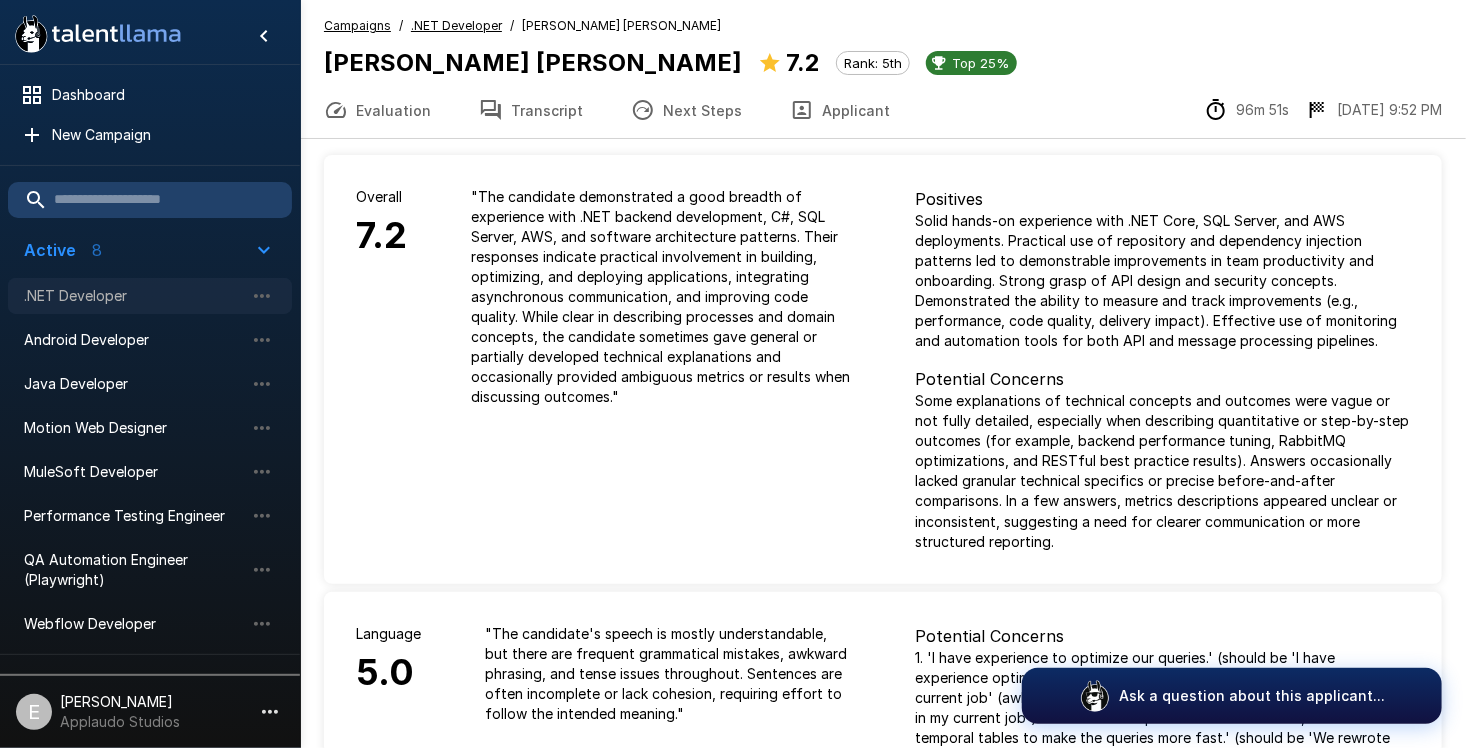 click on ".NET Developer" at bounding box center (134, 296) 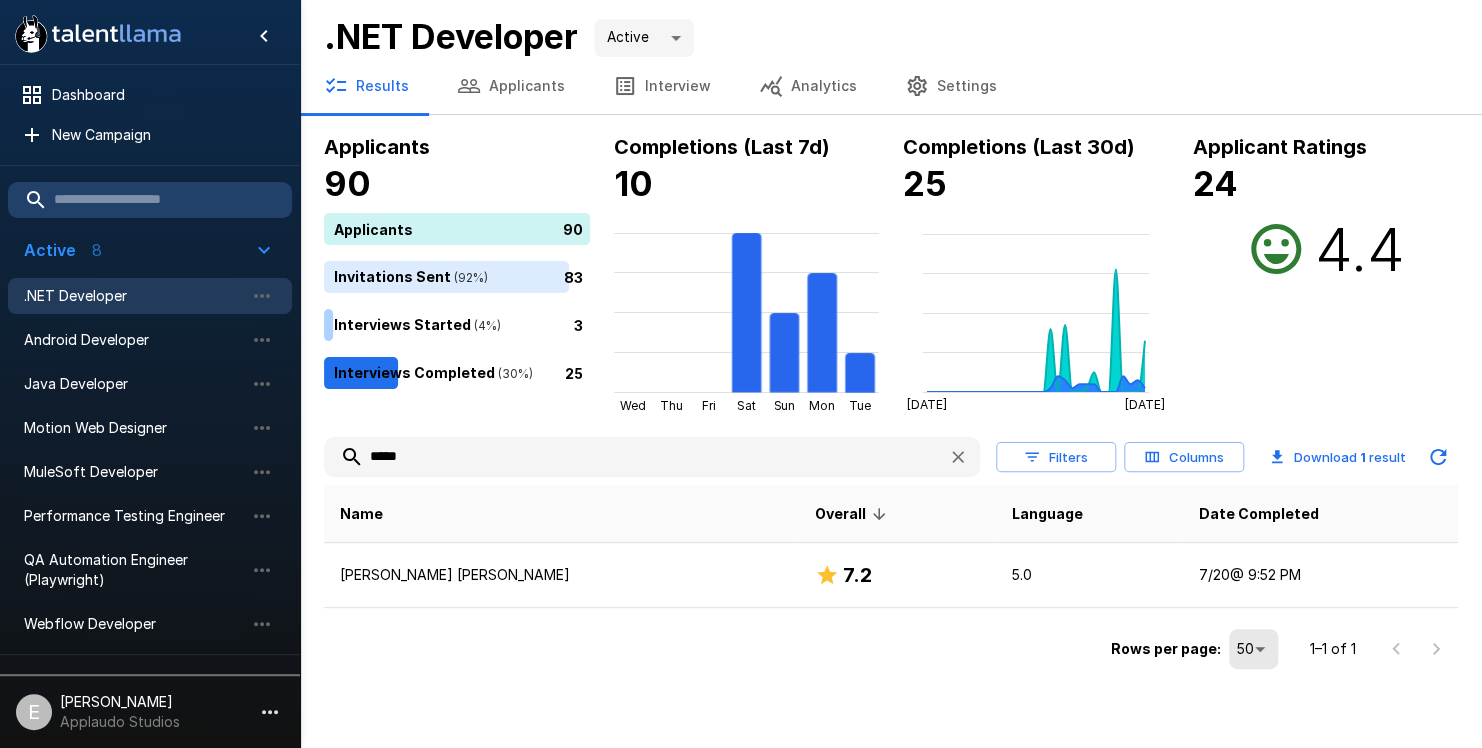 click at bounding box center [958, 457] 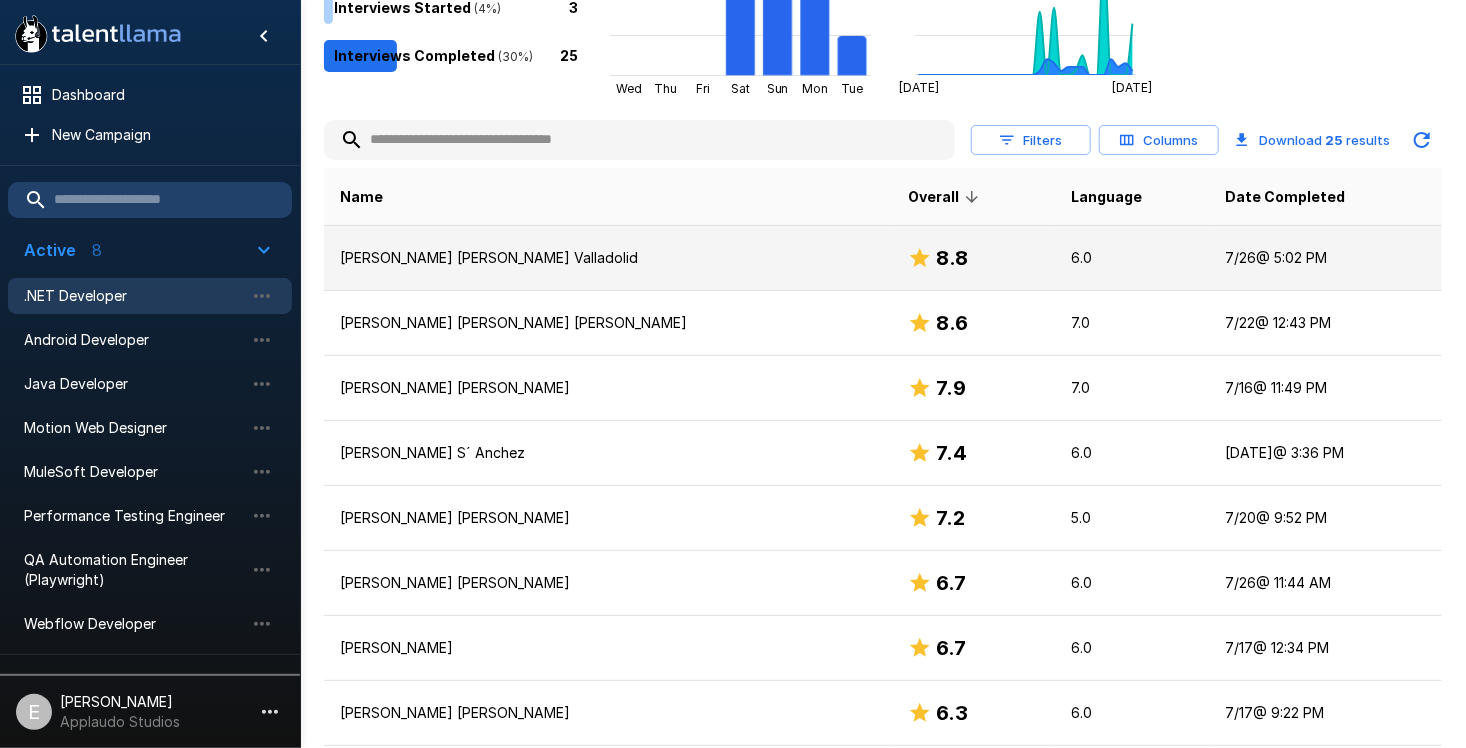 scroll, scrollTop: 0, scrollLeft: 0, axis: both 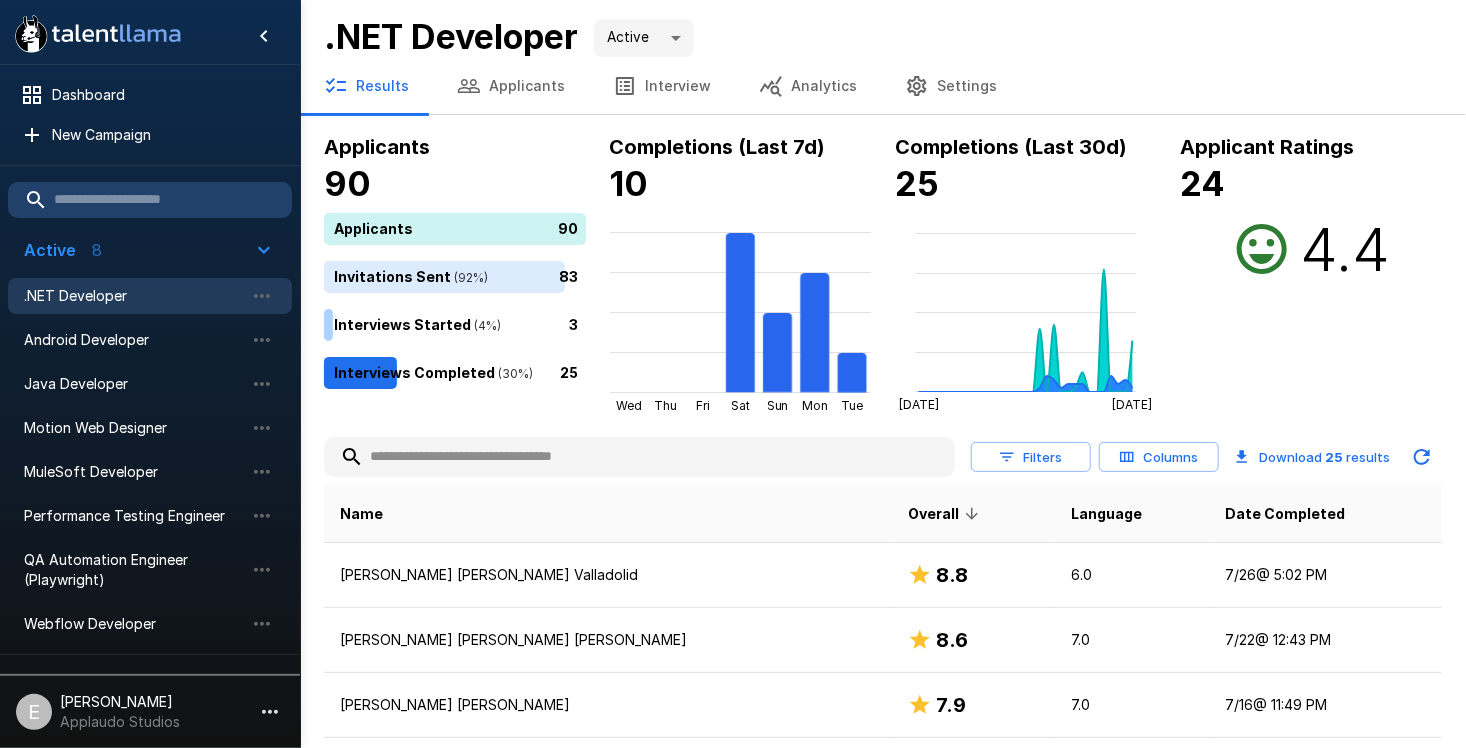 click on "Applicants" at bounding box center (511, 86) 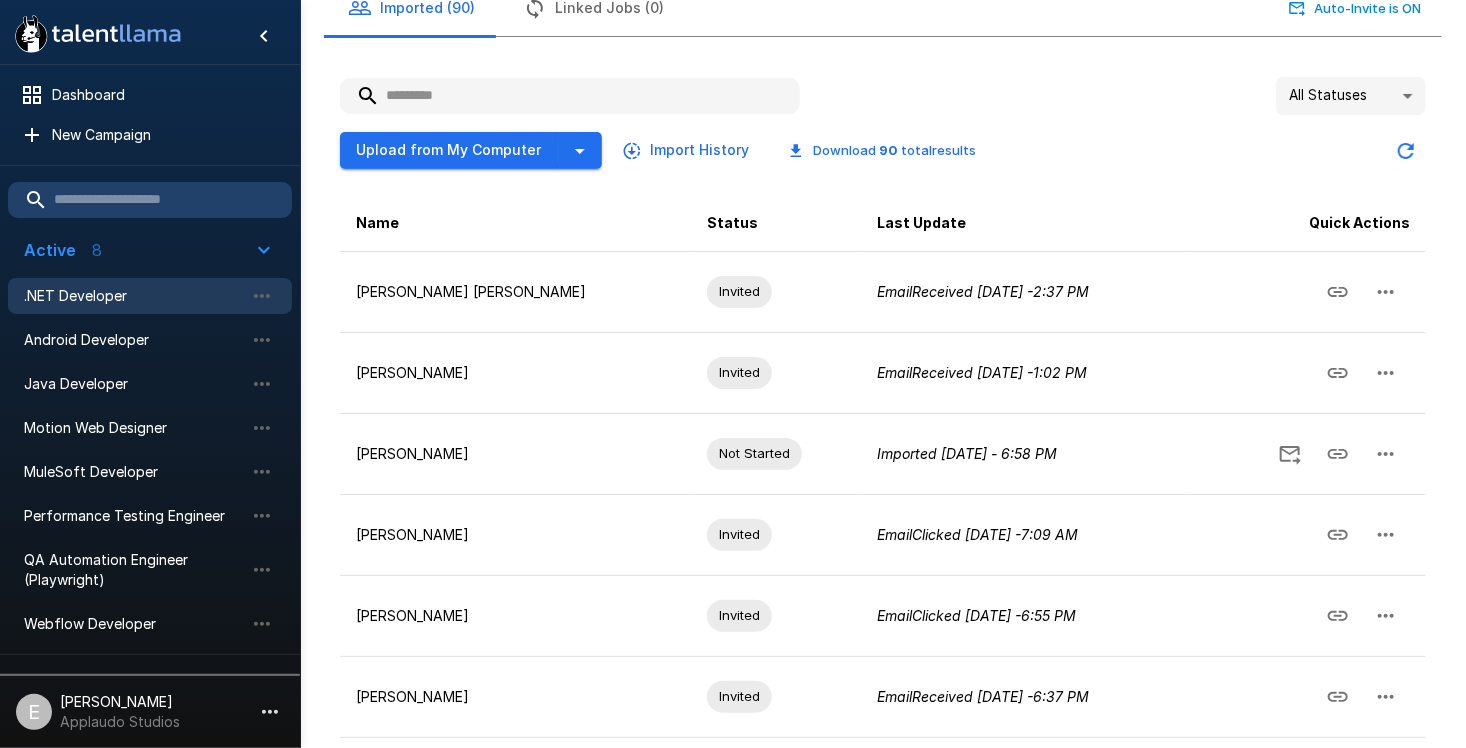 scroll, scrollTop: 0, scrollLeft: 0, axis: both 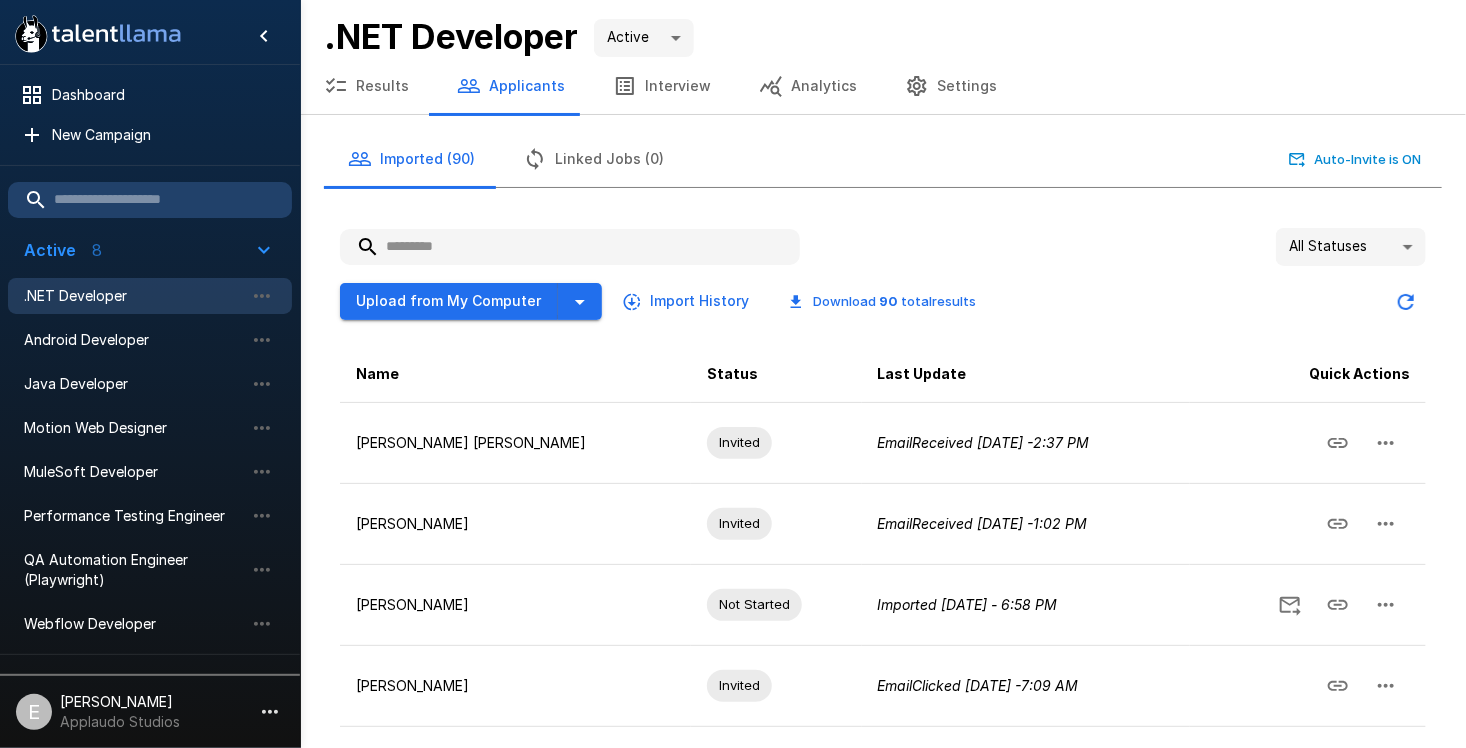 click at bounding box center (570, 247) 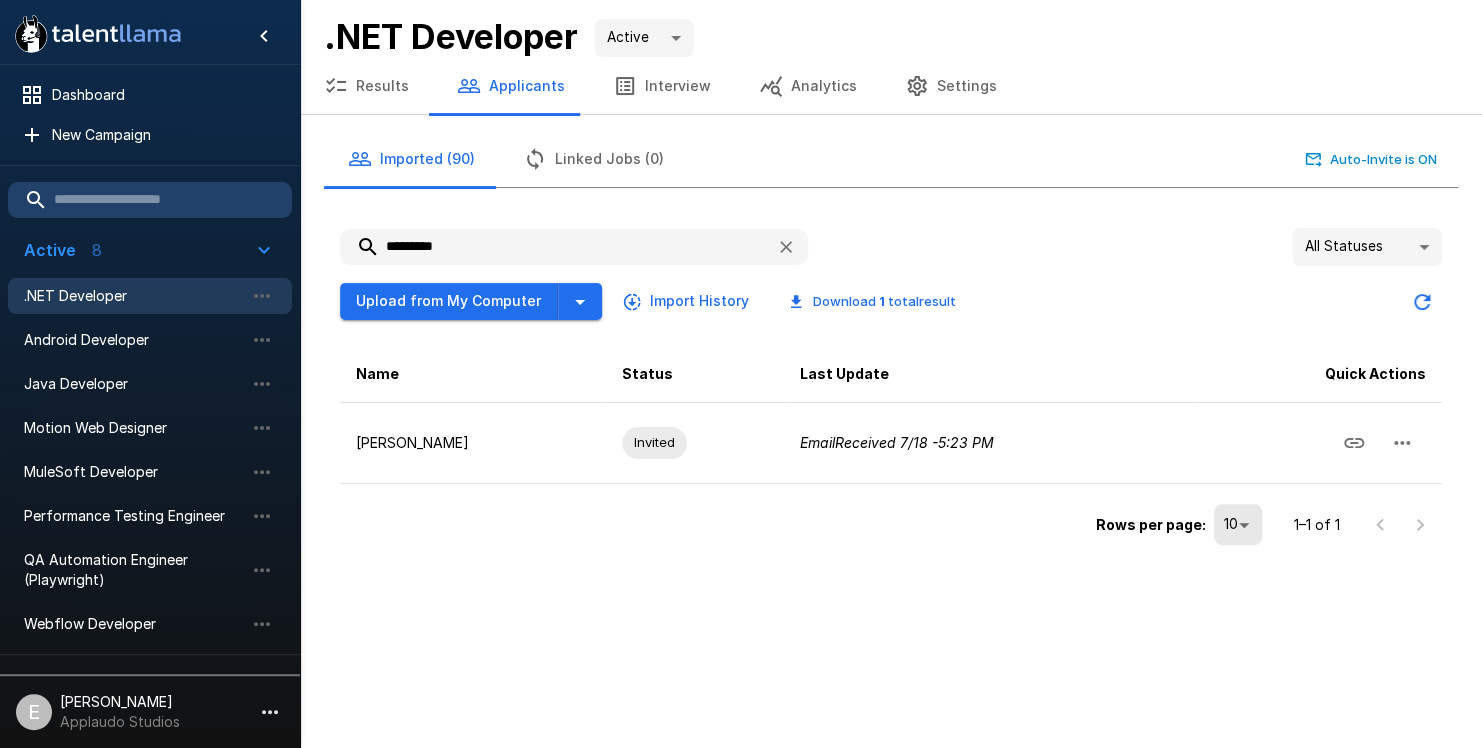 type on "*********" 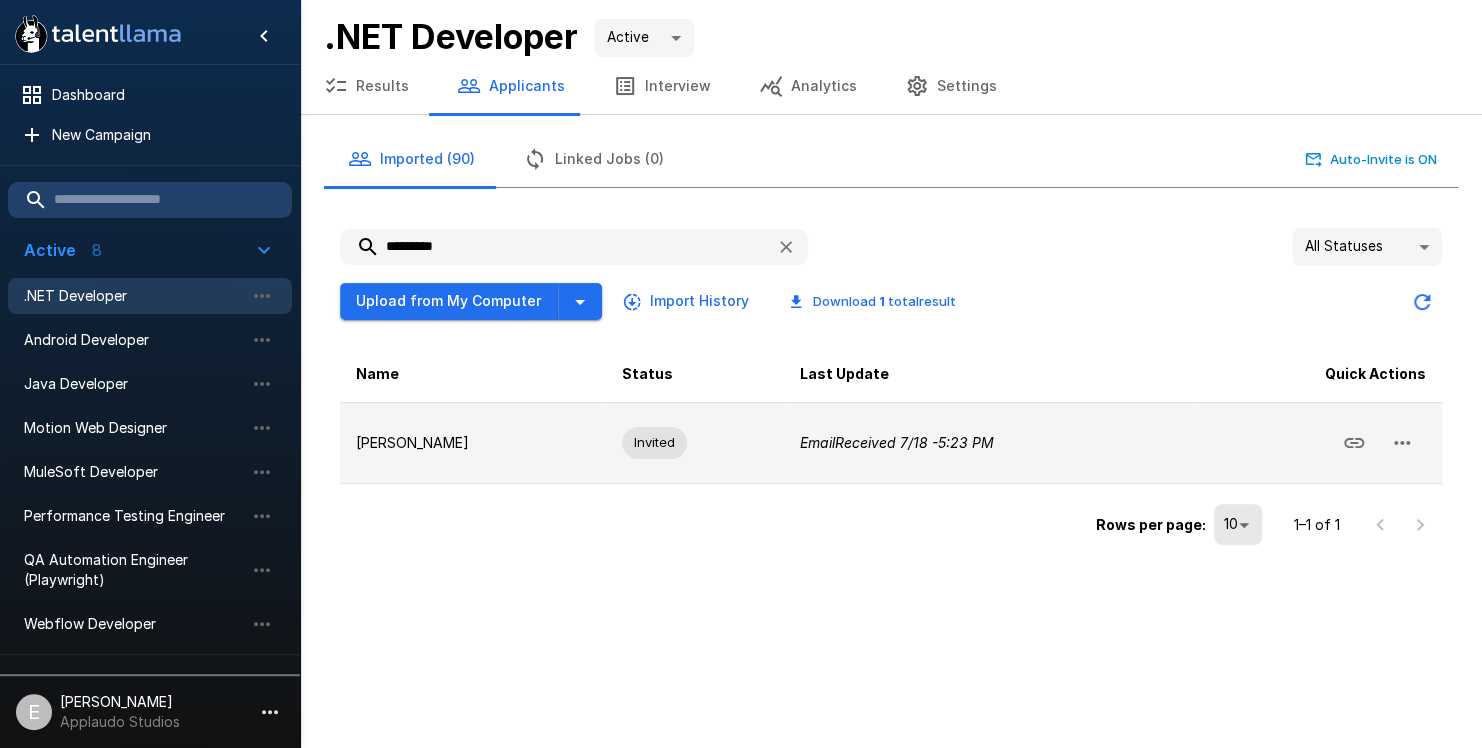 click on "Sebastian Mejia" at bounding box center (473, 443) 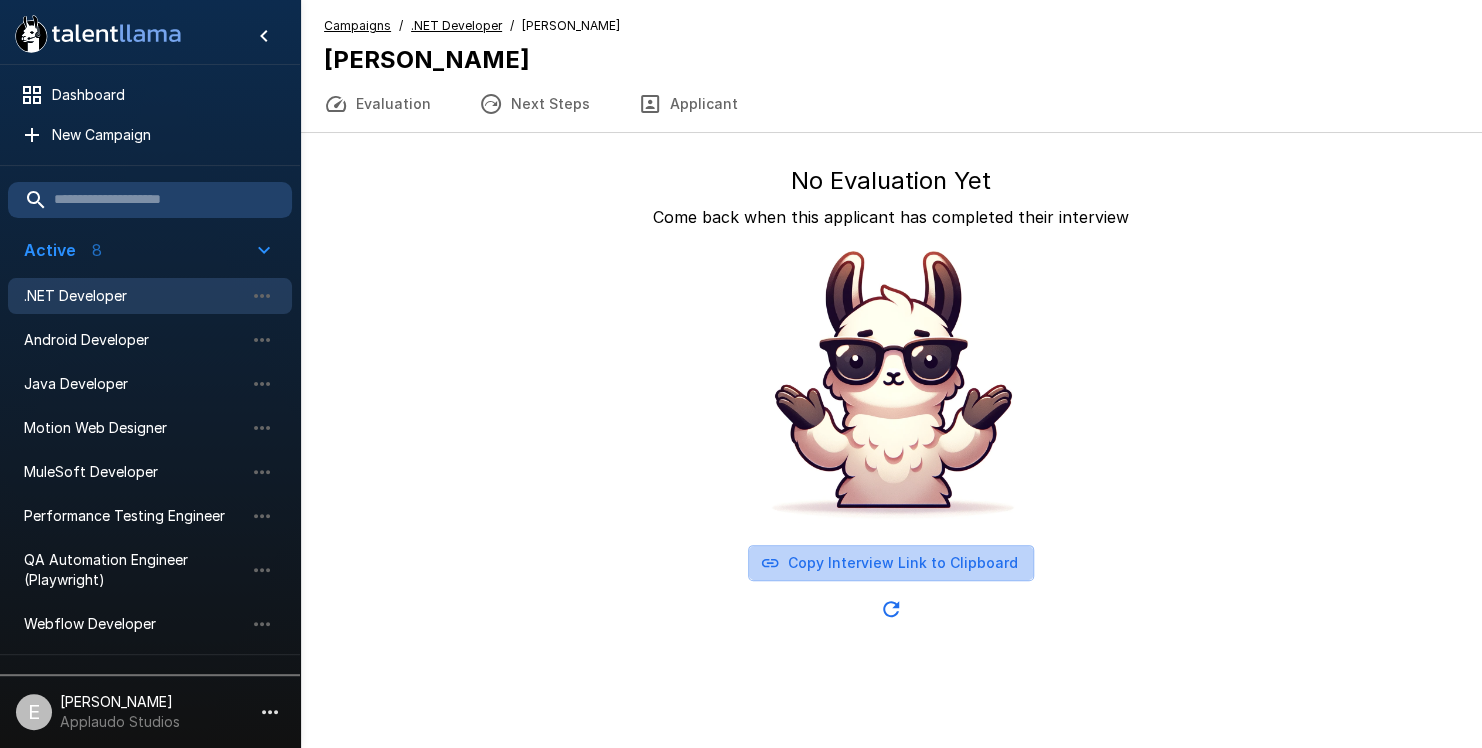 click on "Copy Interview Link to Clipboard" at bounding box center (891, 563) 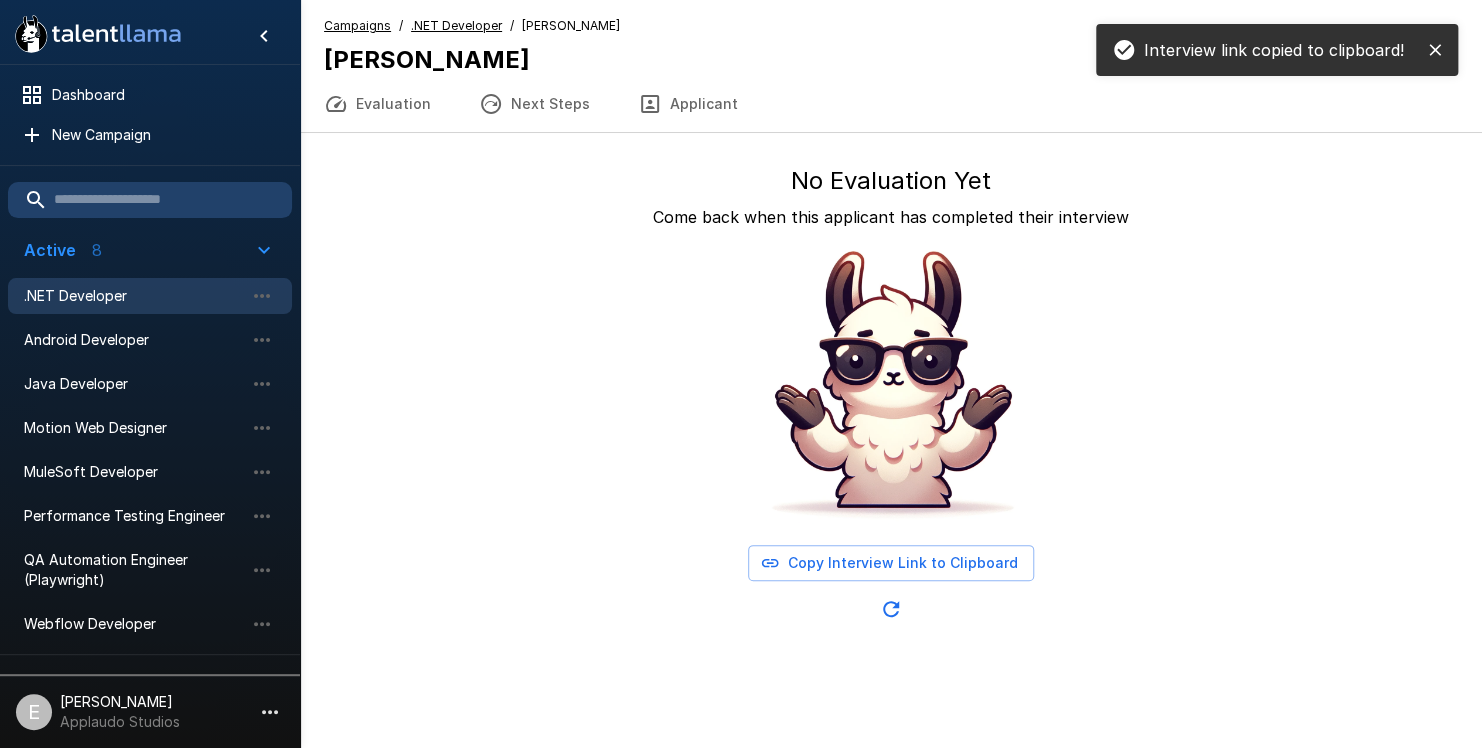 click on ".NET Developer" at bounding box center (134, 296) 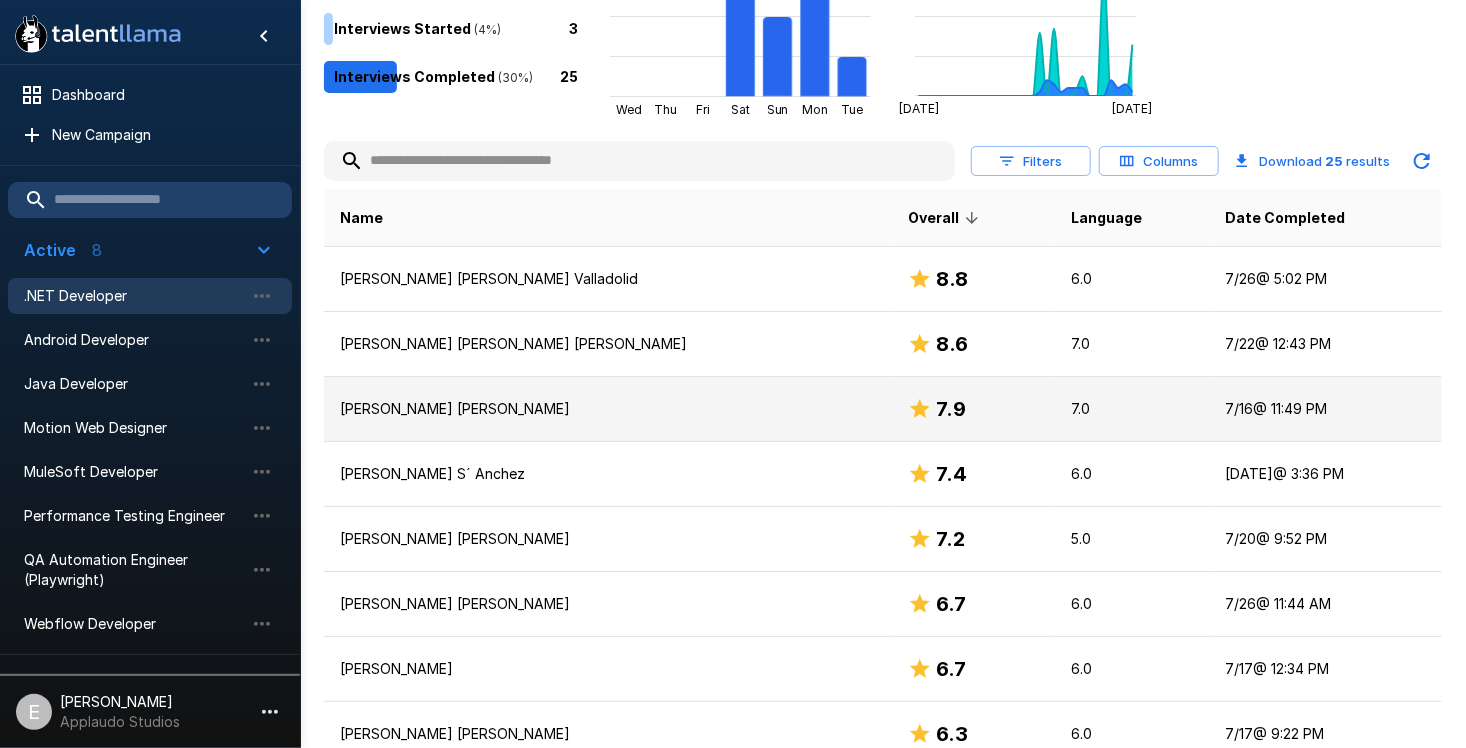 scroll, scrollTop: 300, scrollLeft: 0, axis: vertical 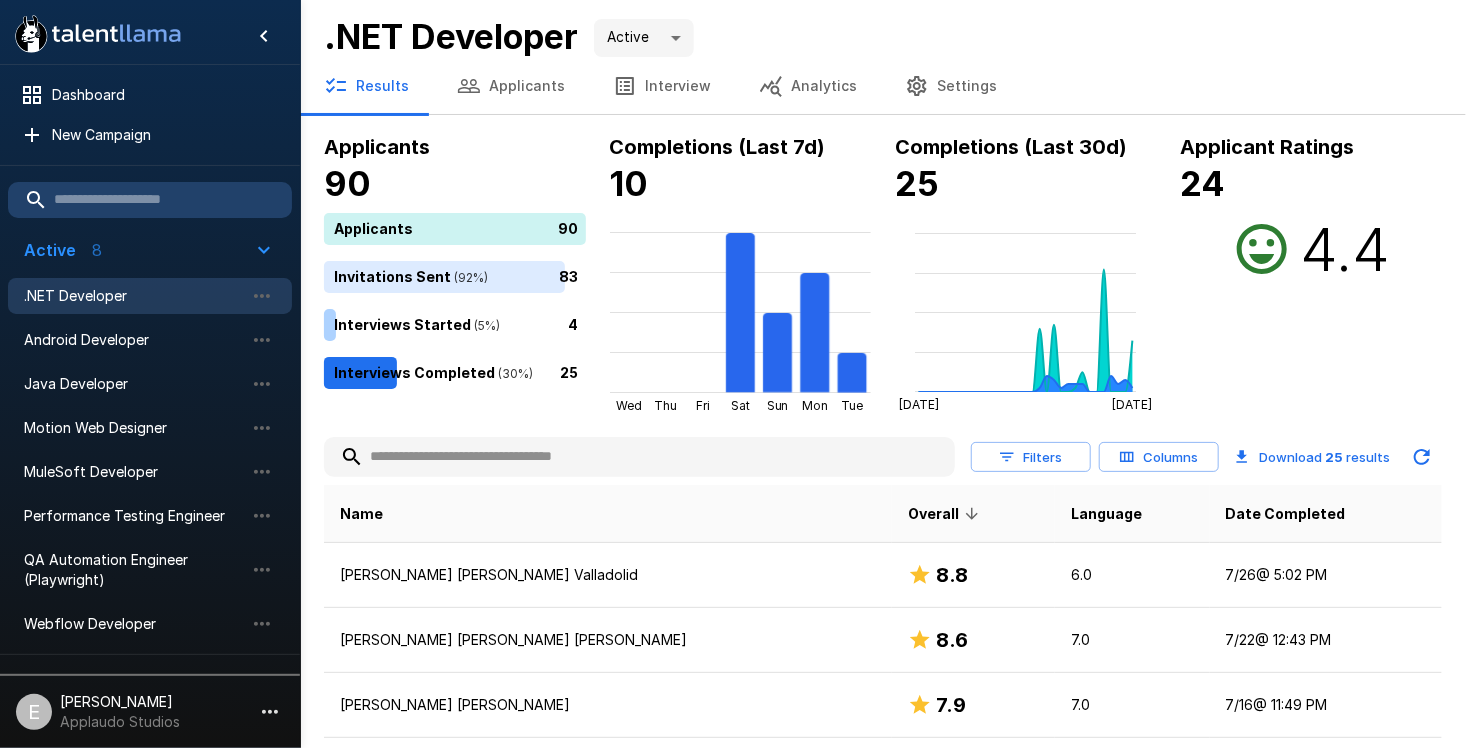 click on "Filters Columns Download   25   results Name Overall Language Date Completed Kiefer Dustin Fernandez Valladolid   8.8 6.0 7/26  @   5:02 PM José Enrique Cruz Perales   8.6 7.0 7/22  @   12:43 PM Richard Paul Martínez Ortega   7.9 7.0 7/16  @   11:49 PM Raudo Moquete S´ Anchez   7.4 6.0 Yesterday  @   3:36 PM Pedro Adán Bustos De Haro   7.2 5.0 7/20  @   9:52 PM Camilo José Corea Piedra   6.7 6.0 7/26  @   11:44 AM Sergio Zambrano   6.7 6.0 7/17  @   12:34 PM Edson David Soza Andrade   6.3 6.0 7/17  @   9:22 PM German Rivera Peña   5.7 6.0 7/17  @   9:27 AM Francis Terrero   5.6 6.0 Today  @   11:44 AM Marco Antonio De Jesús Pérez Chávez   5.6 6.0 7/26  @   3:15 AM Rafael Eleutério   5.4 6.0 7/19  @   1:19 PM Kevin Andres Toruño Serpa   5.2 6.0 7/26  @   4:40 PM Jesús Romero   0.0 0.0 Yesterday  @   3:05 PM Kevin Castillo   0.0 0.0 7/27  @   9:26 PM Miguel Castaneda   0.0 0.0 7/26  @   8:57 PM Carlos Daniel Zuñiga Gonzalez   0.0 0.0 7/26  @   7:08 PM Deuri Vasquez   0.0 0.0 7/21  @   10:59 PM    @" at bounding box center (883, 1332) 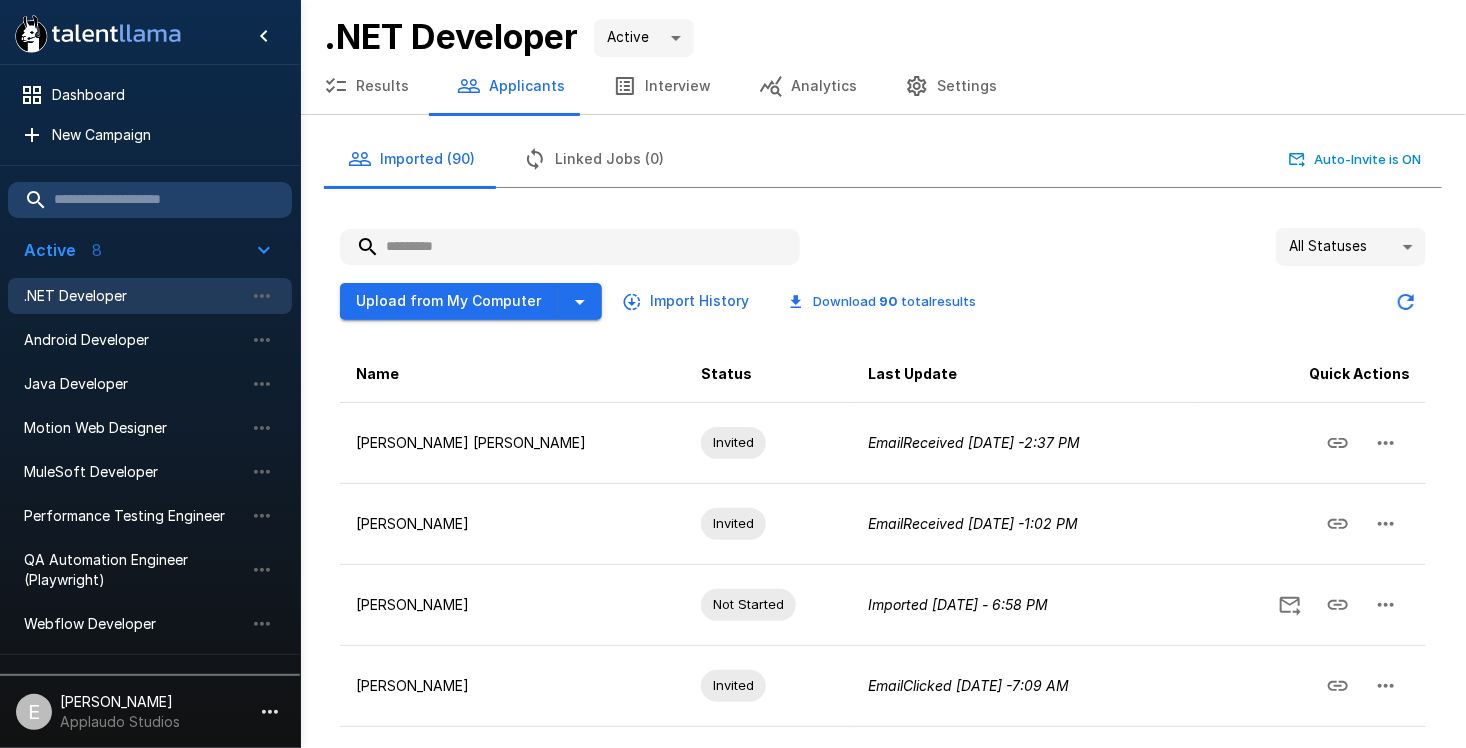 click at bounding box center (570, 247) 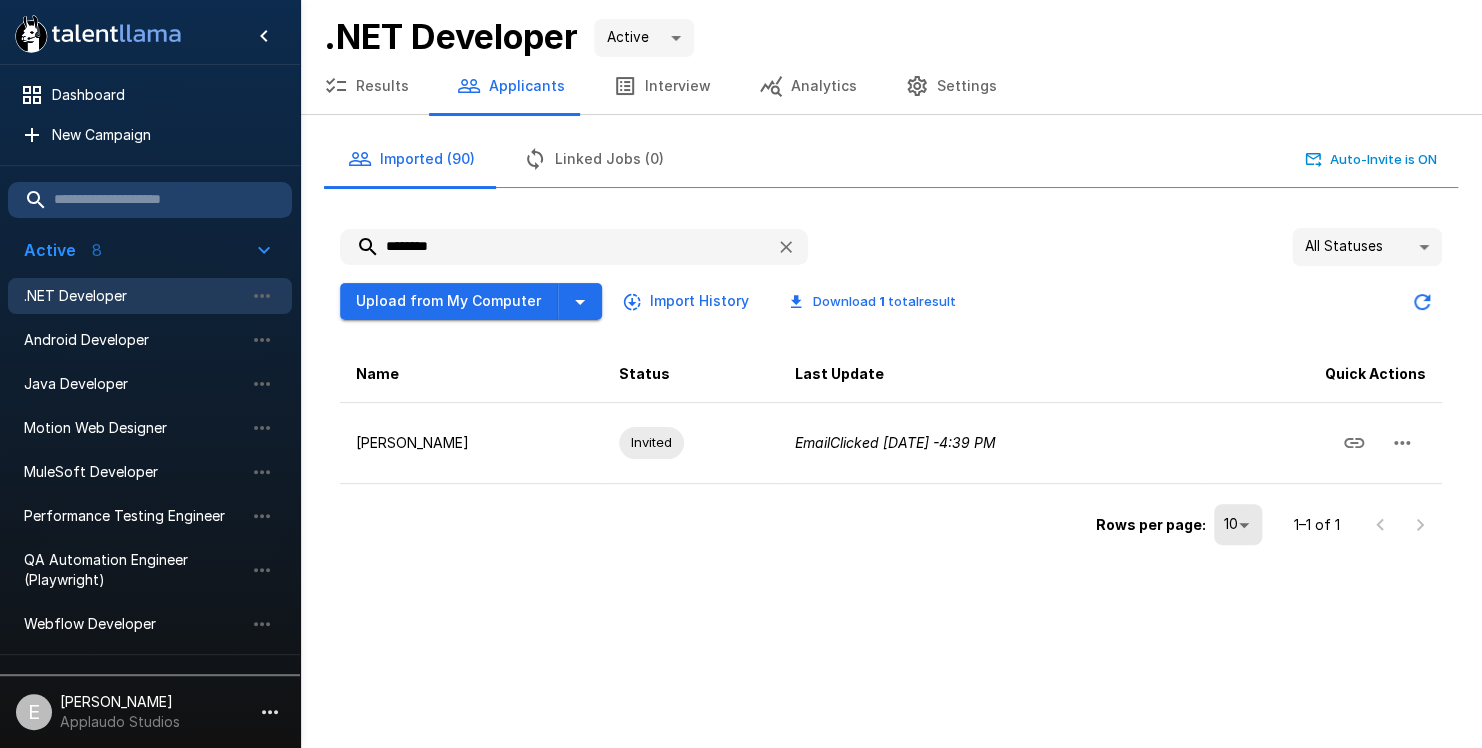 click on "********" at bounding box center [550, 247] 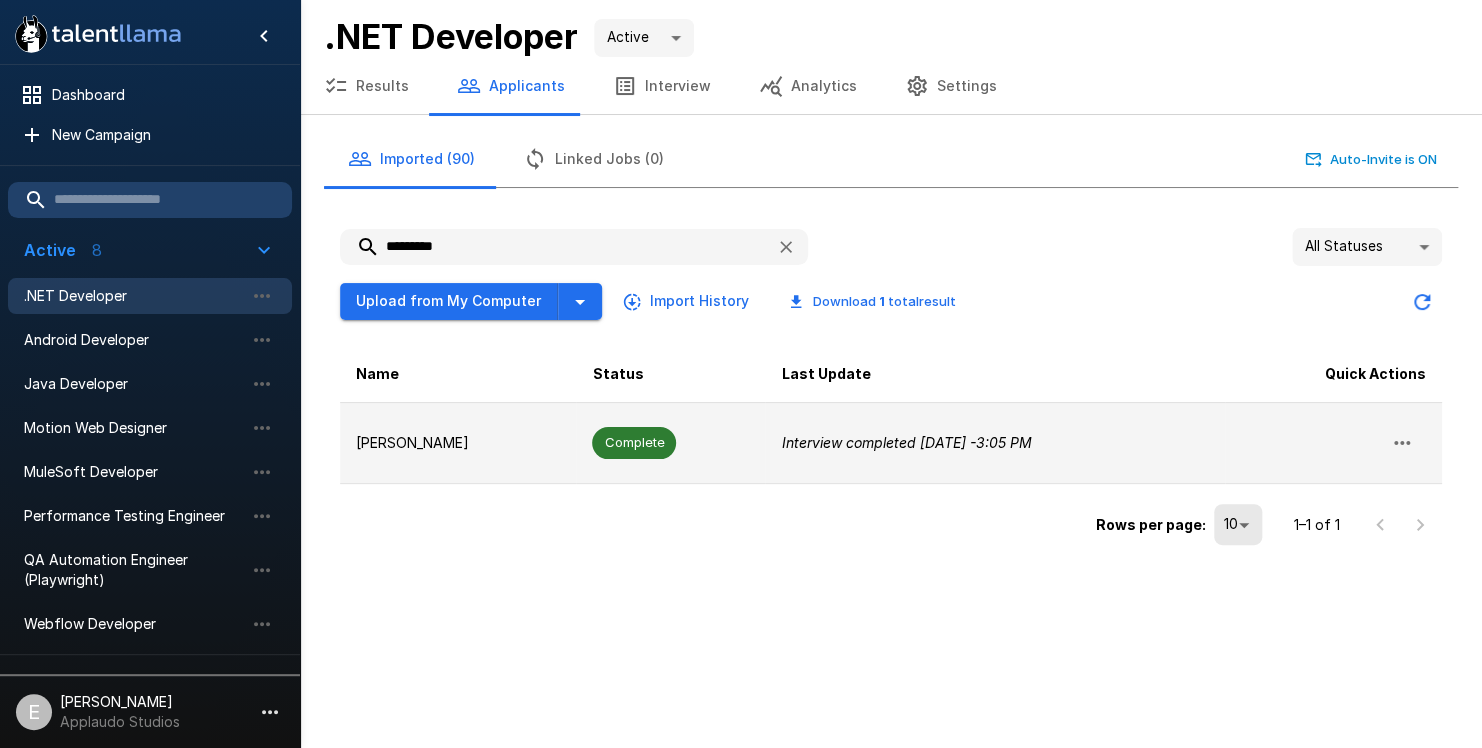 type on "*********" 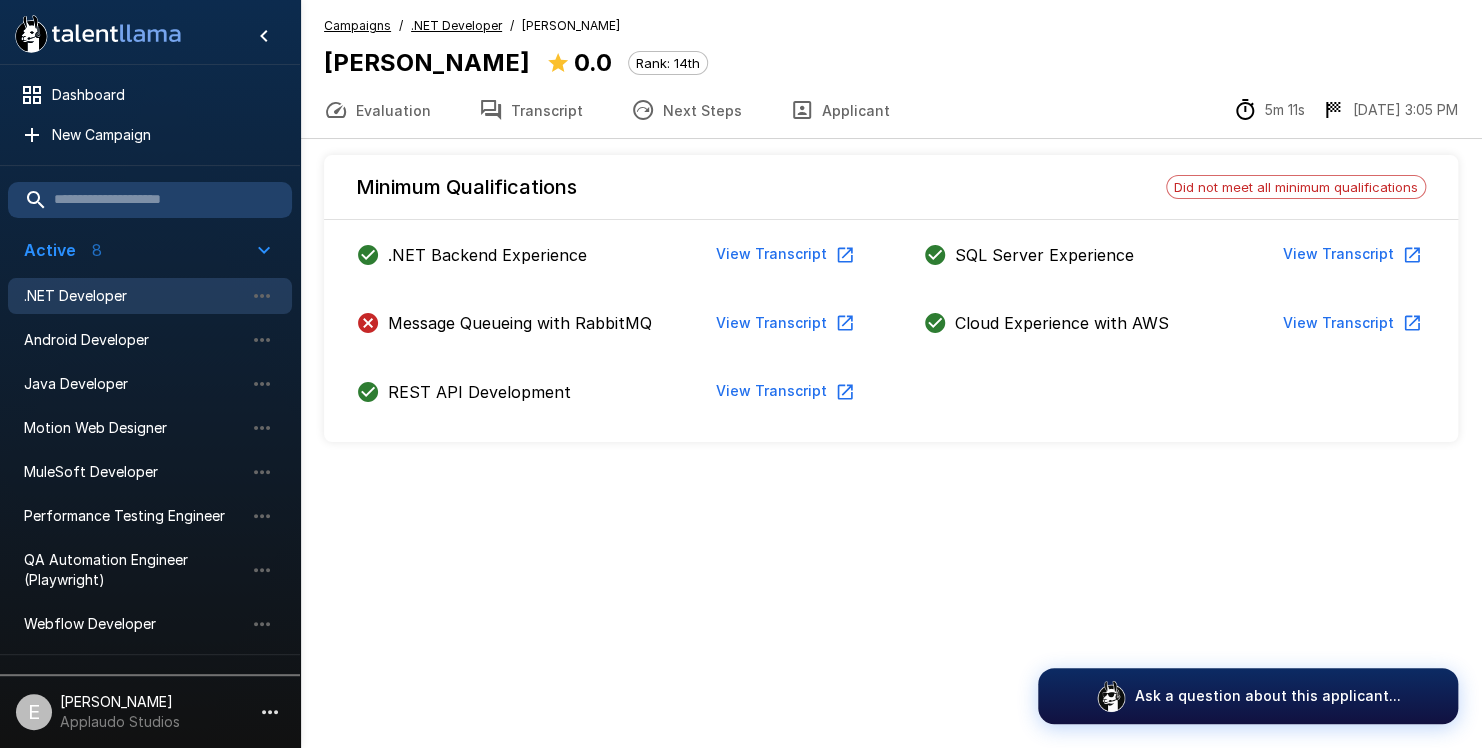click on "View Transcript" at bounding box center [783, 323] 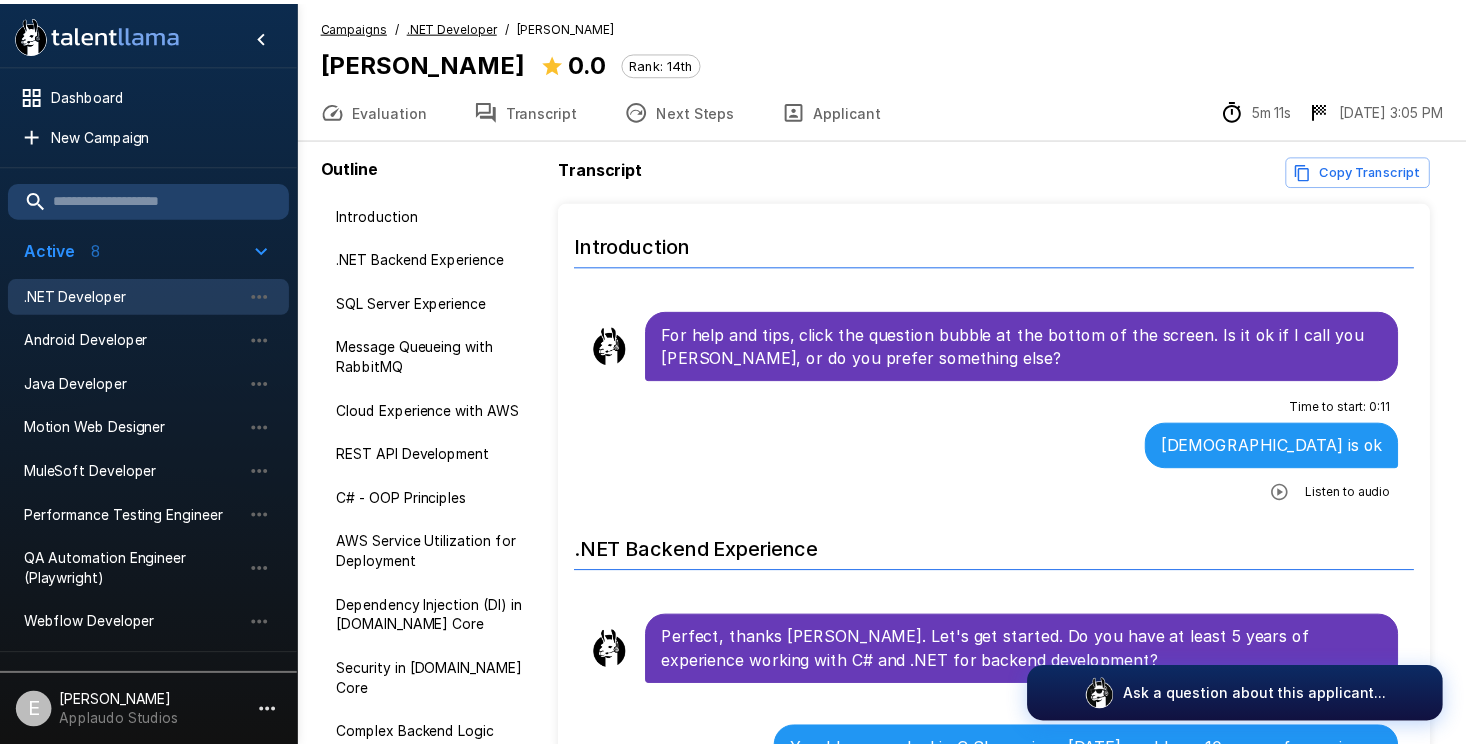 scroll, scrollTop: 96, scrollLeft: 0, axis: vertical 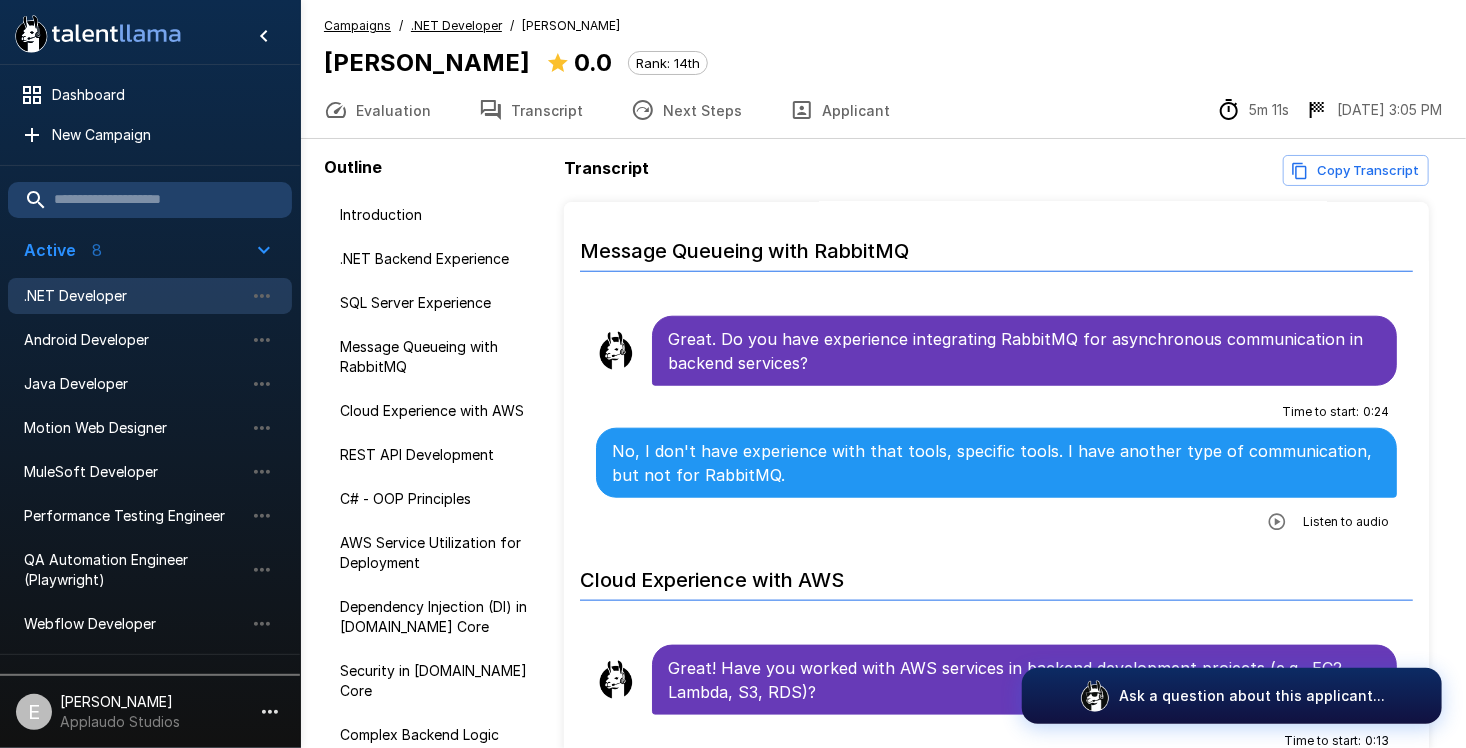 click on "Evaluation" at bounding box center (377, 110) 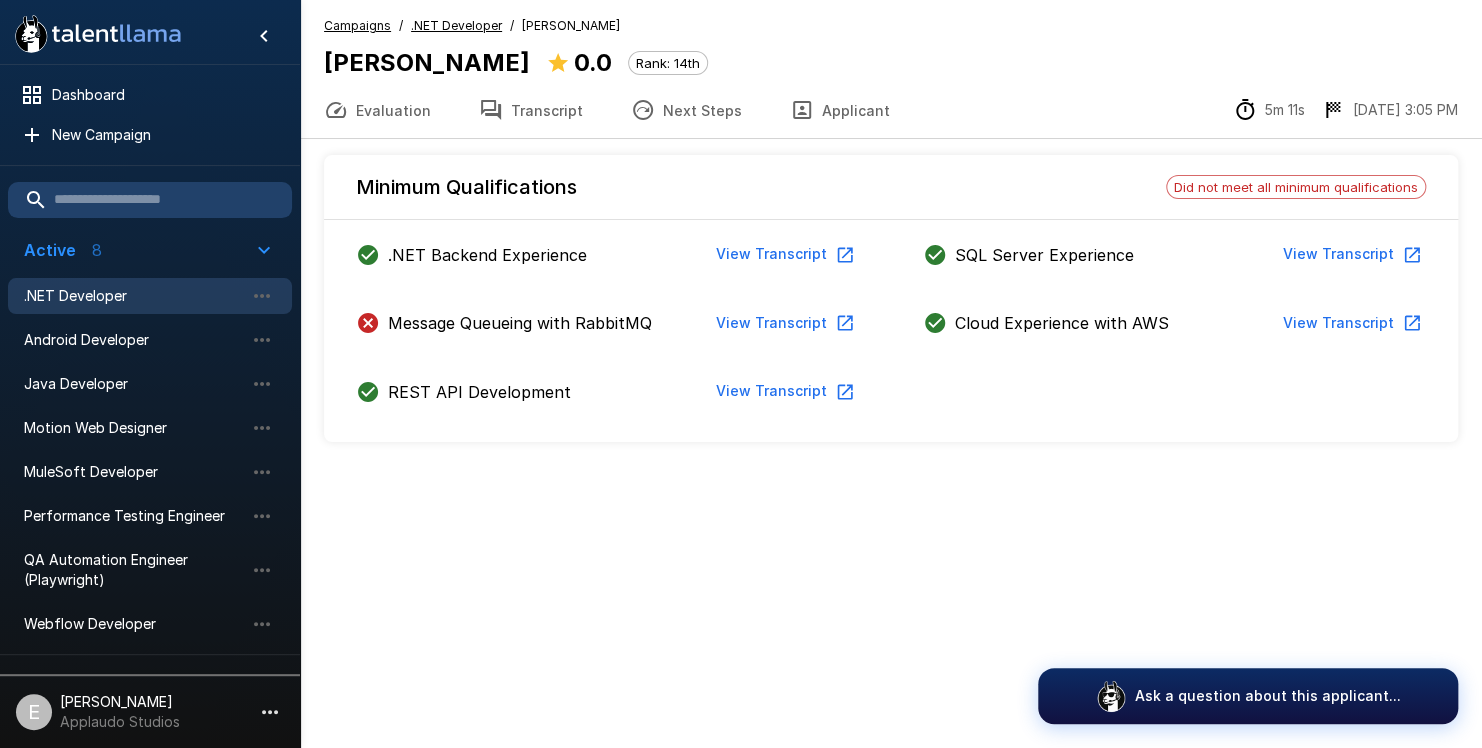click on ".NET Developer" at bounding box center (134, 296) 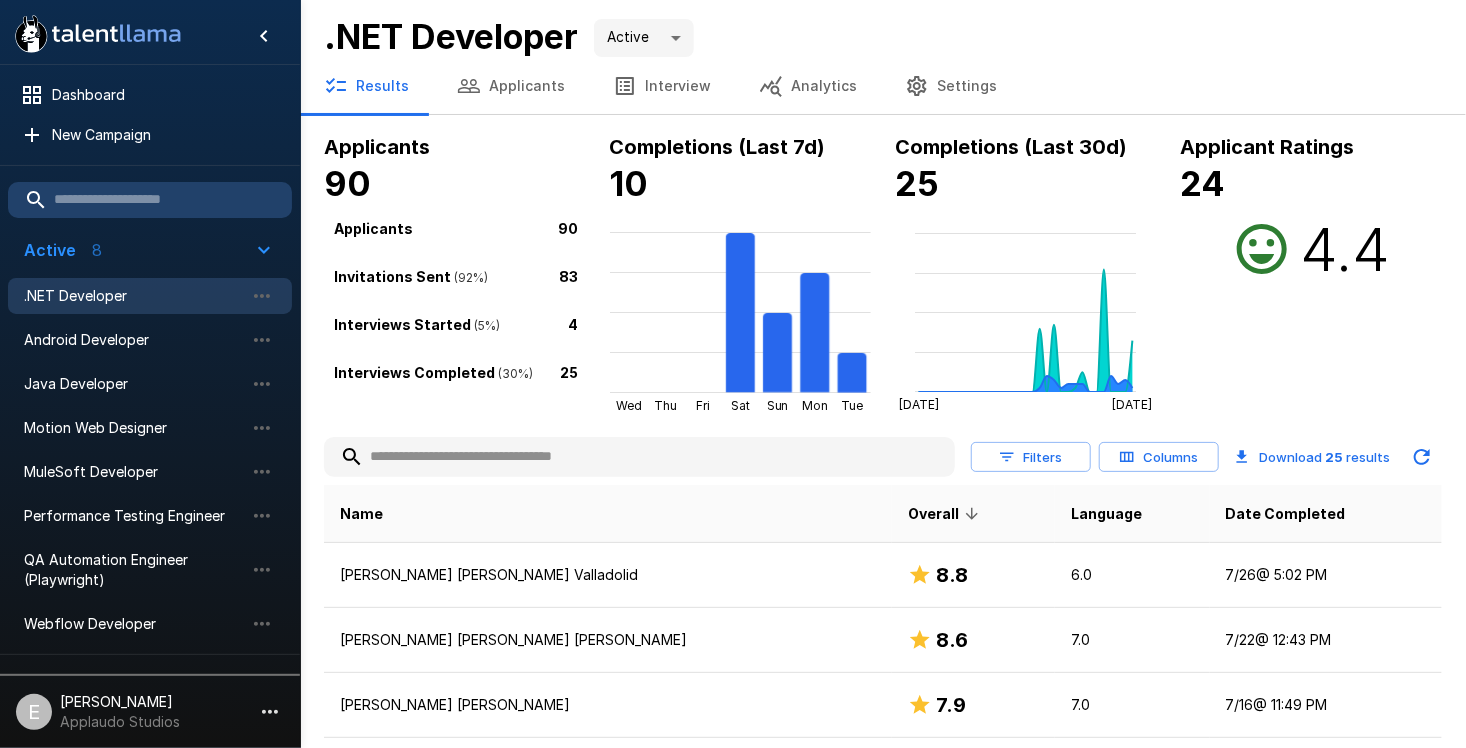 click at bounding box center [639, 457] 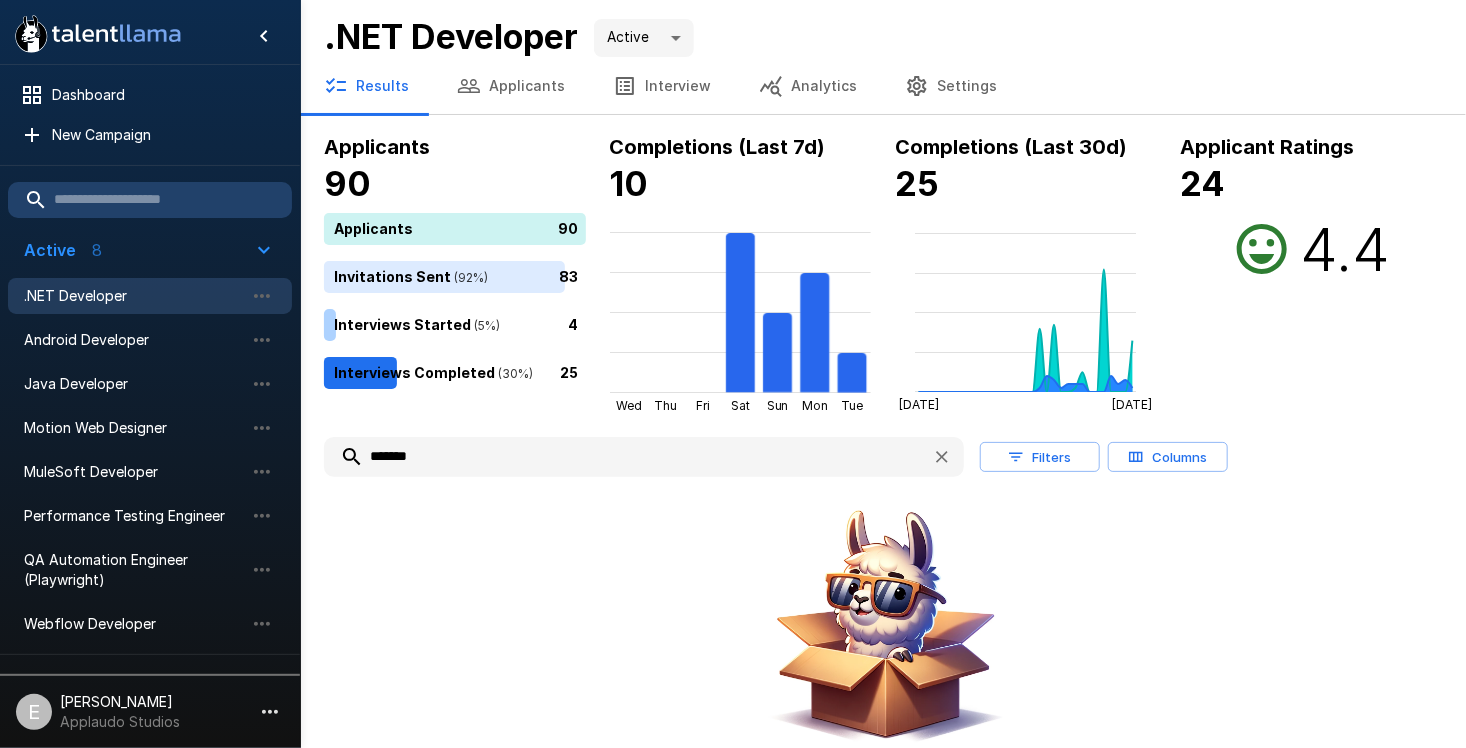 type on "*******" 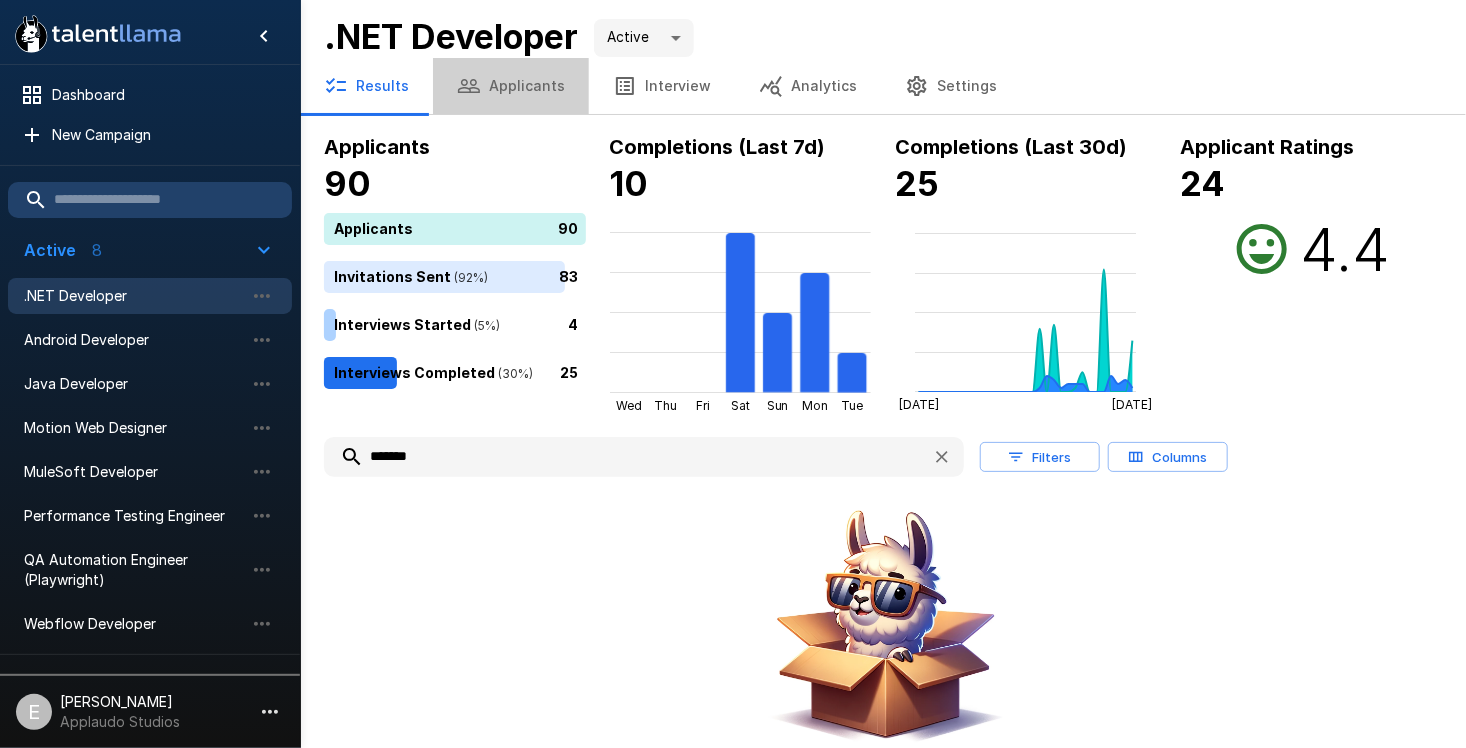 click on "Applicants" at bounding box center [511, 86] 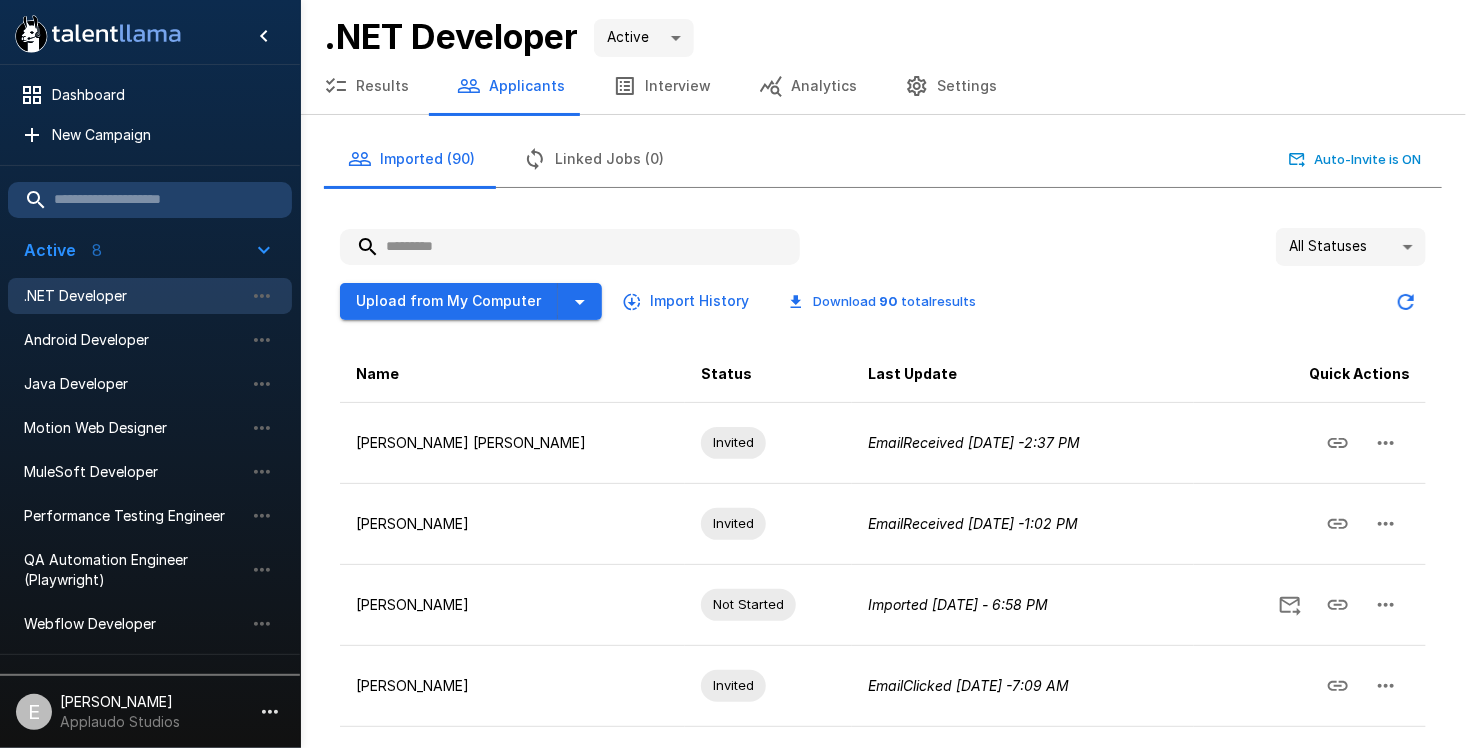 drag, startPoint x: 490, startPoint y: 242, endPoint x: 473, endPoint y: 258, distance: 23.345236 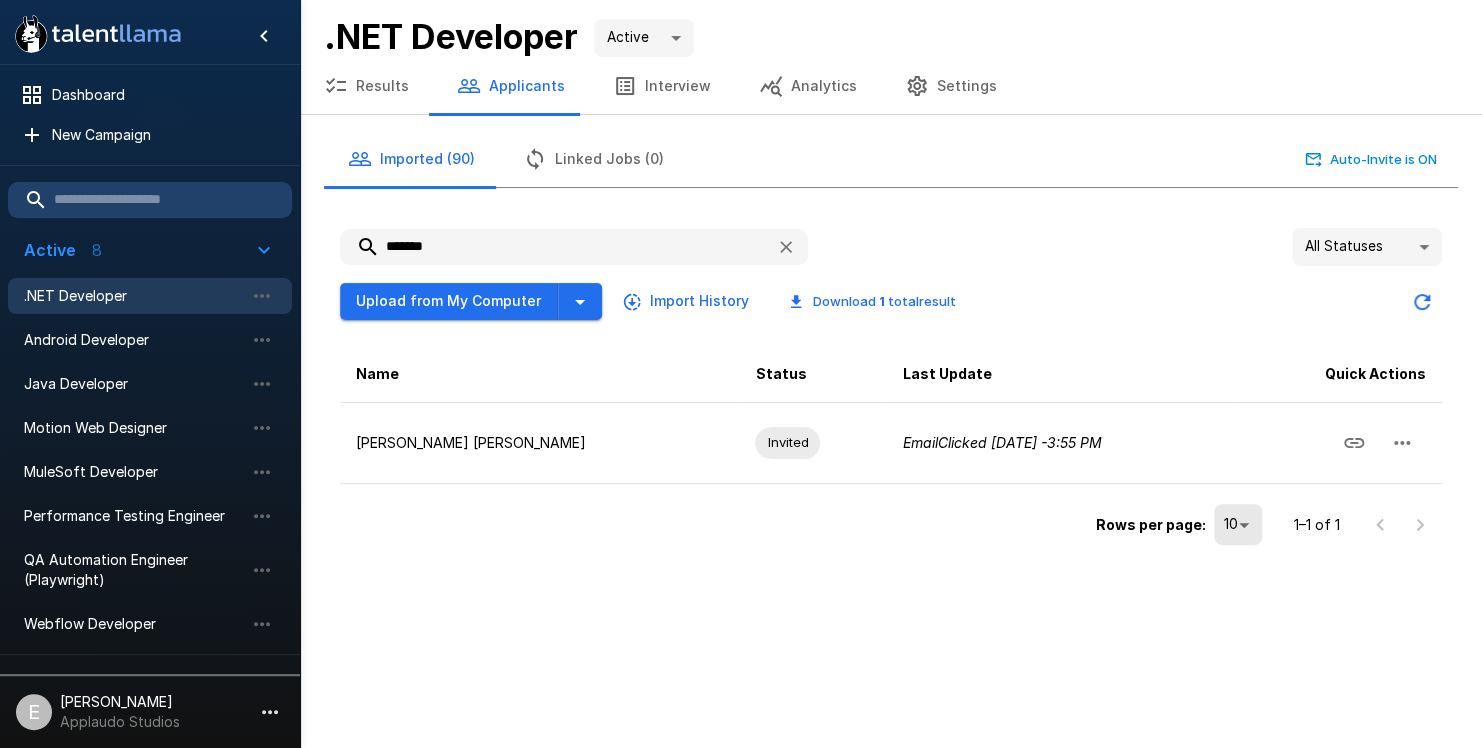 click on "*******" at bounding box center [550, 247] 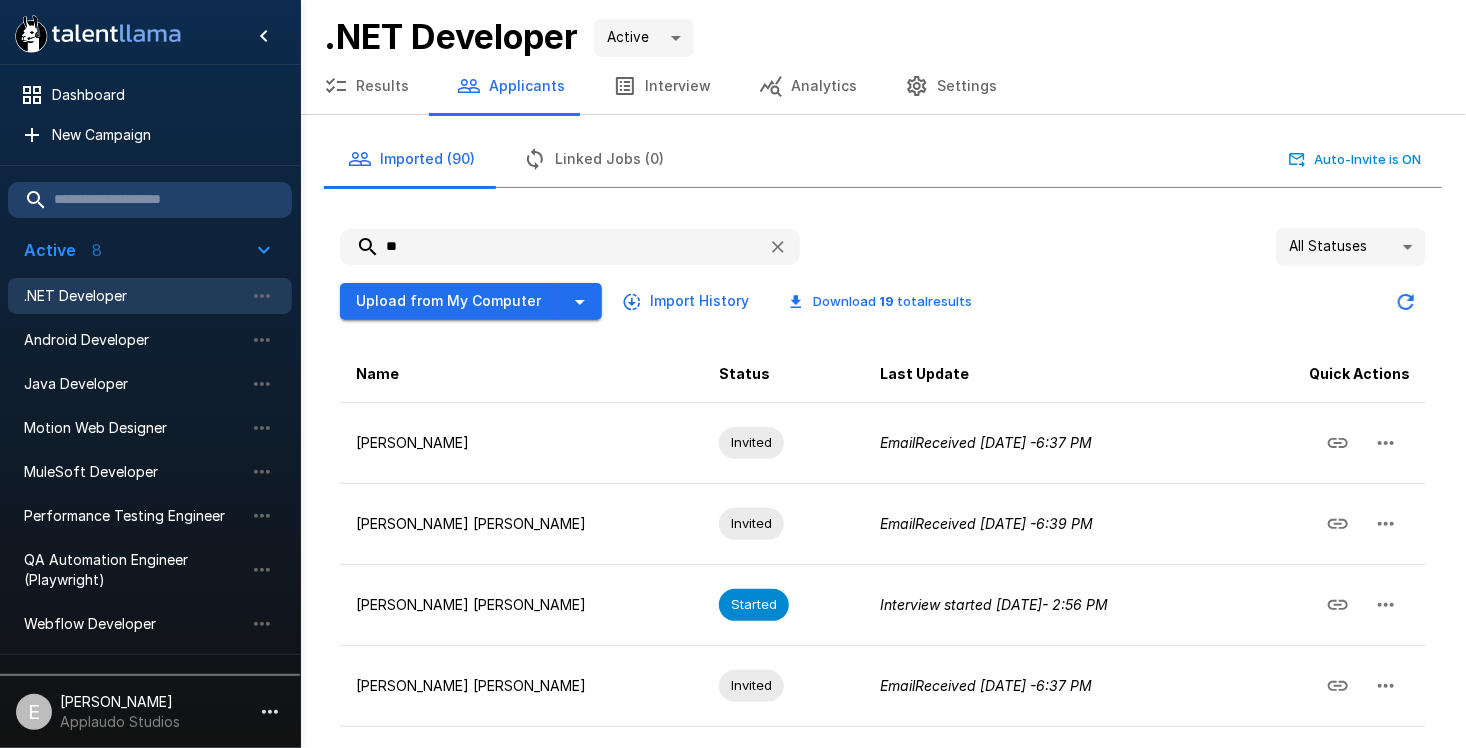 type on "*" 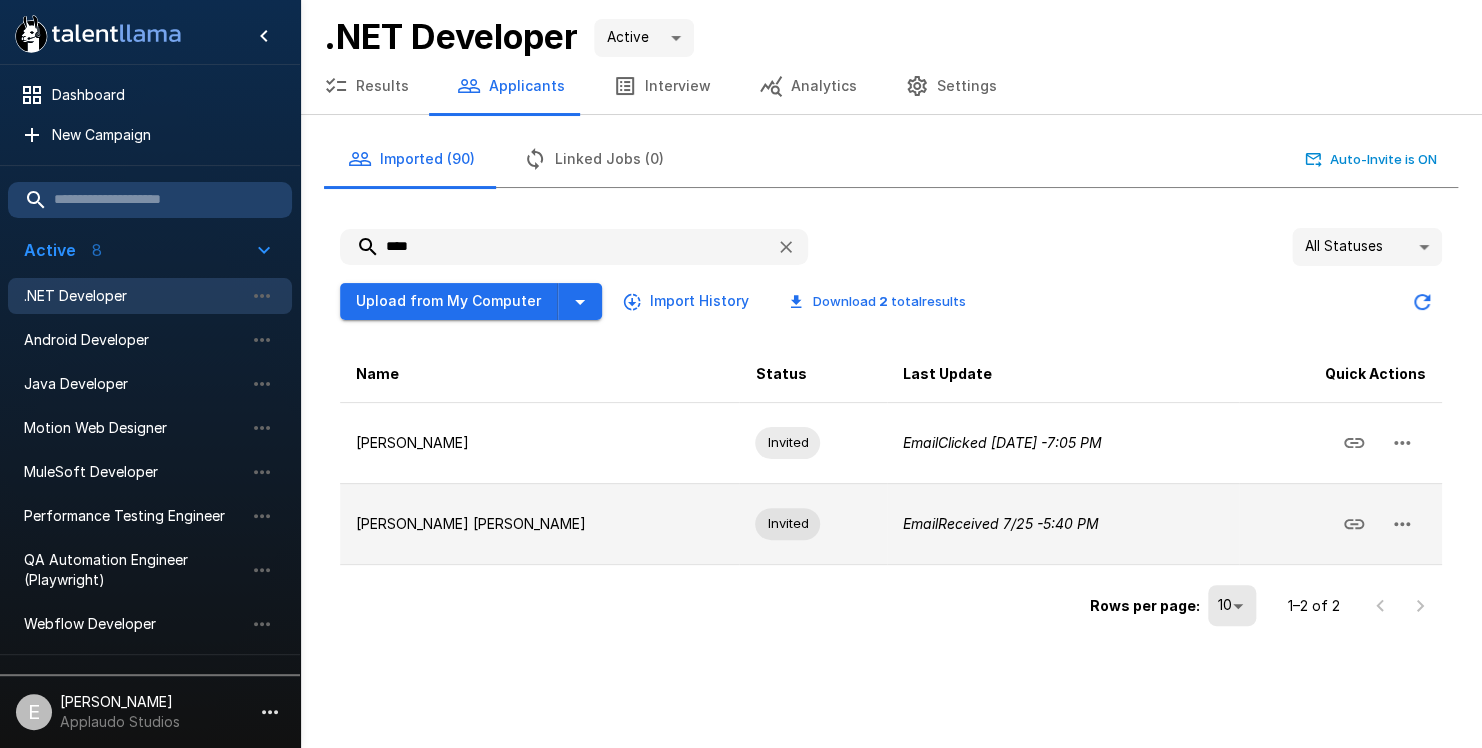 type on "****" 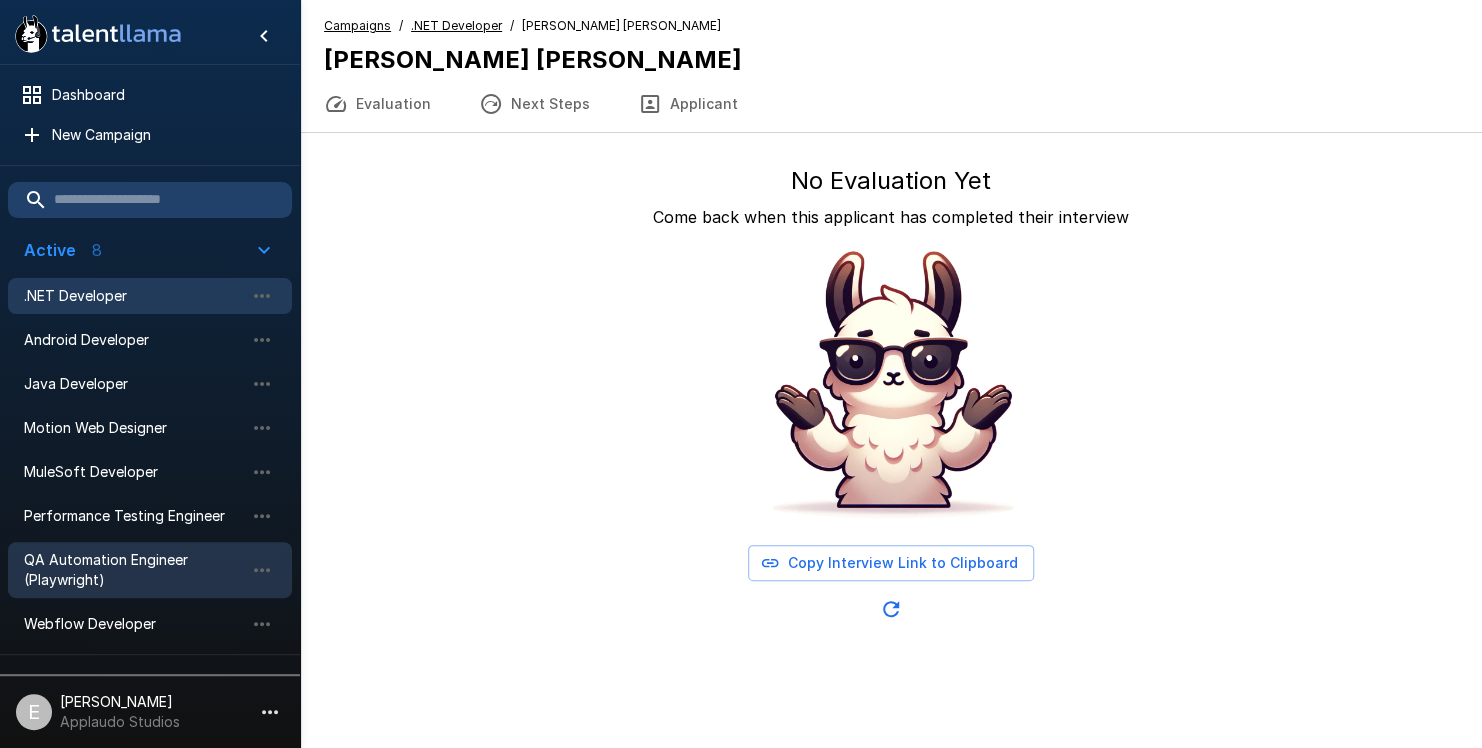 click on "QA Automation Engineer (Playwright)" at bounding box center (134, 570) 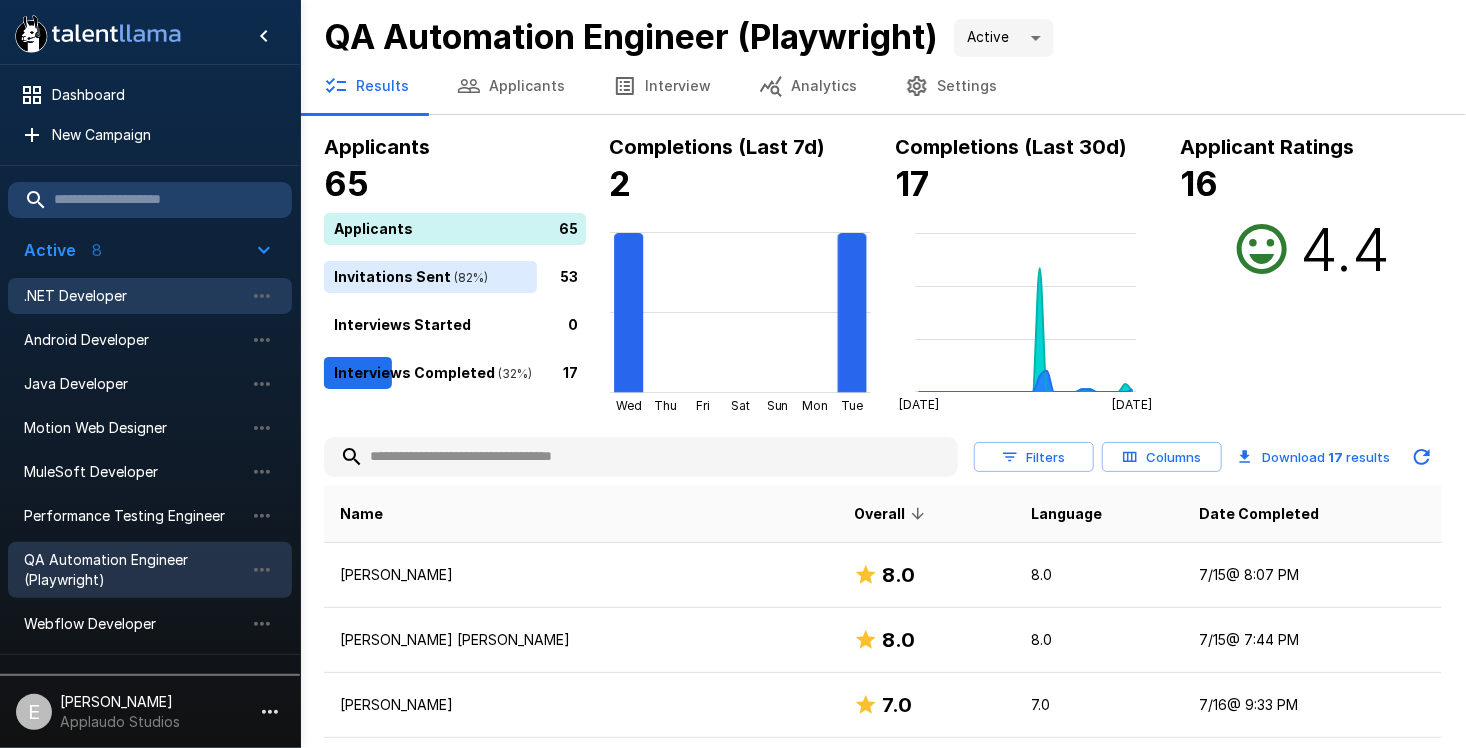 click on ".NET Developer" at bounding box center [134, 296] 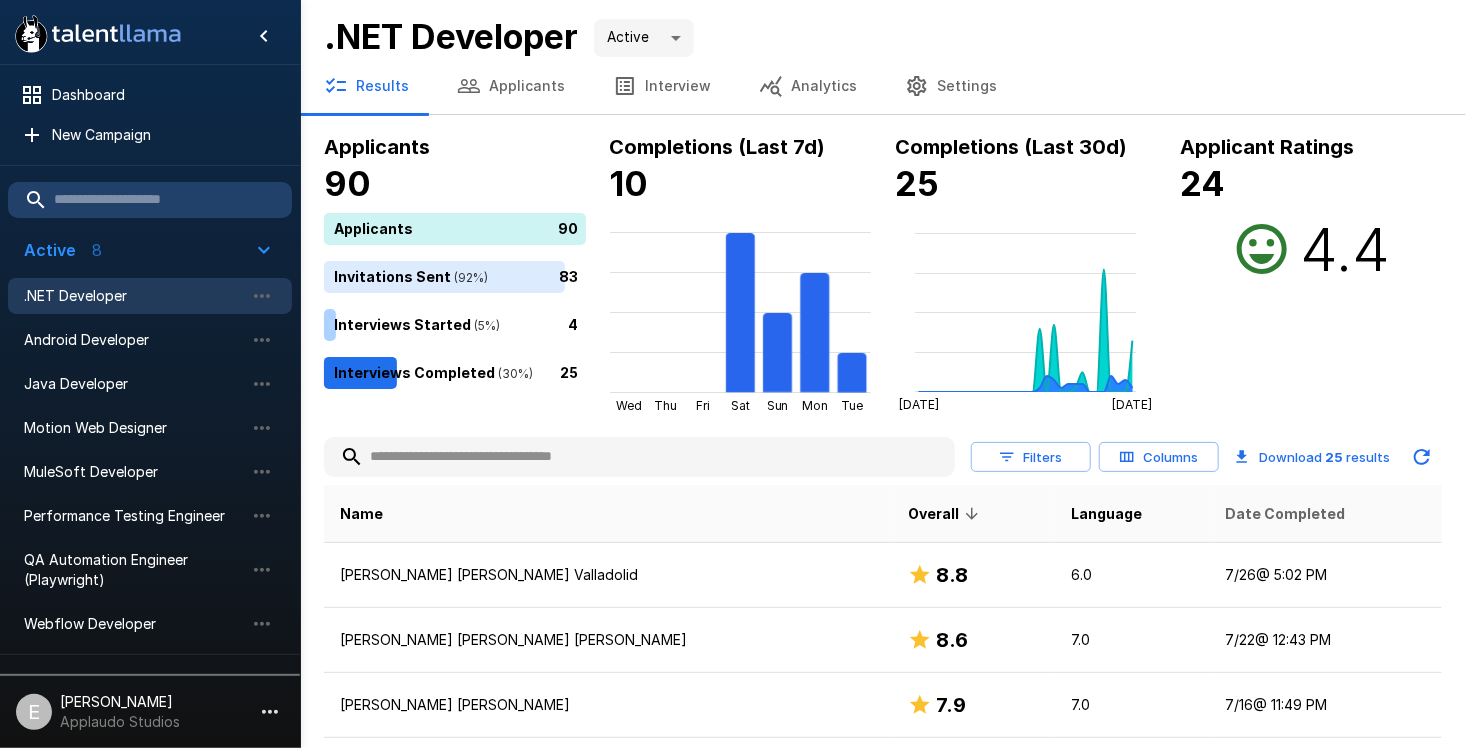 click on "Date Completed" at bounding box center (1286, 514) 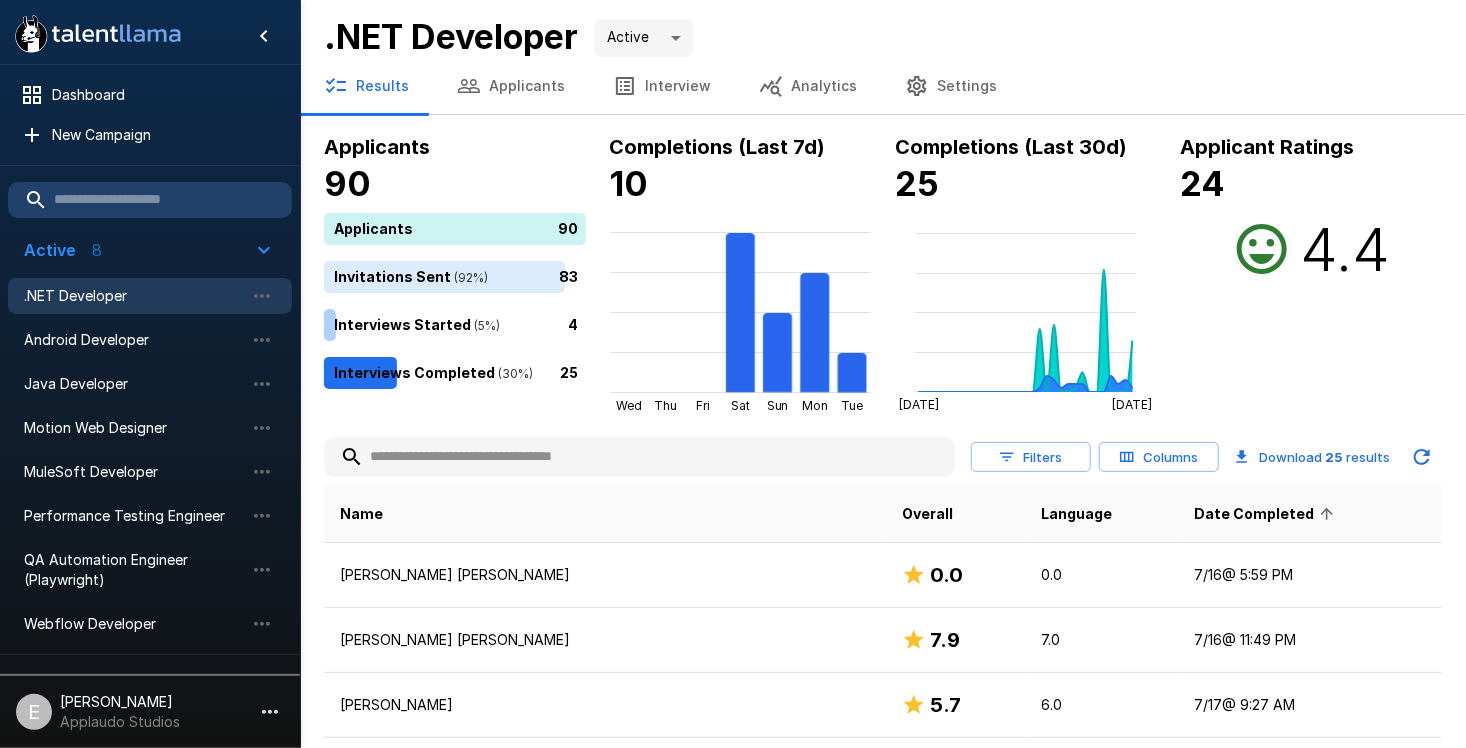 click on "Date Completed" at bounding box center (1267, 514) 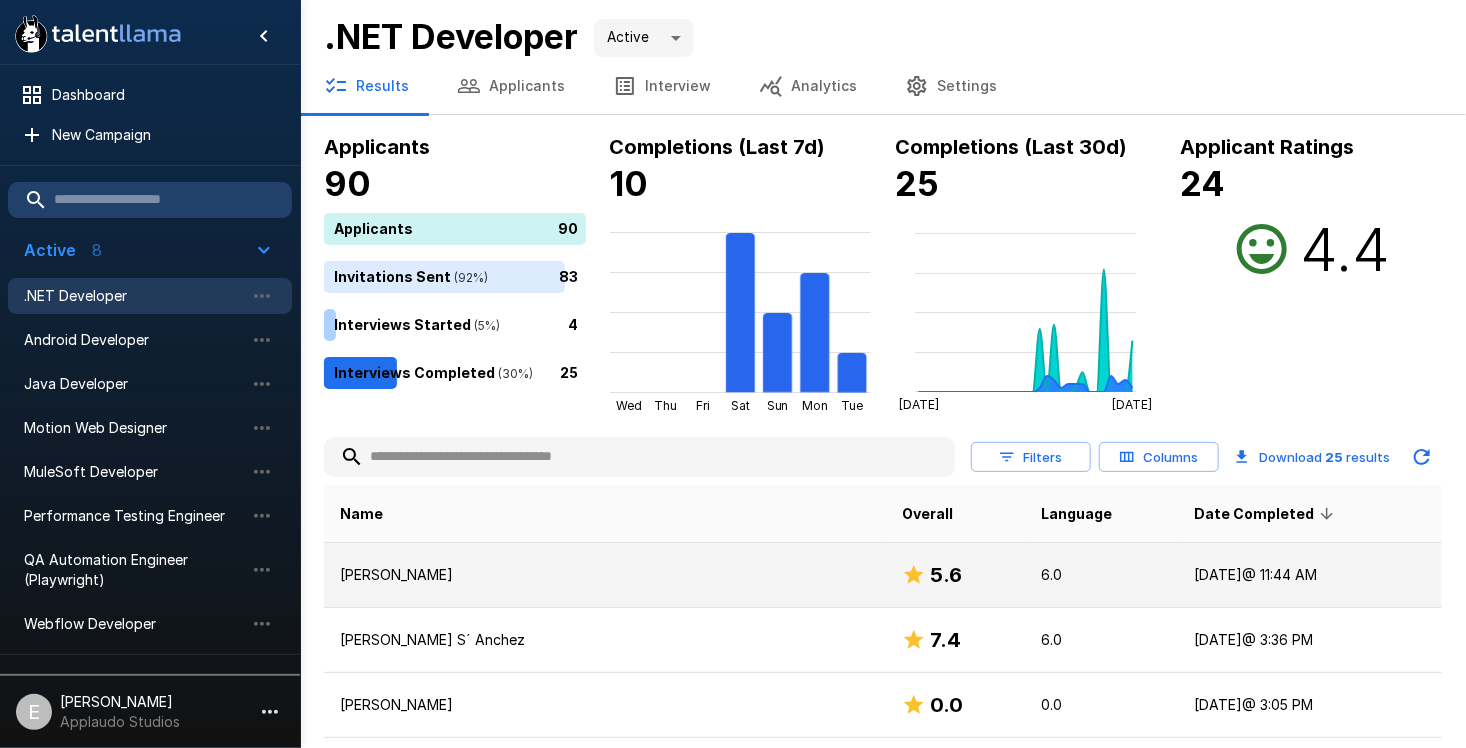 click on "Today  @   11:44 AM" at bounding box center [1310, 575] 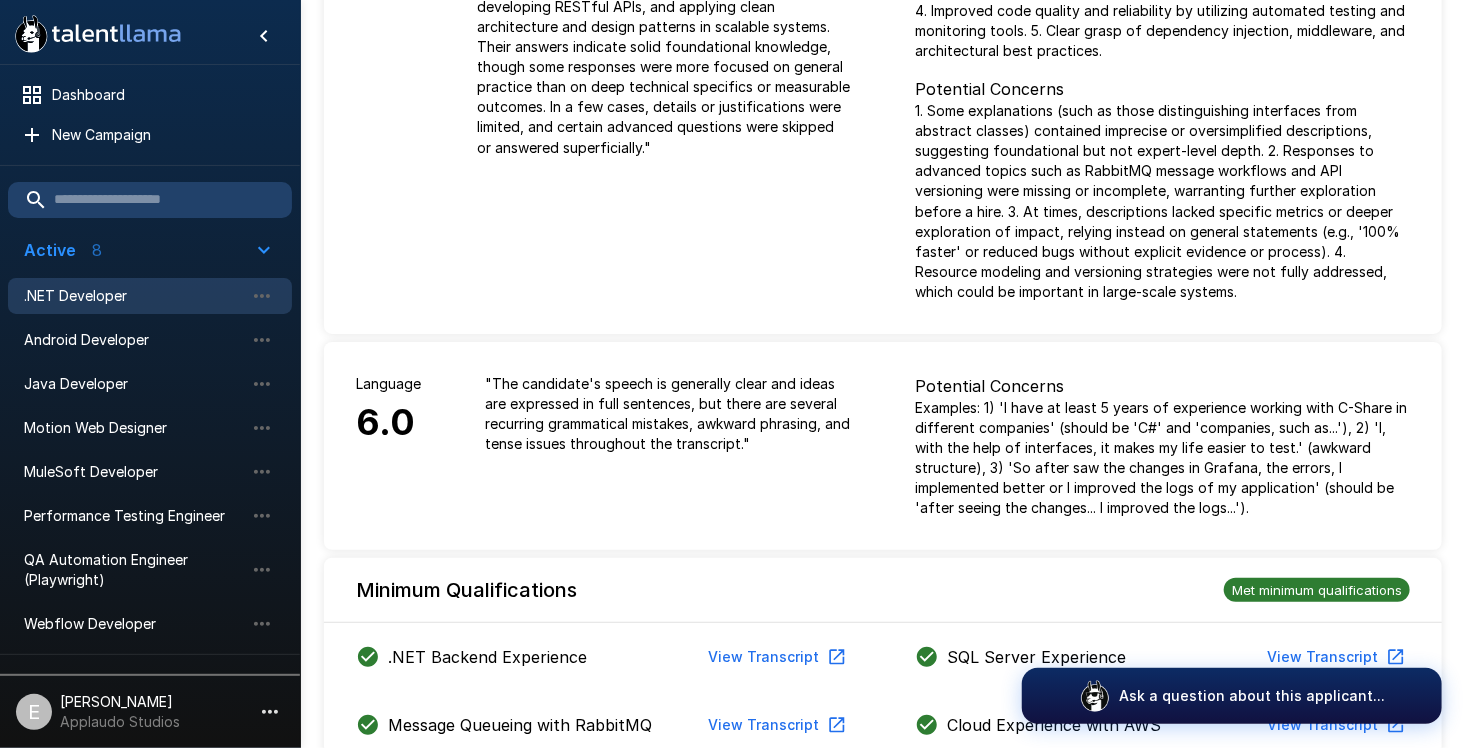 scroll, scrollTop: 700, scrollLeft: 0, axis: vertical 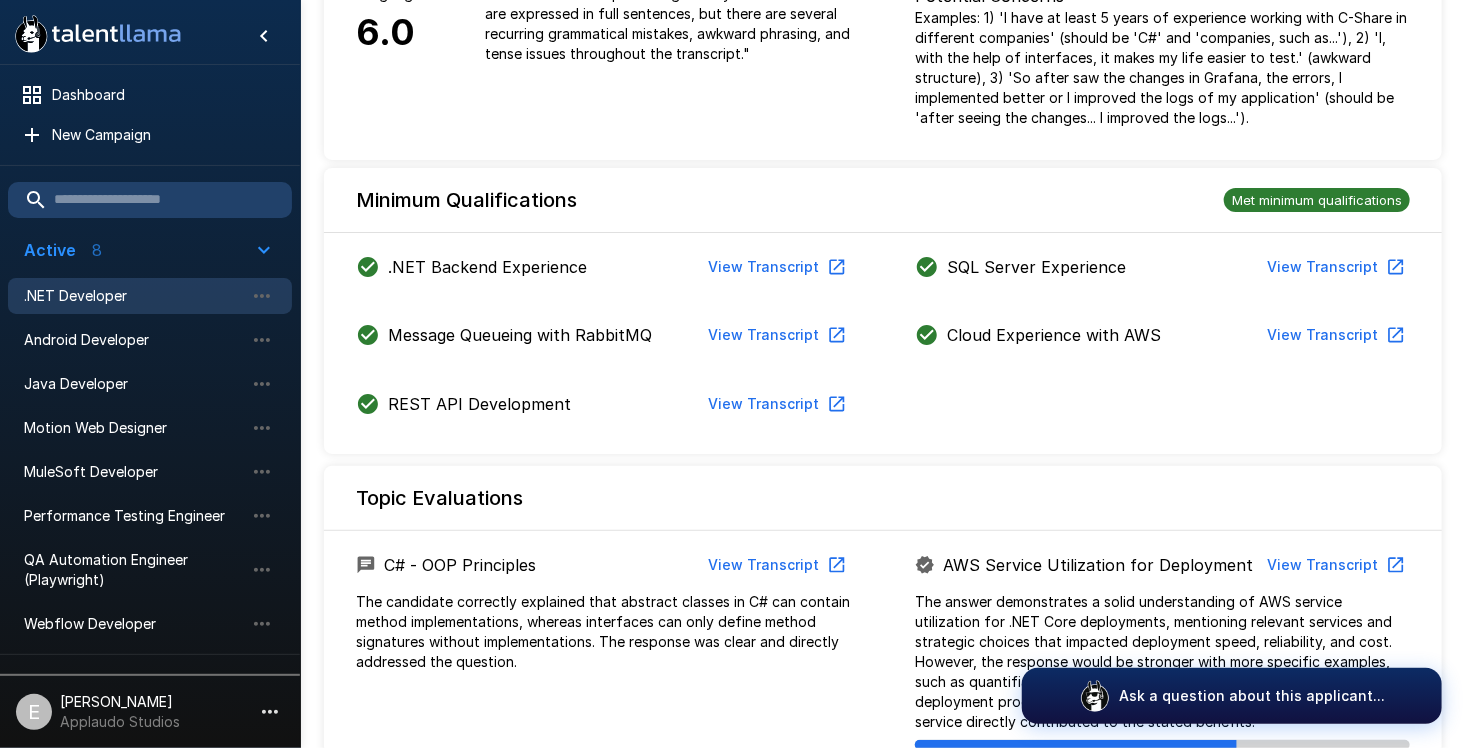 click on ".NET Developer" at bounding box center (134, 296) 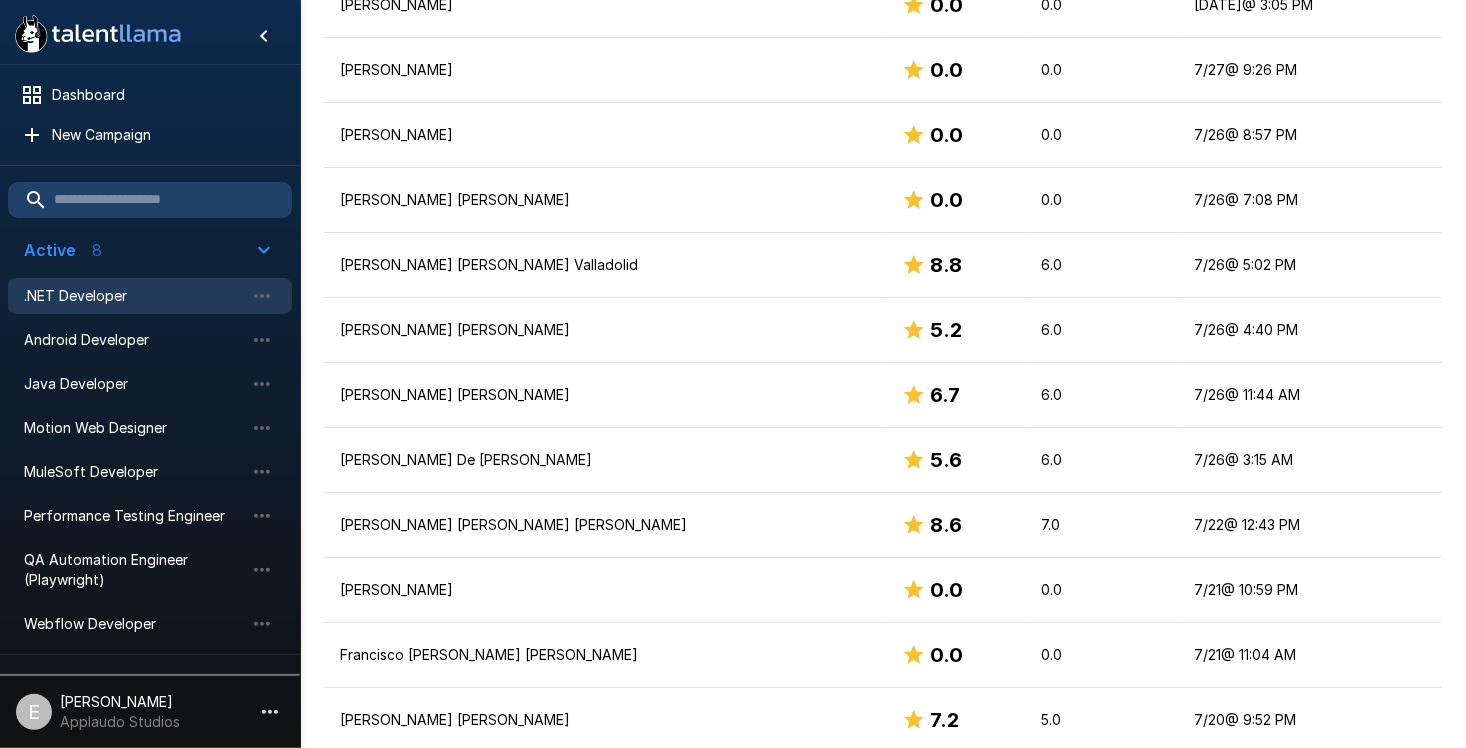 click on ".NET Developer" at bounding box center (134, 296) 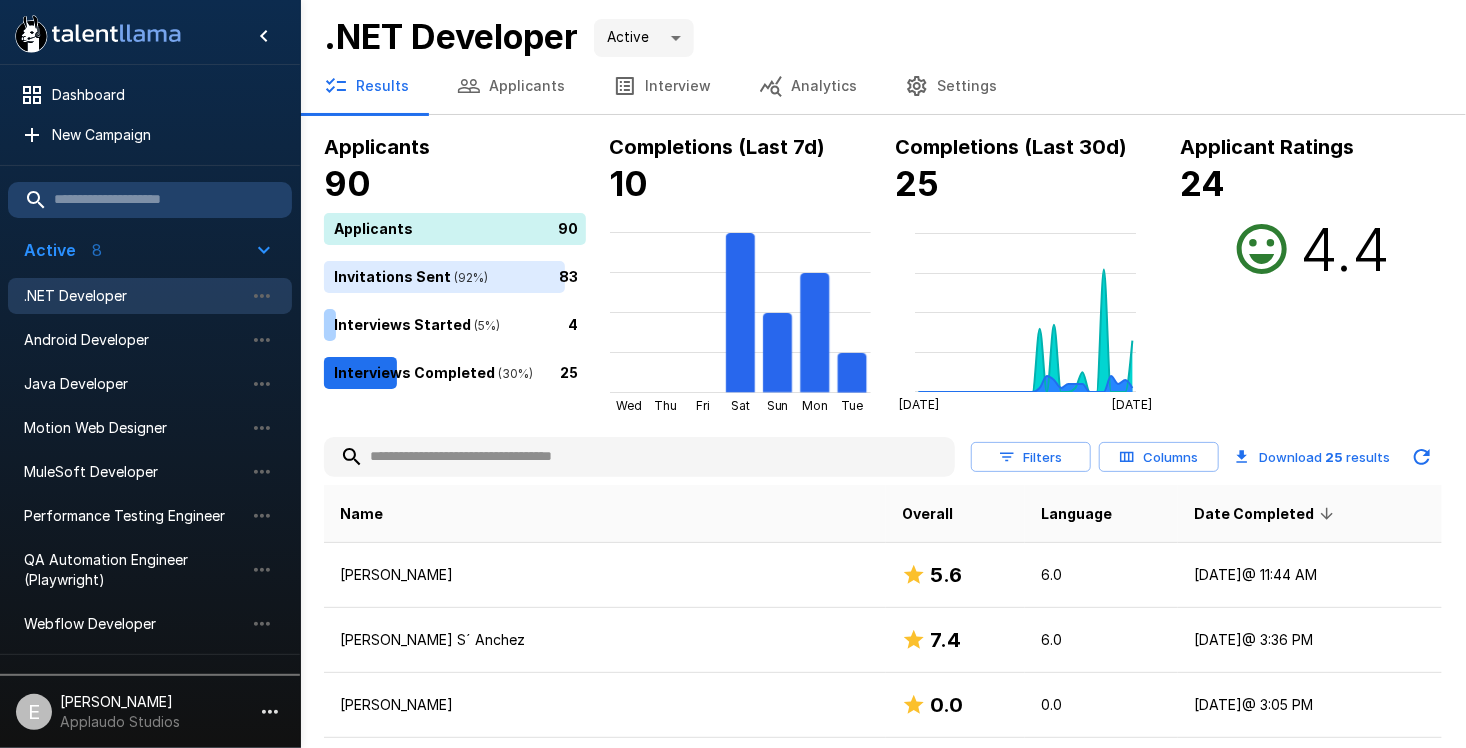 scroll, scrollTop: 0, scrollLeft: 0, axis: both 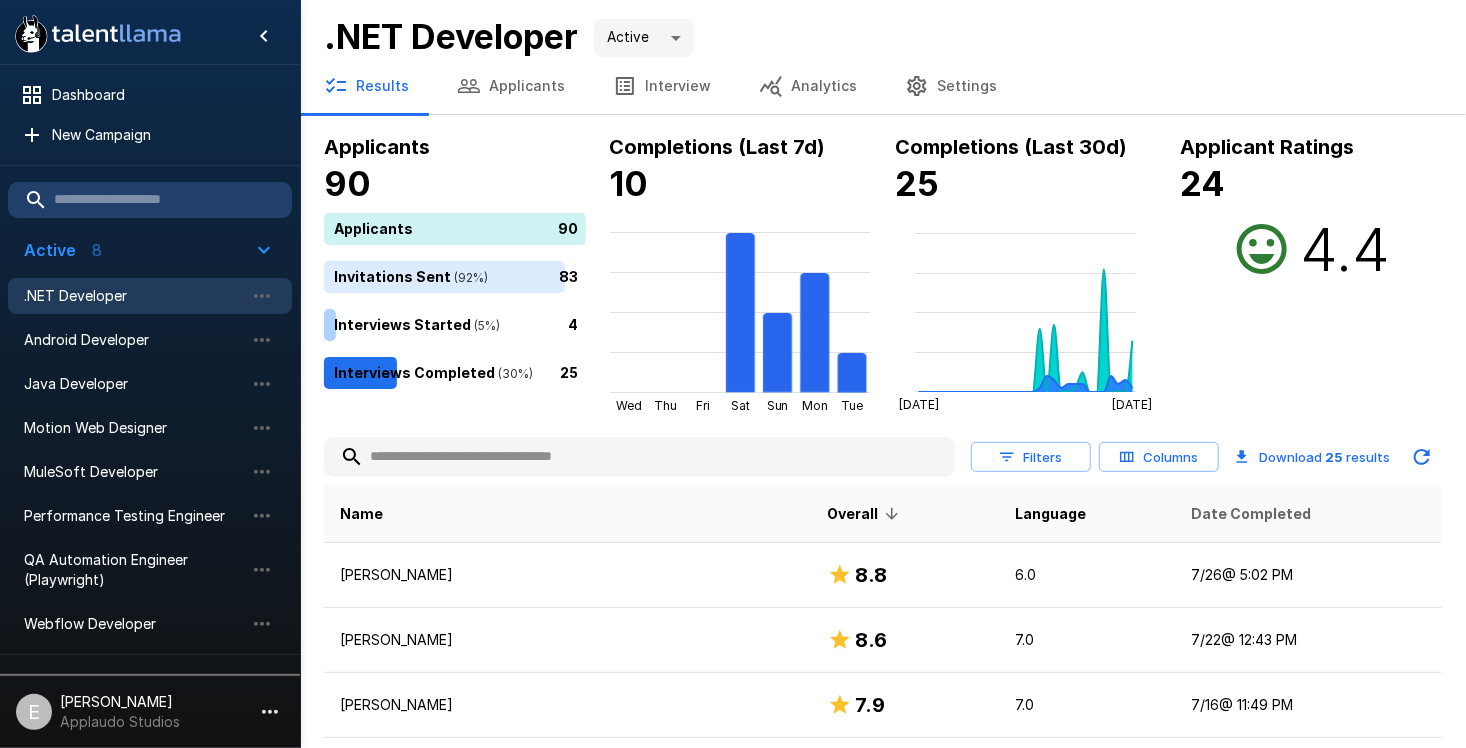 click on "Date Completed" at bounding box center [1252, 514] 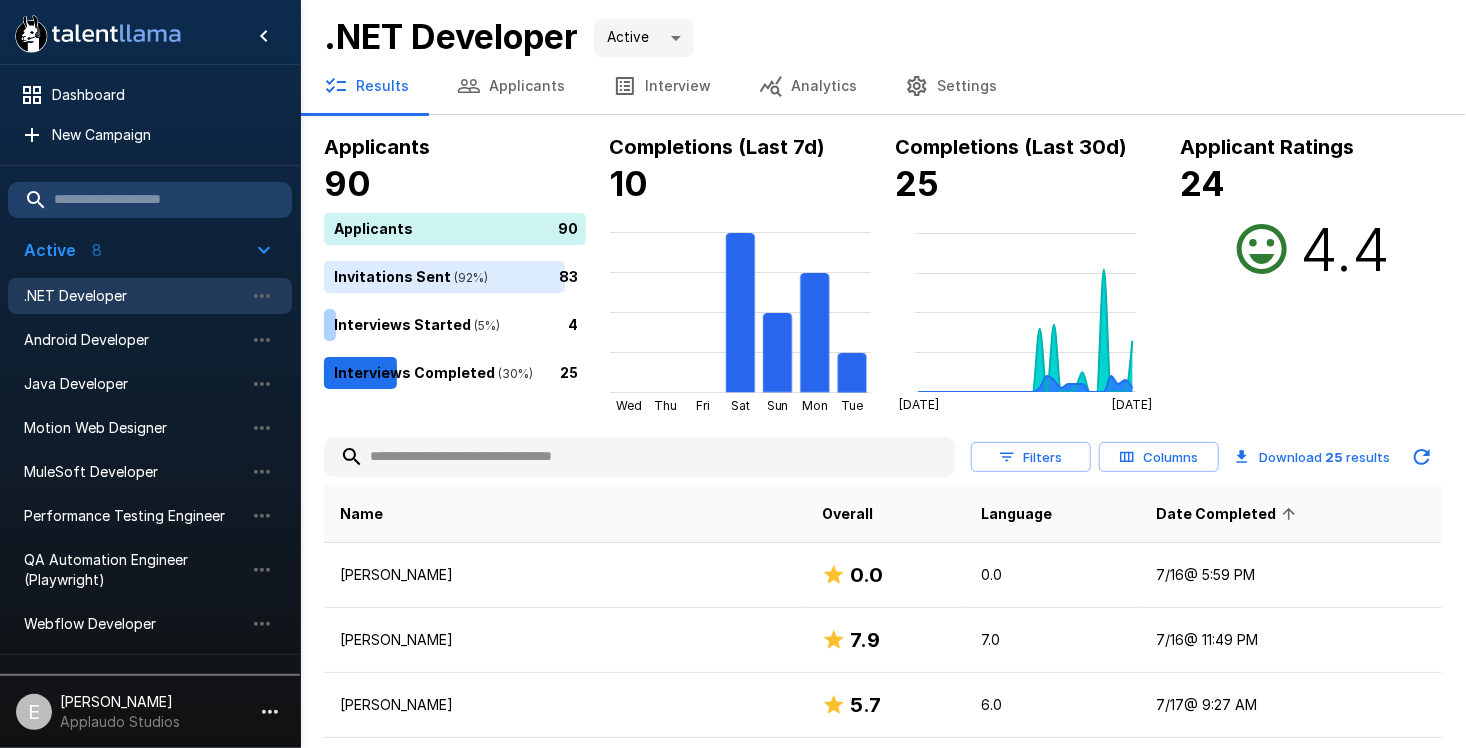 click on "Date Completed" at bounding box center (1229, 514) 